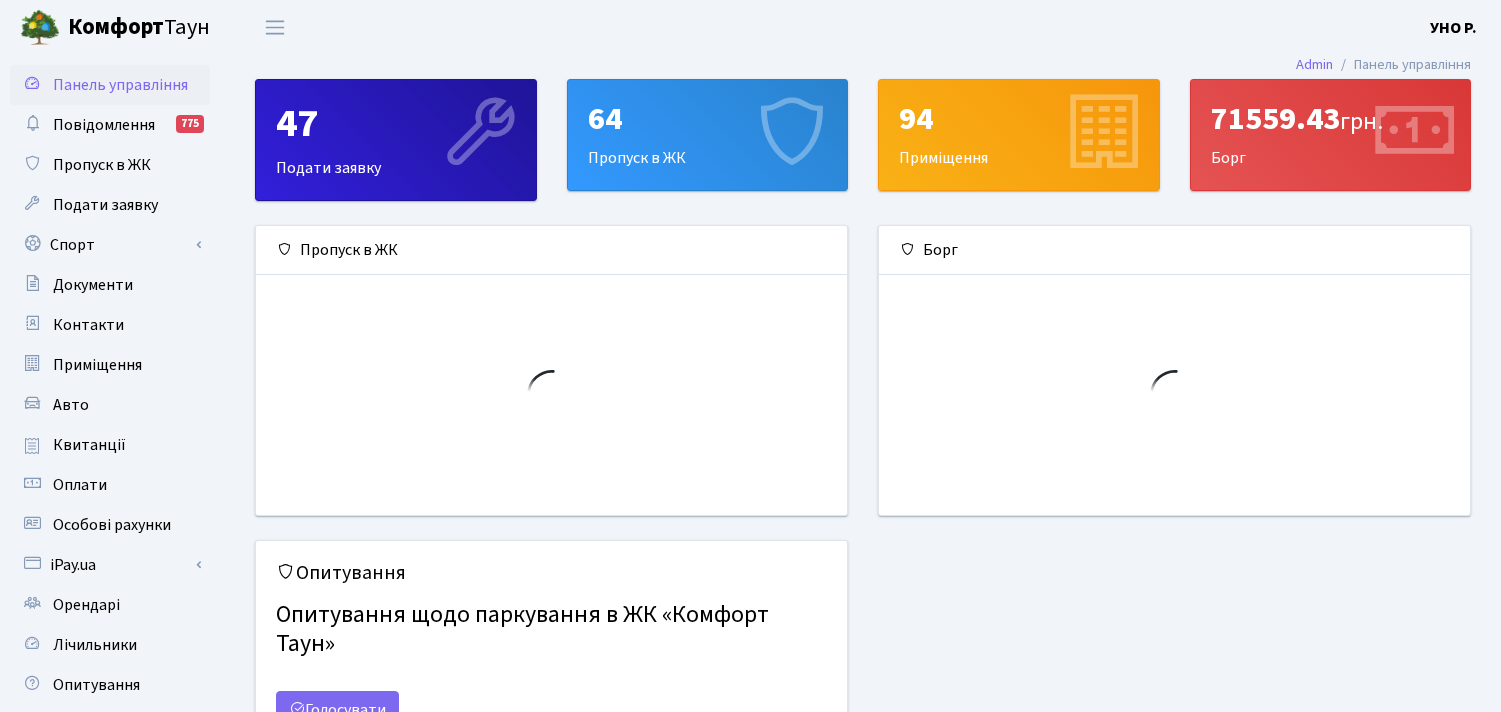 scroll, scrollTop: 0, scrollLeft: 0, axis: both 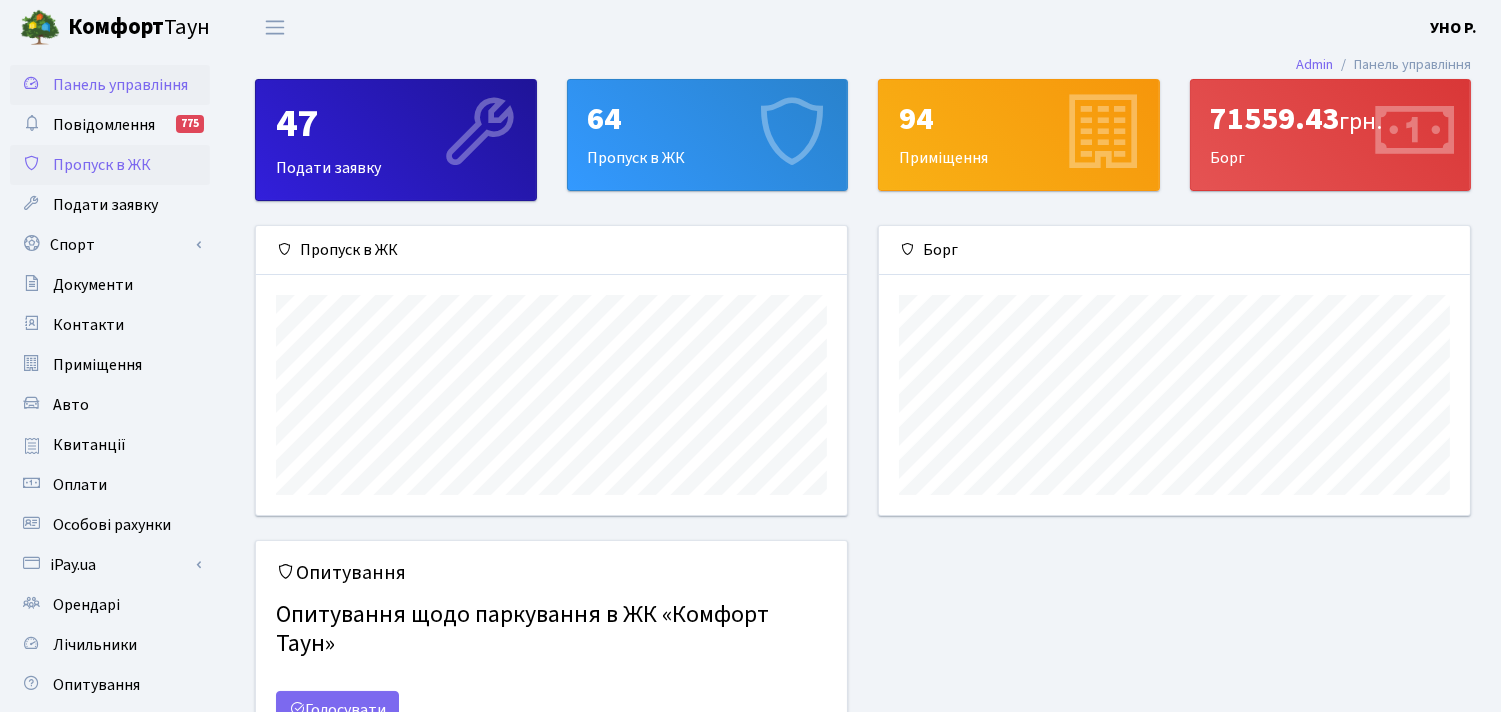 click on "Пропуск в ЖК" at bounding box center [102, 165] 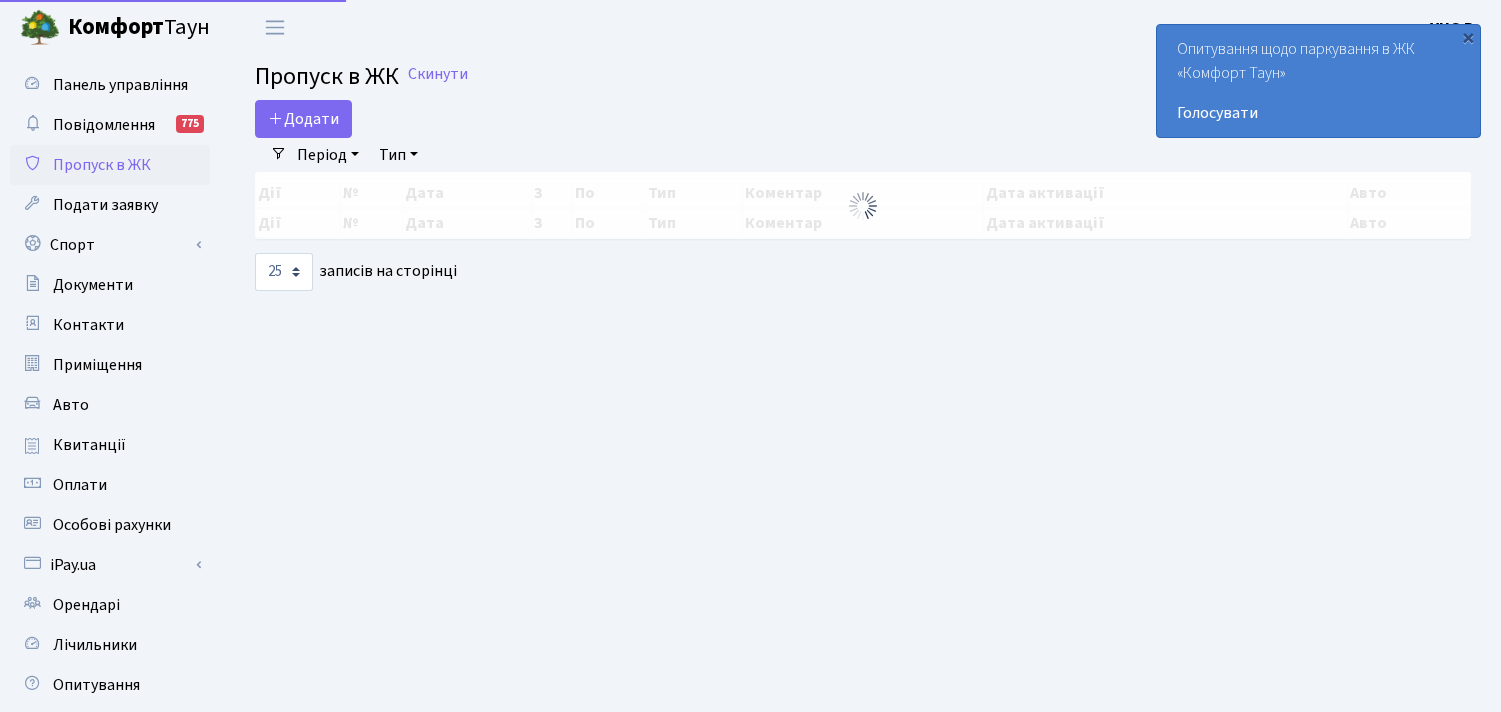 select on "25" 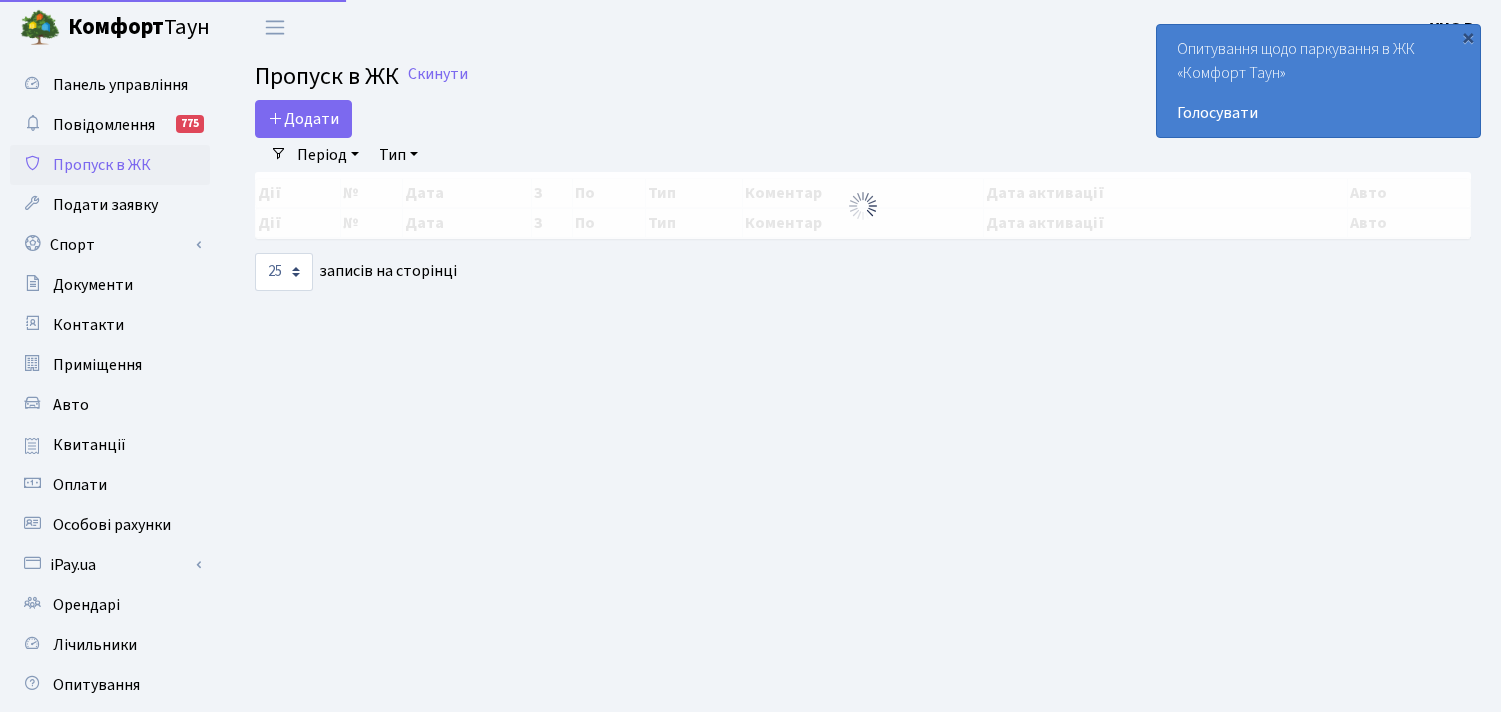 scroll, scrollTop: 0, scrollLeft: 0, axis: both 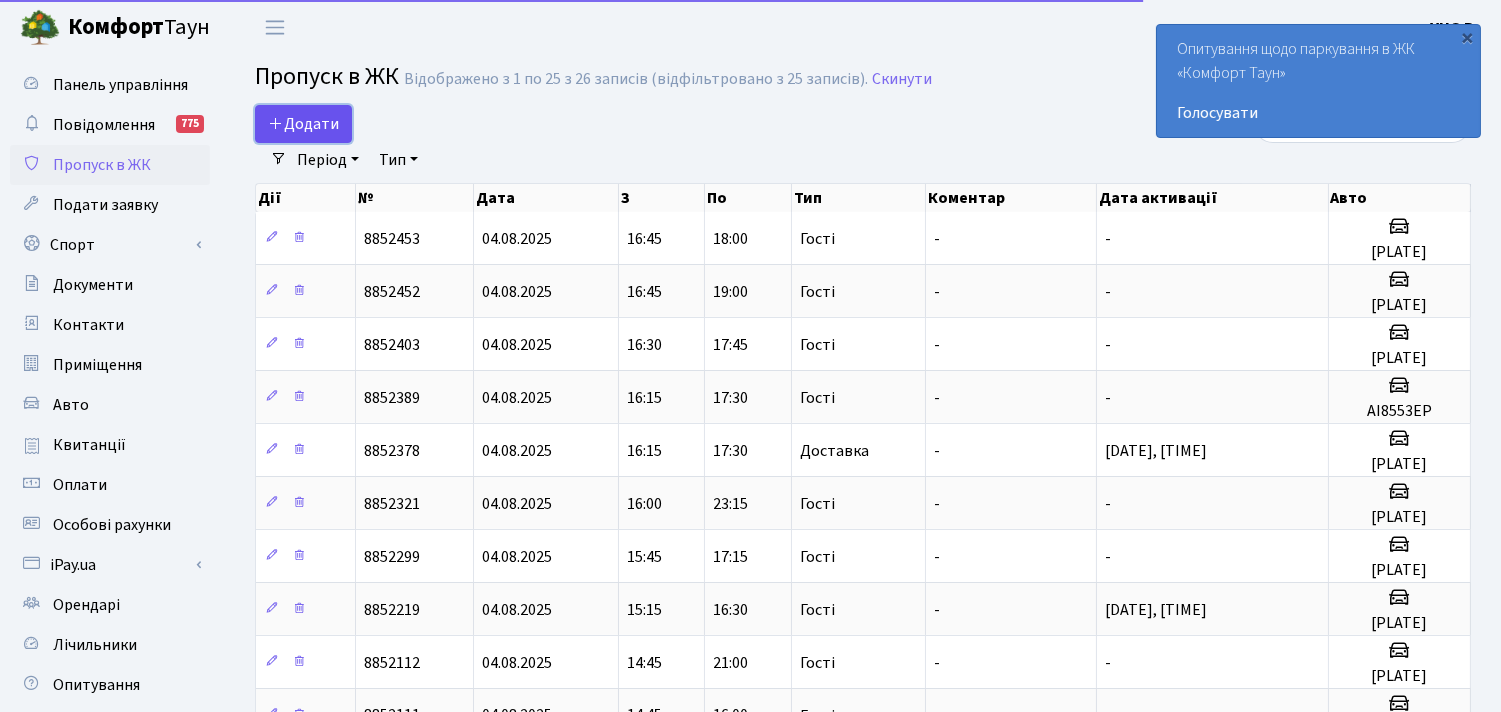 click on "Додати" at bounding box center [303, 124] 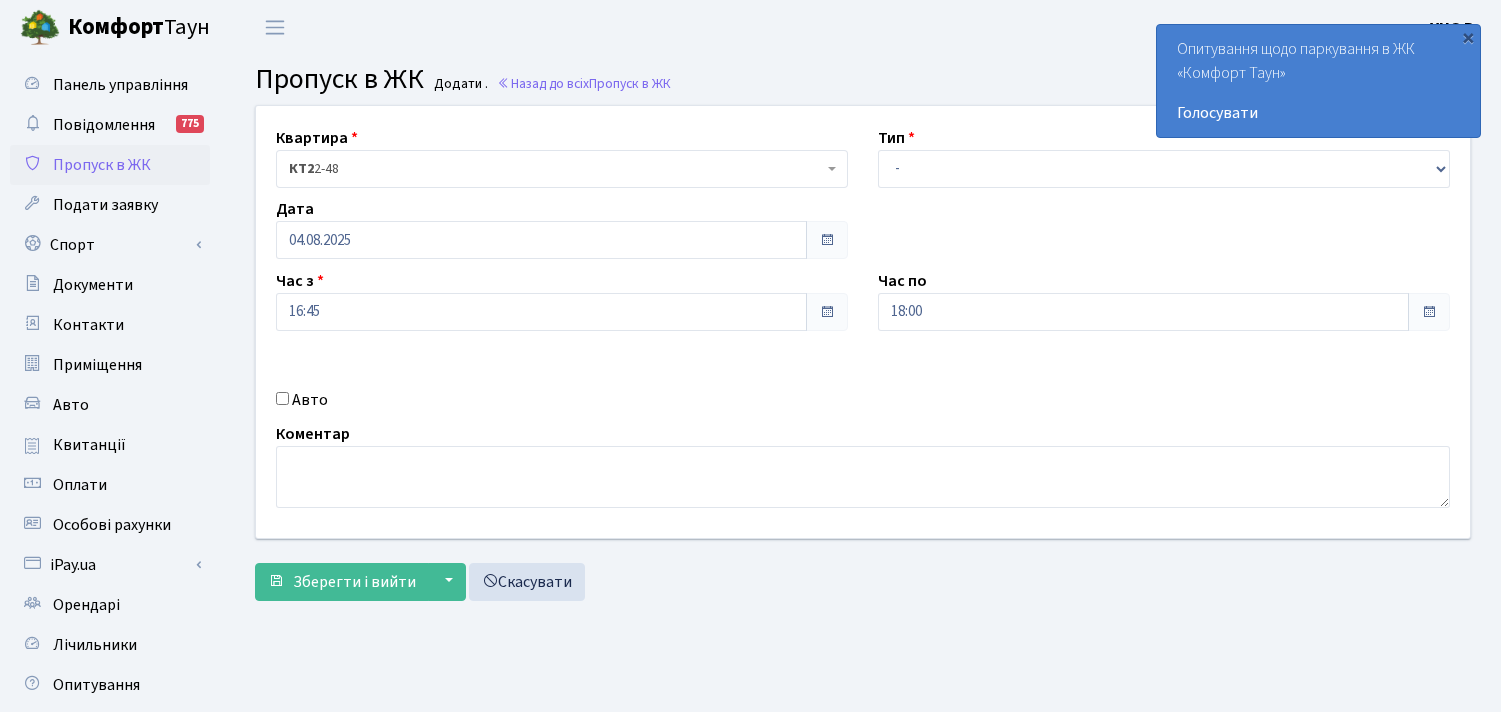 scroll, scrollTop: 0, scrollLeft: 0, axis: both 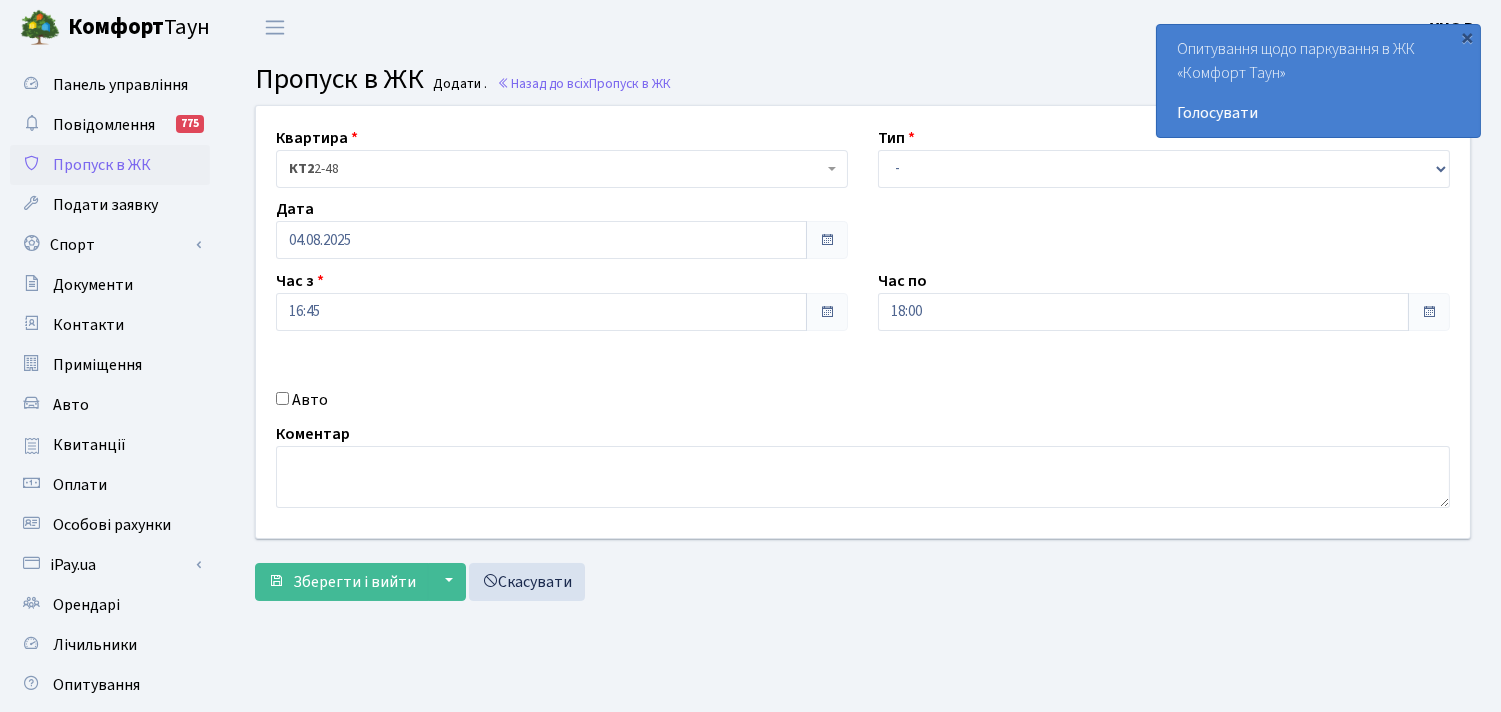 click on "Авто" at bounding box center [310, 400] 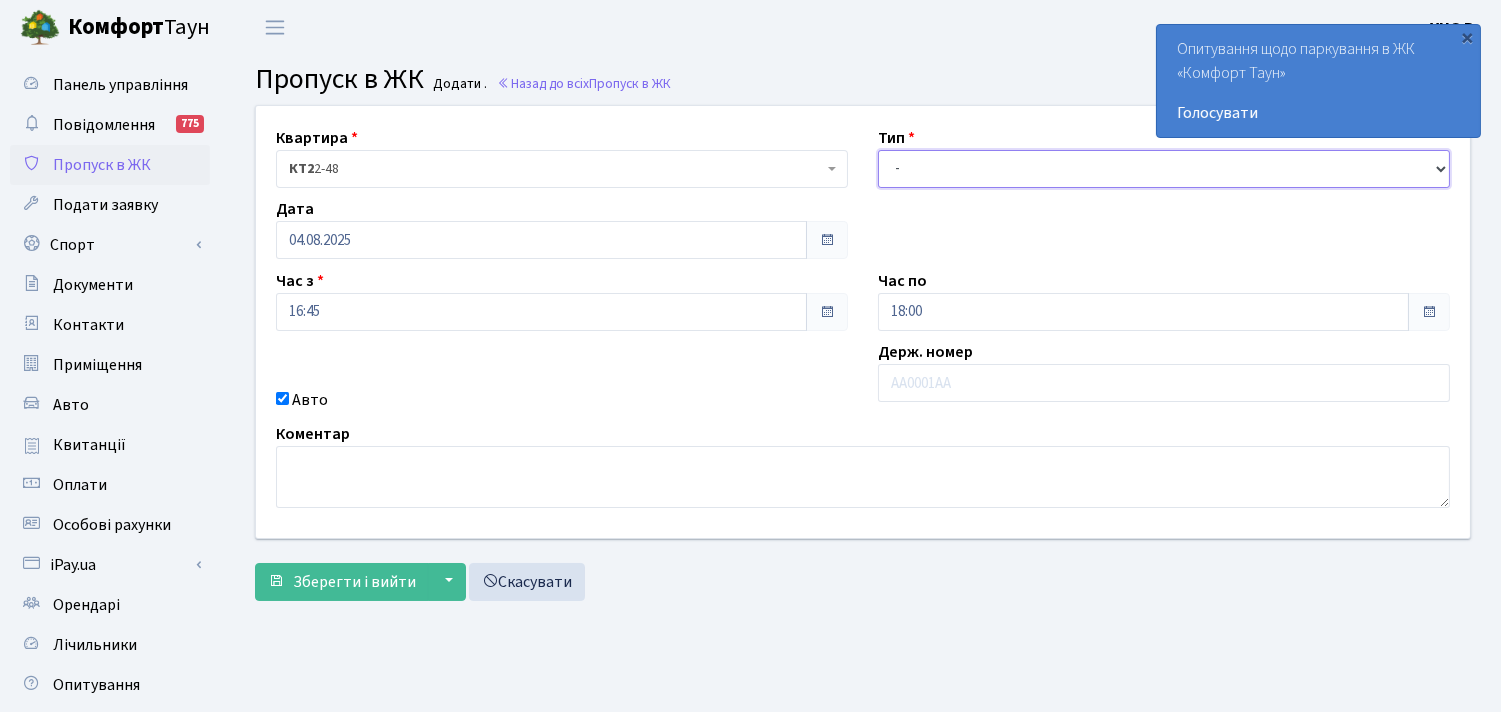 click on "-
Доставка
Таксі
Гості
Сервіс" at bounding box center [1164, 169] 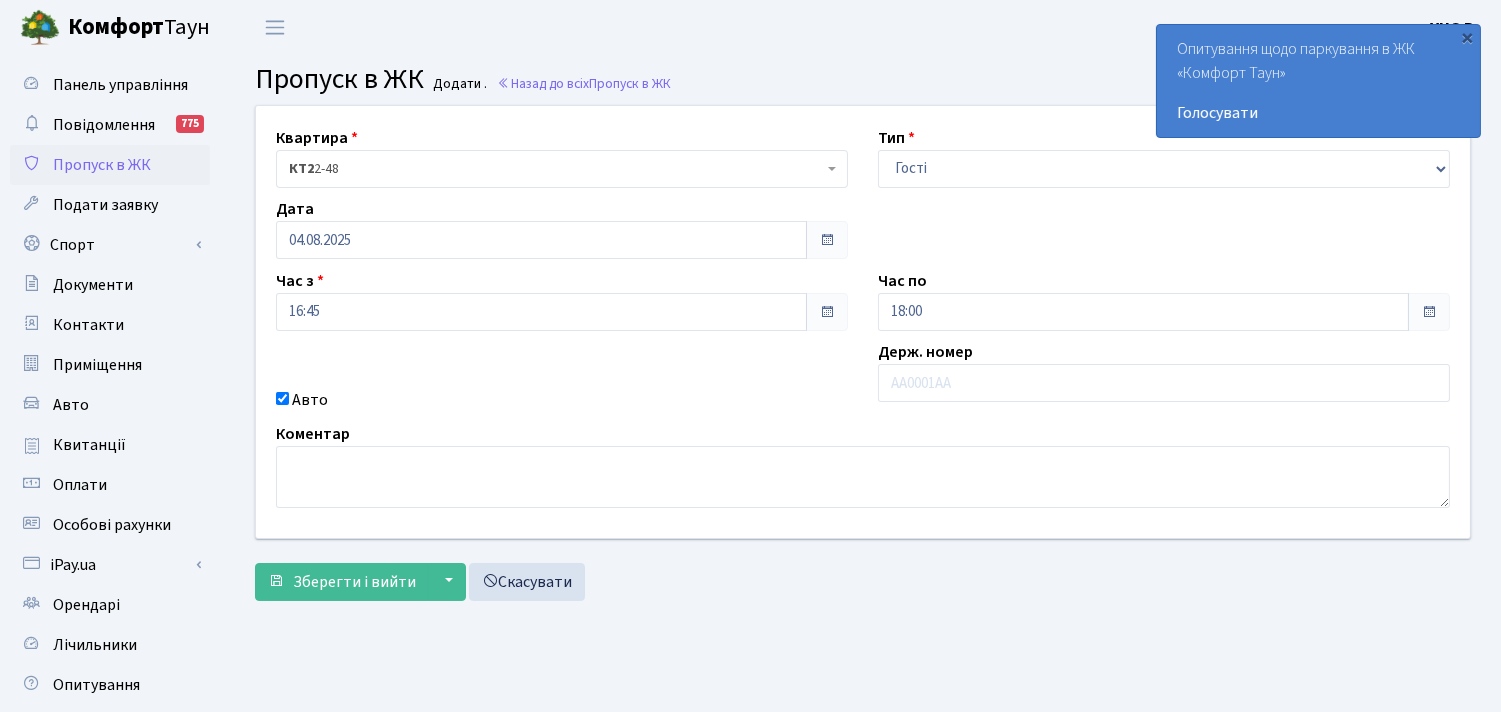 click at bounding box center (1429, 312) 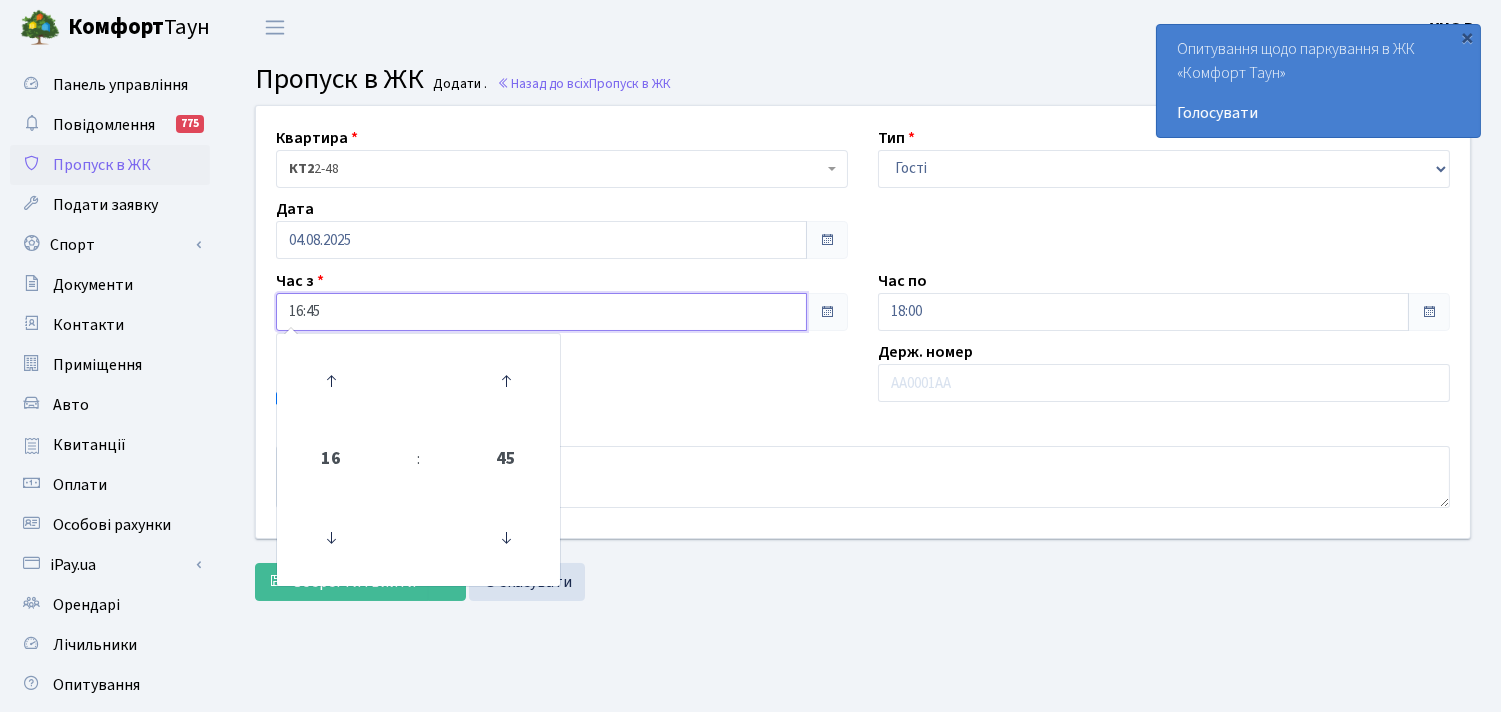 click on "16:45" at bounding box center (541, 312) 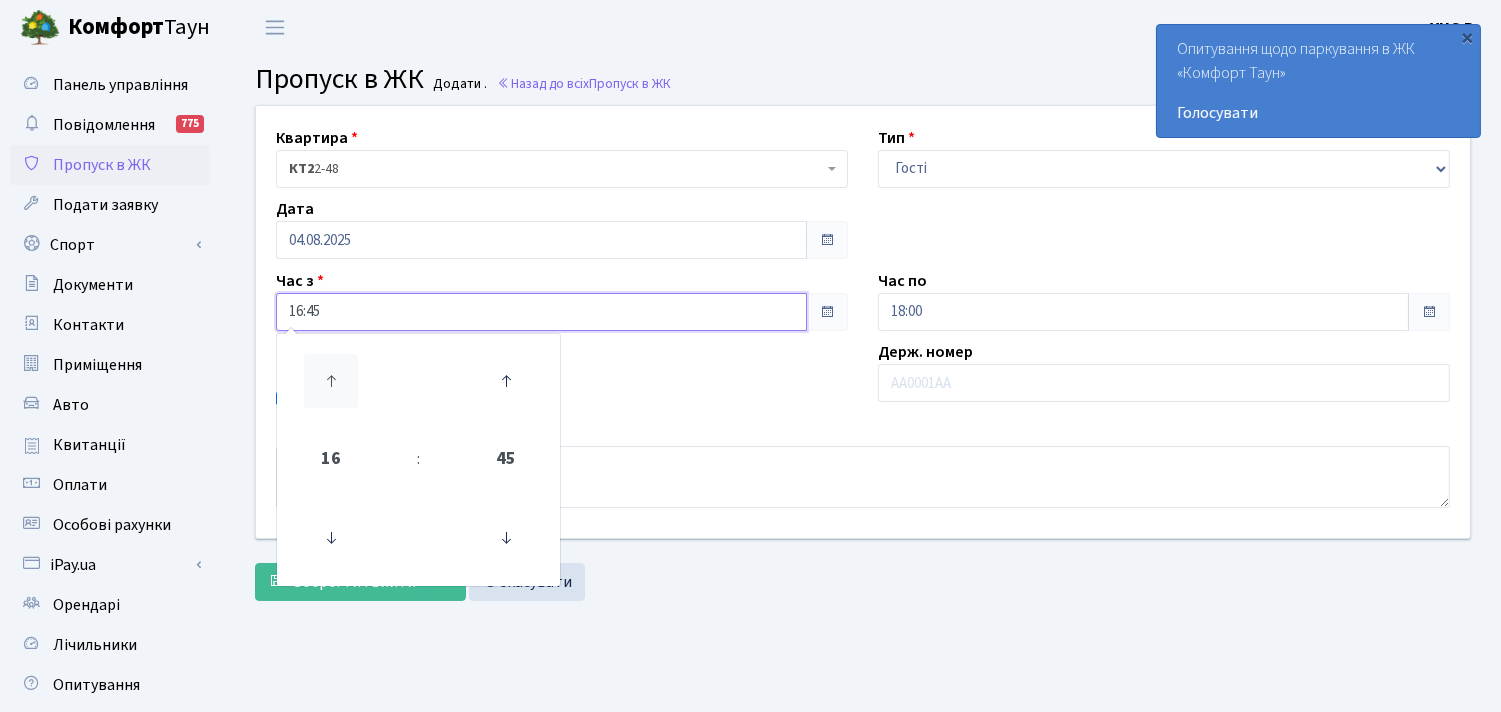 click at bounding box center (331, 381) 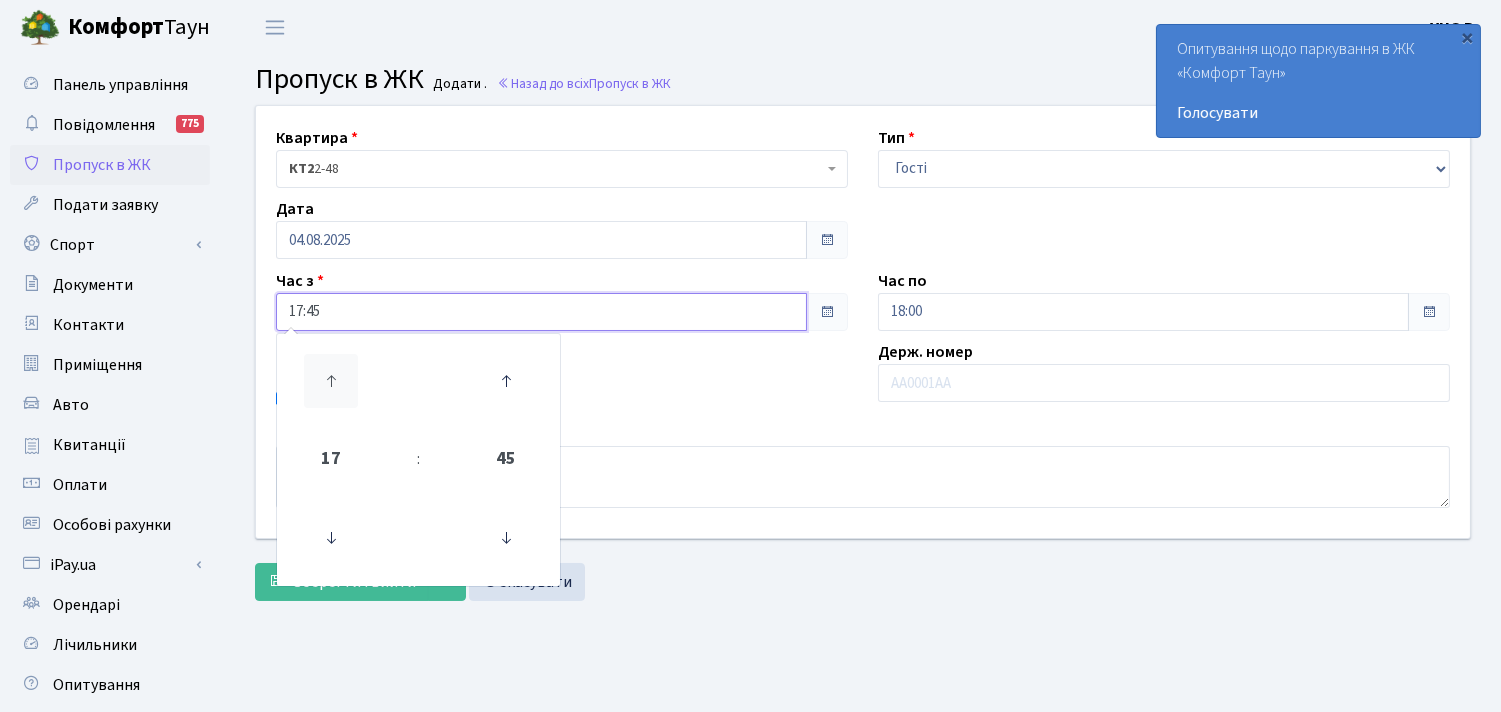 click at bounding box center [331, 381] 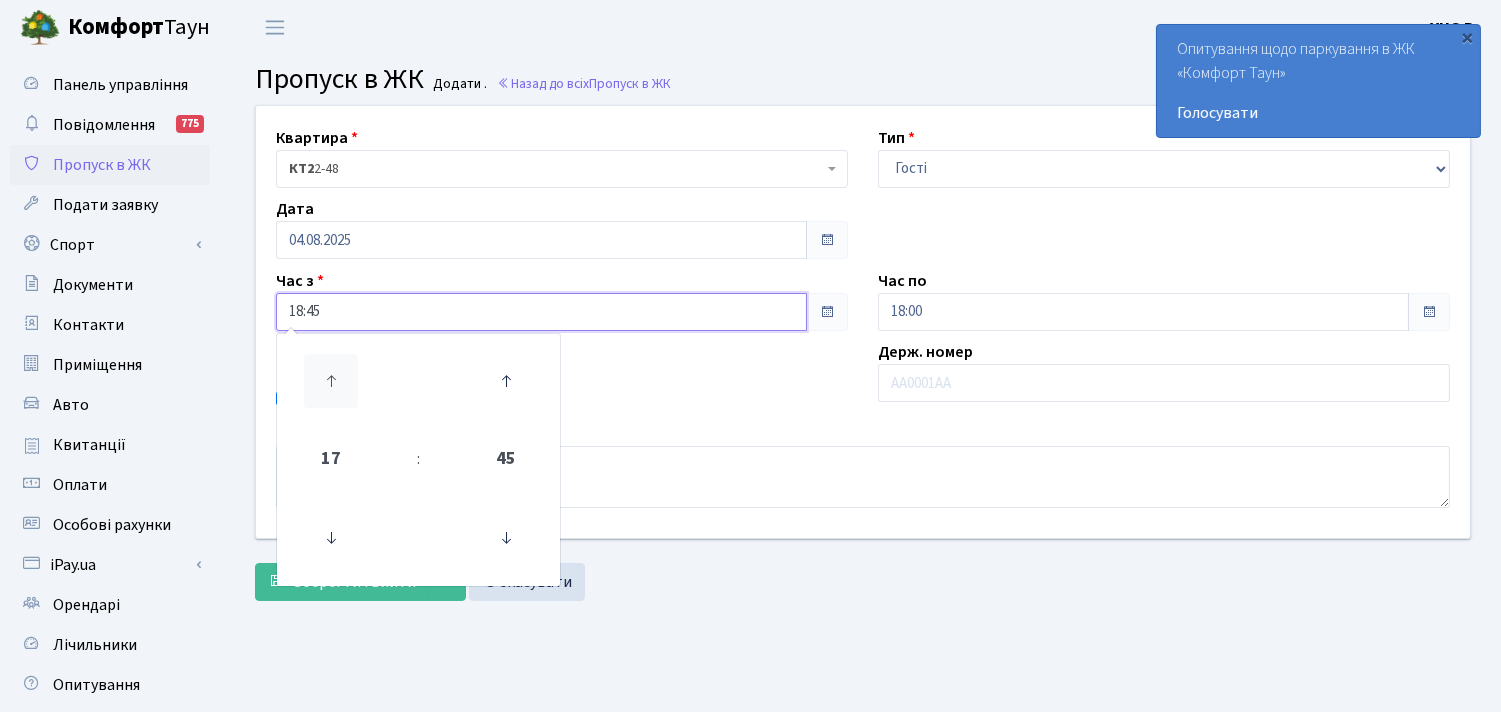 click at bounding box center (331, 381) 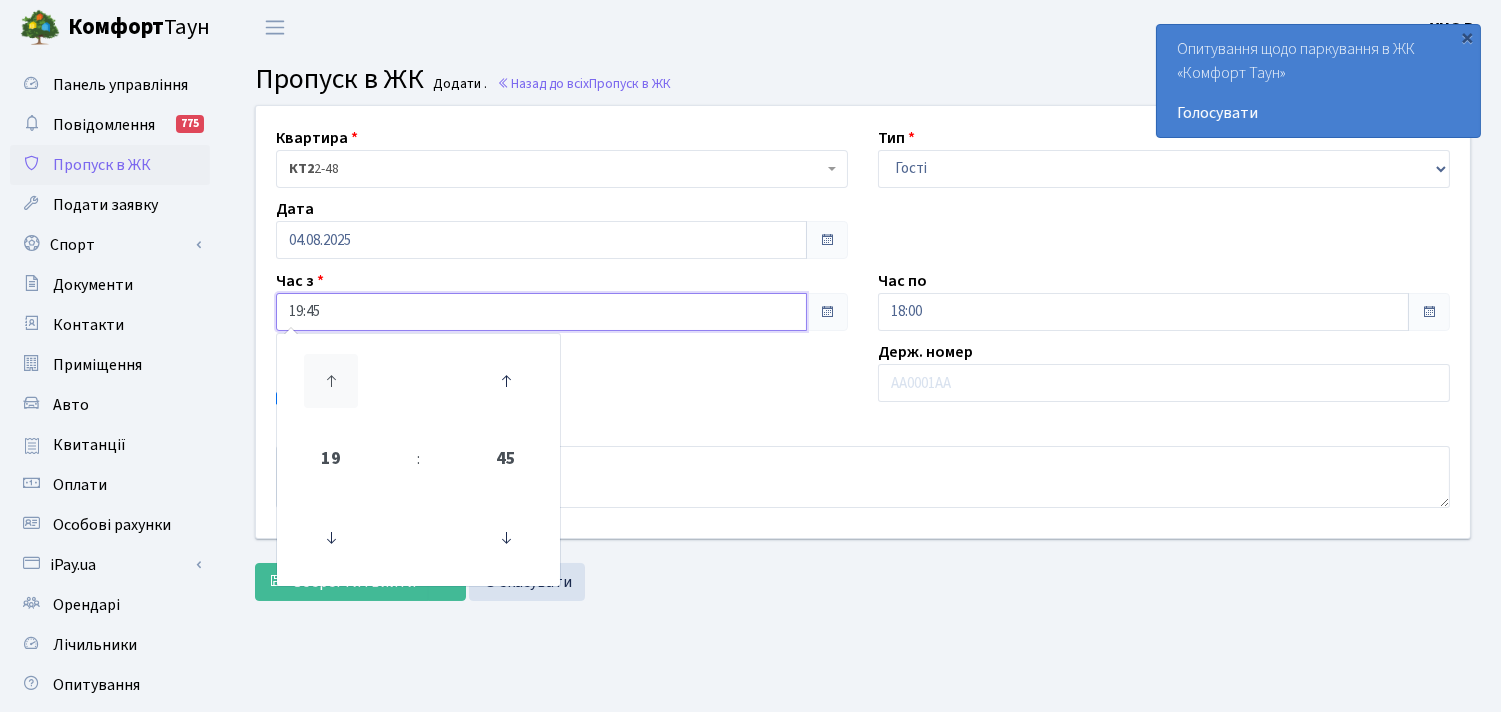 click at bounding box center [331, 381] 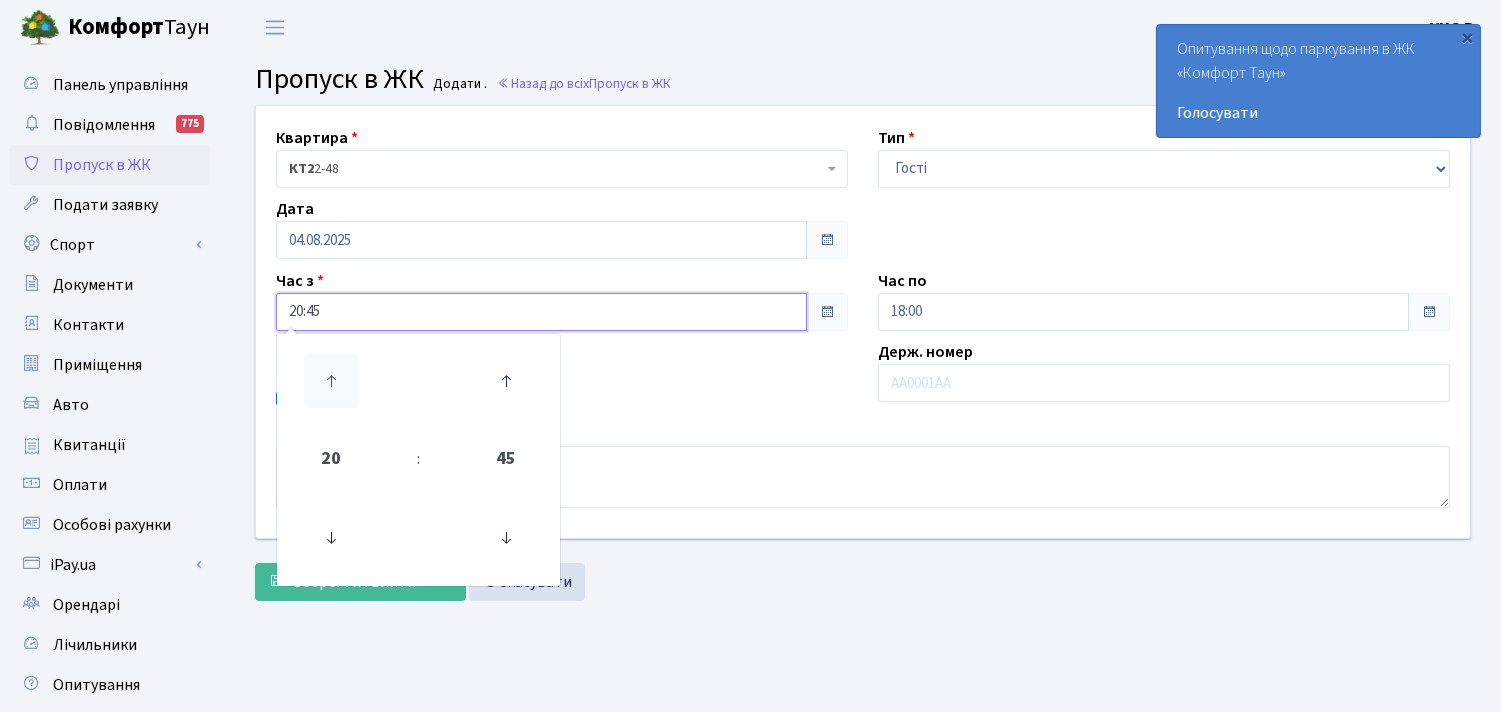 click at bounding box center (331, 381) 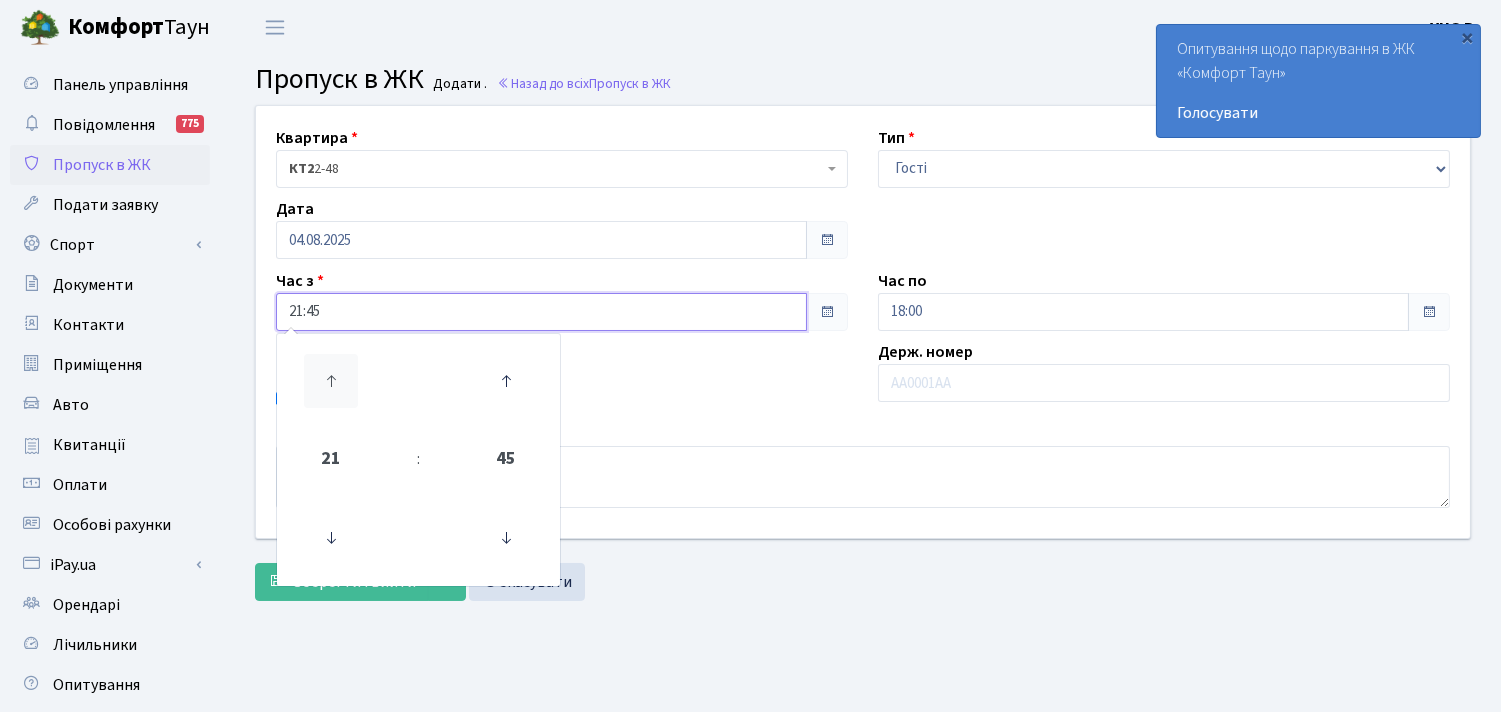 click at bounding box center (331, 381) 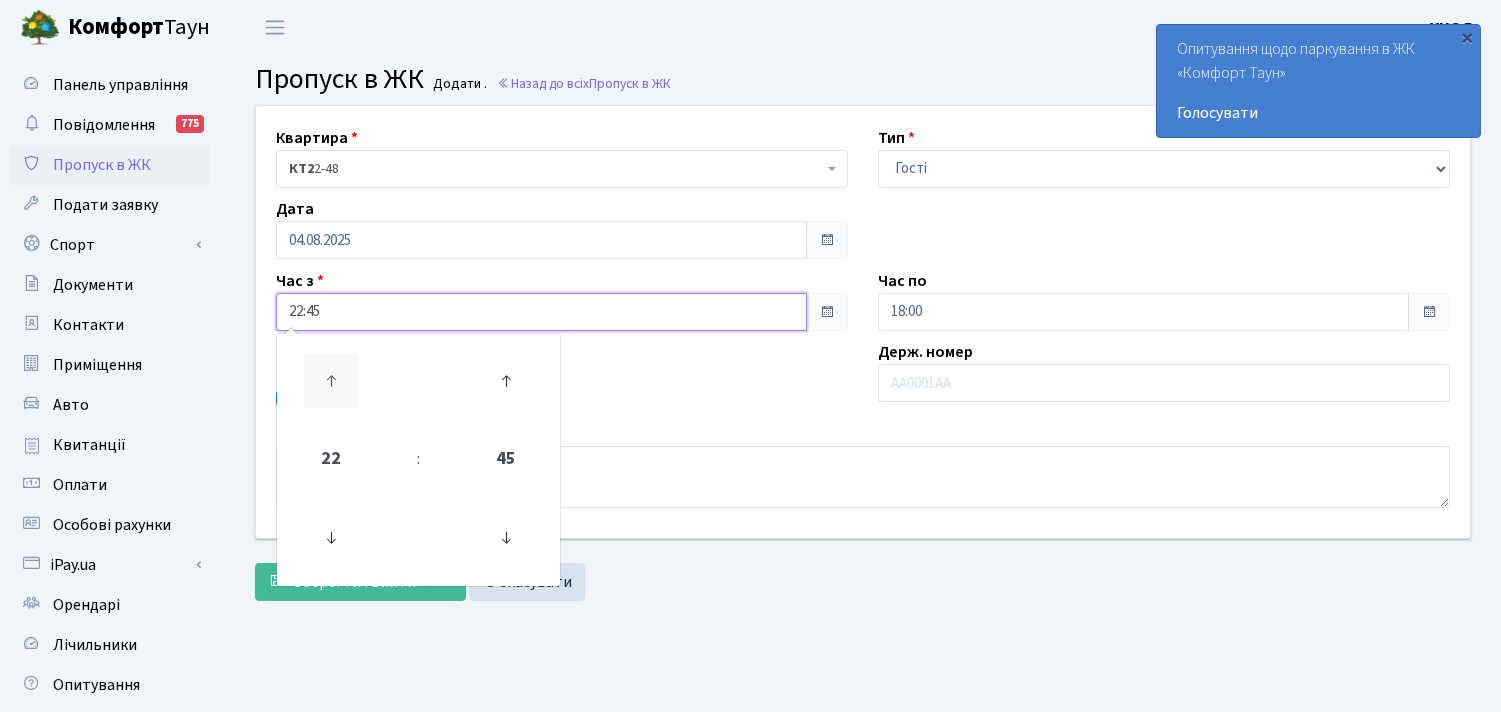click at bounding box center (331, 381) 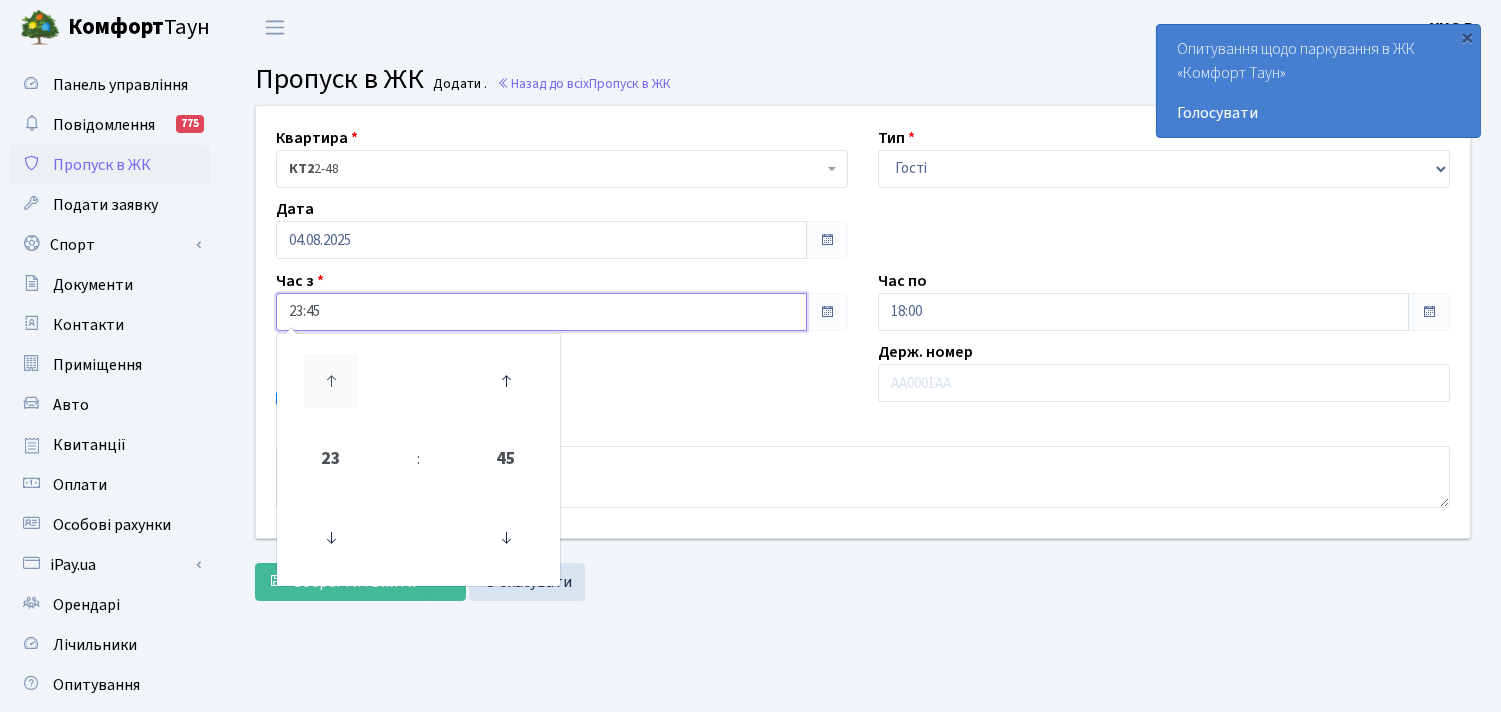 click at bounding box center (331, 381) 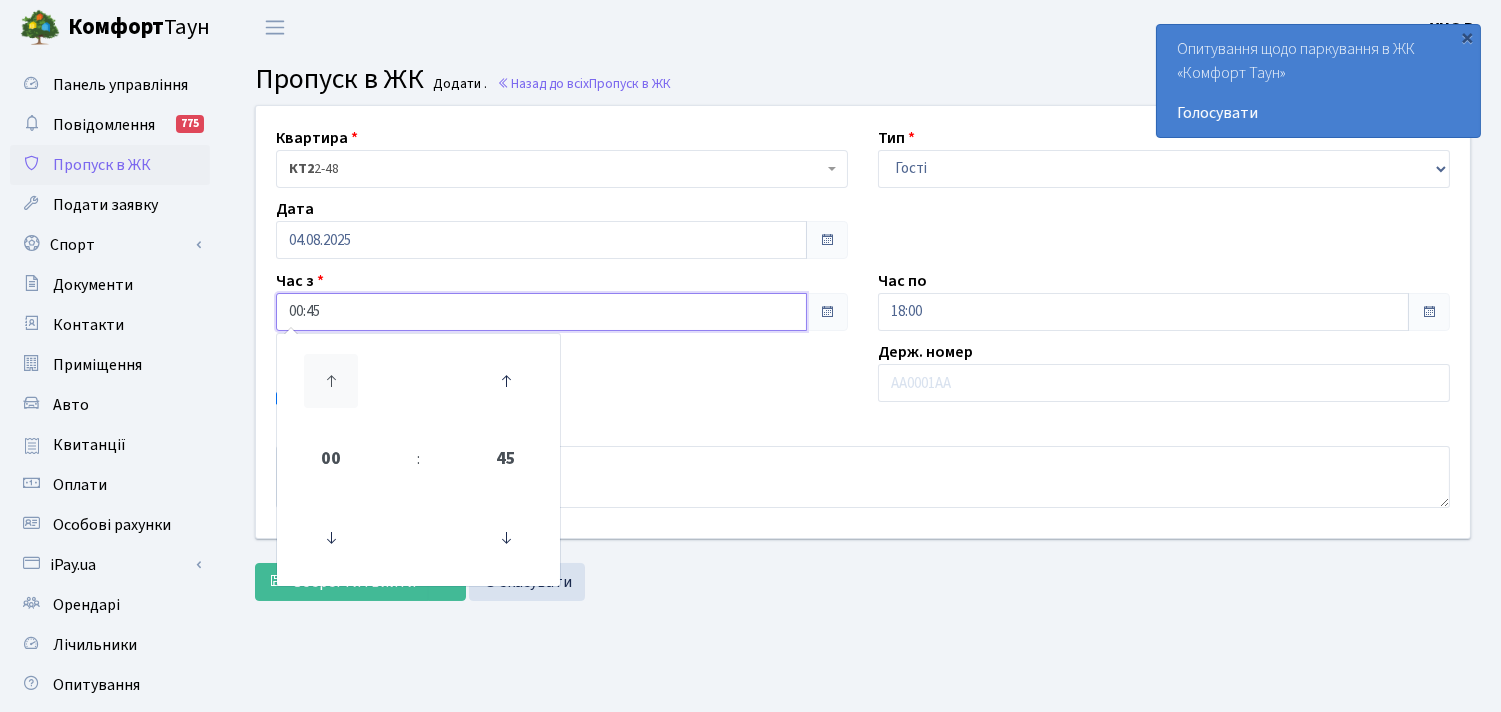 click at bounding box center (331, 381) 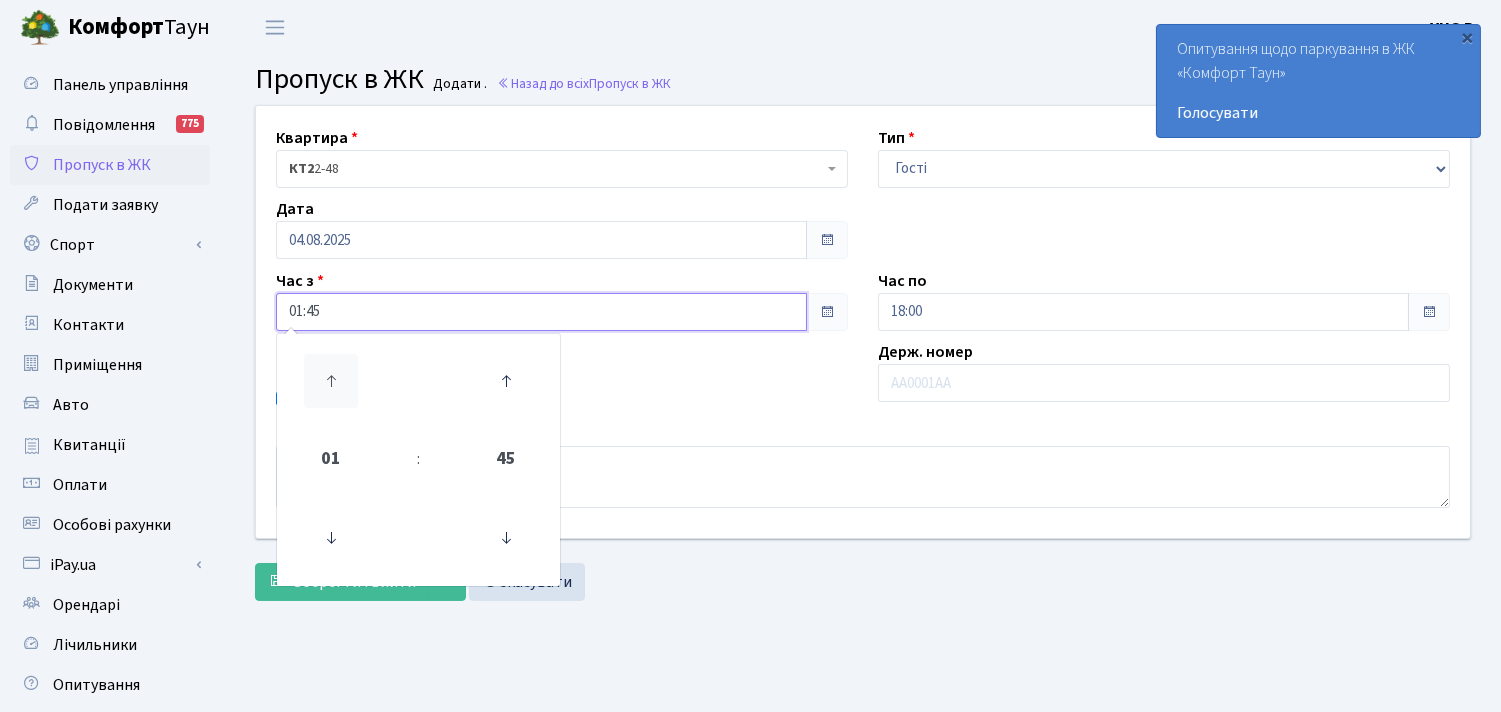 click at bounding box center [331, 381] 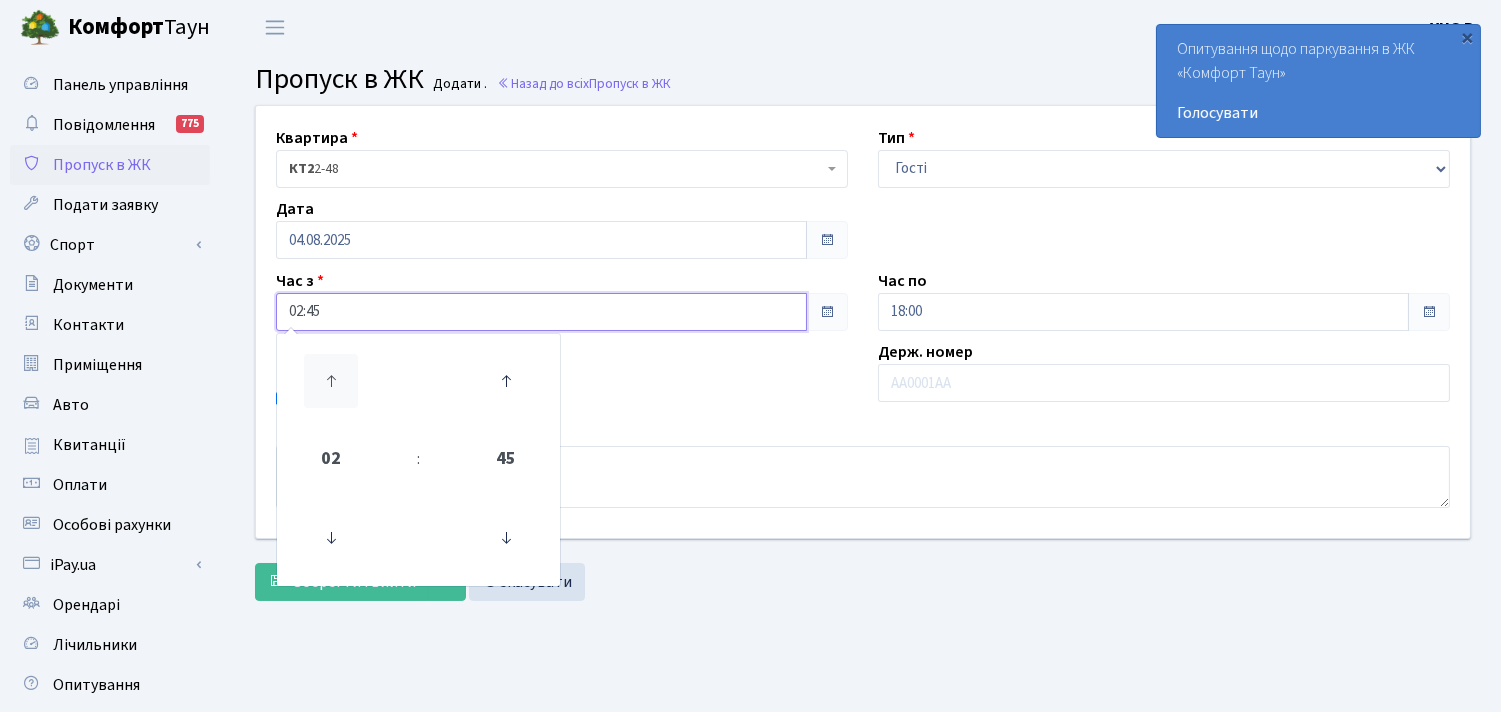 click at bounding box center [331, 381] 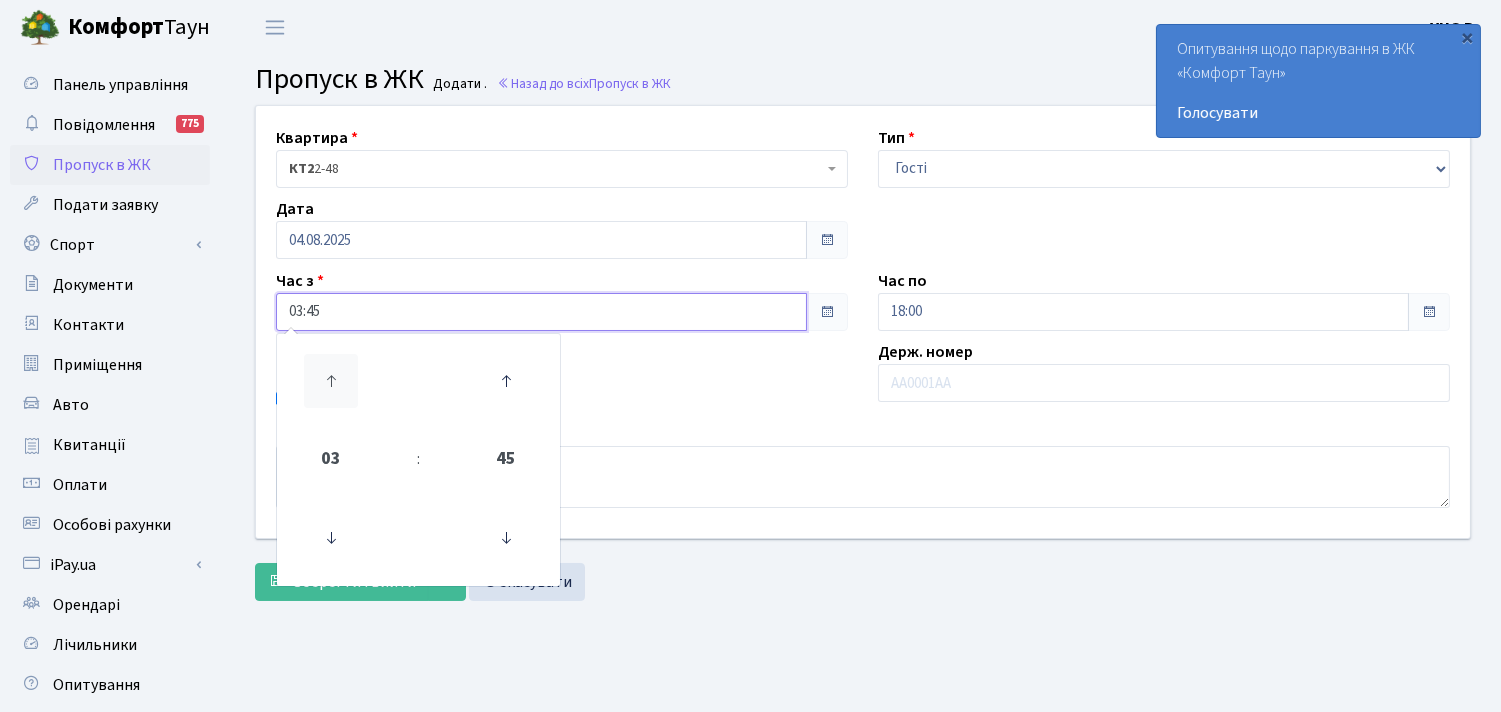 click at bounding box center (331, 381) 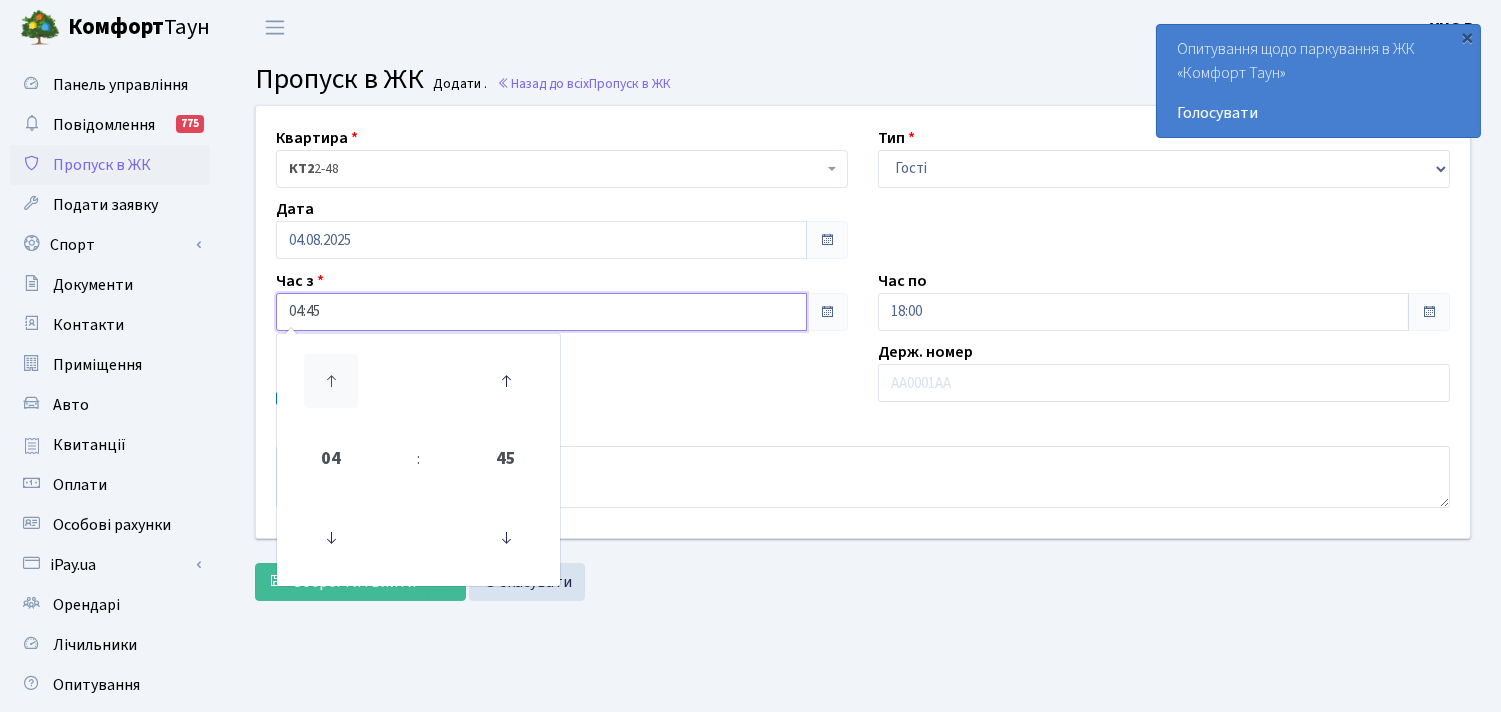 click at bounding box center [331, 381] 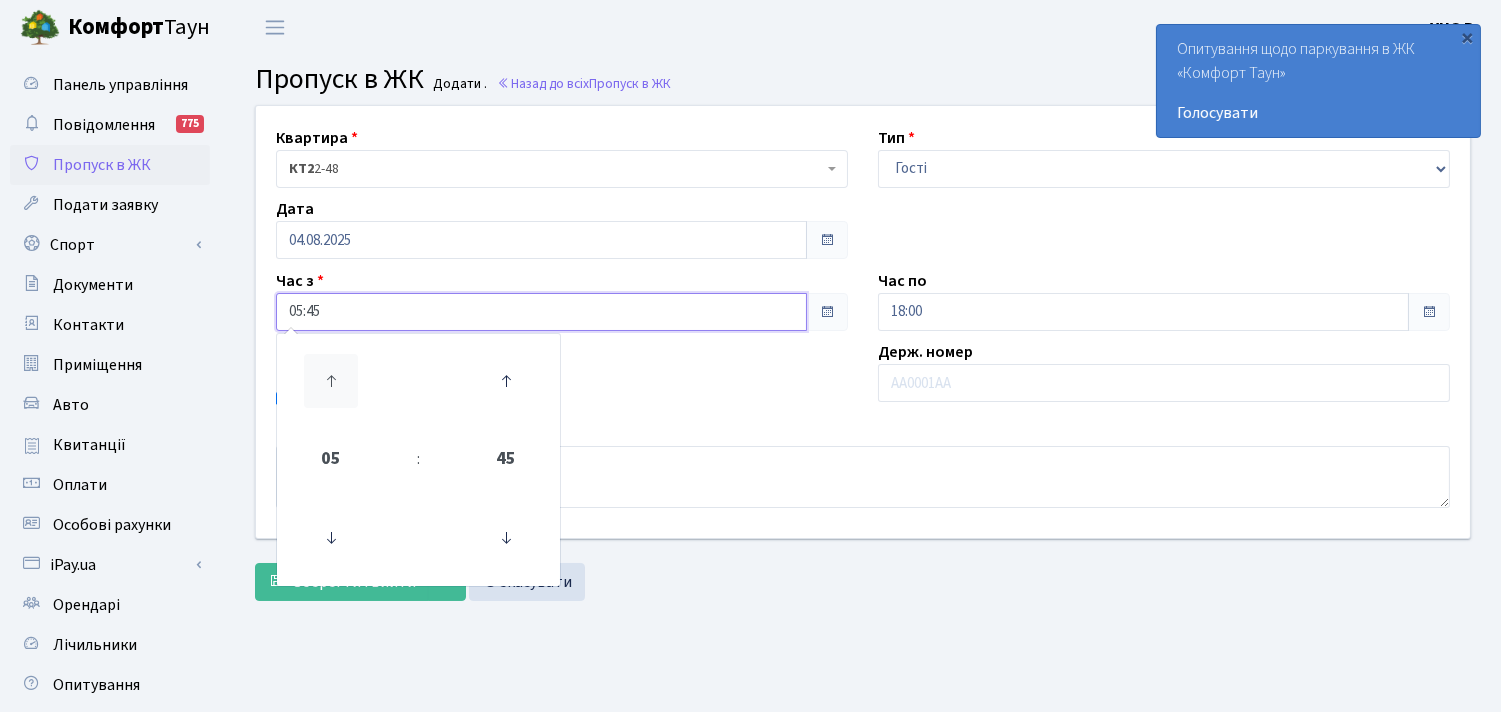click at bounding box center (331, 381) 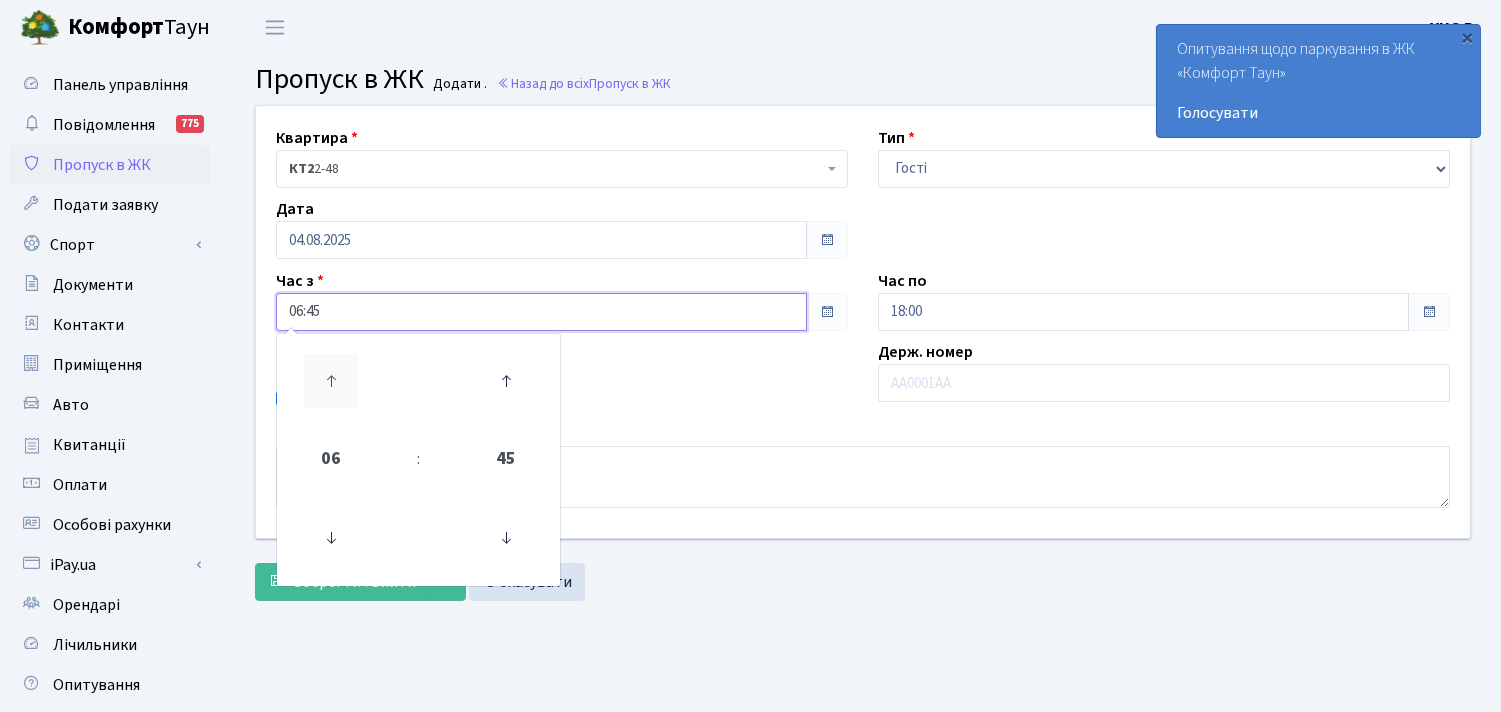 click at bounding box center [331, 381] 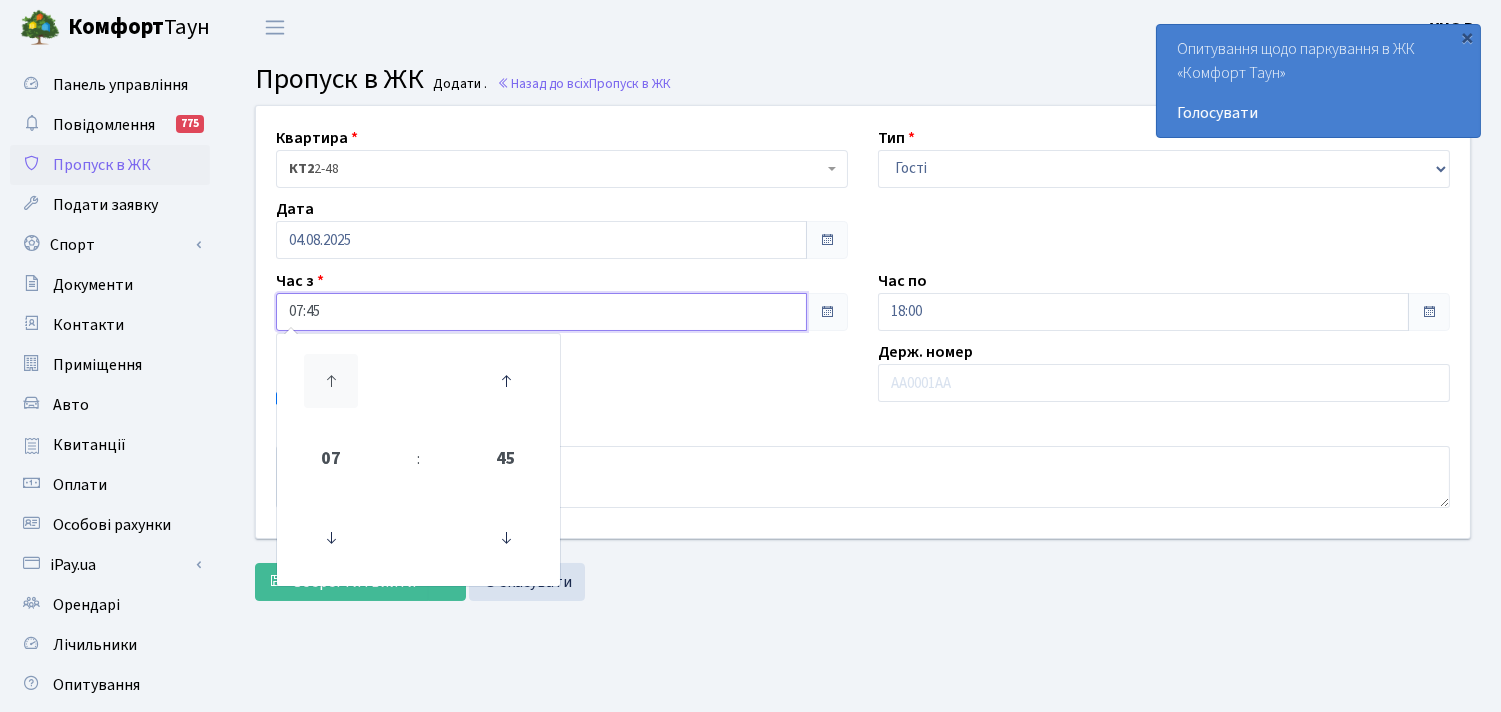 click at bounding box center [331, 381] 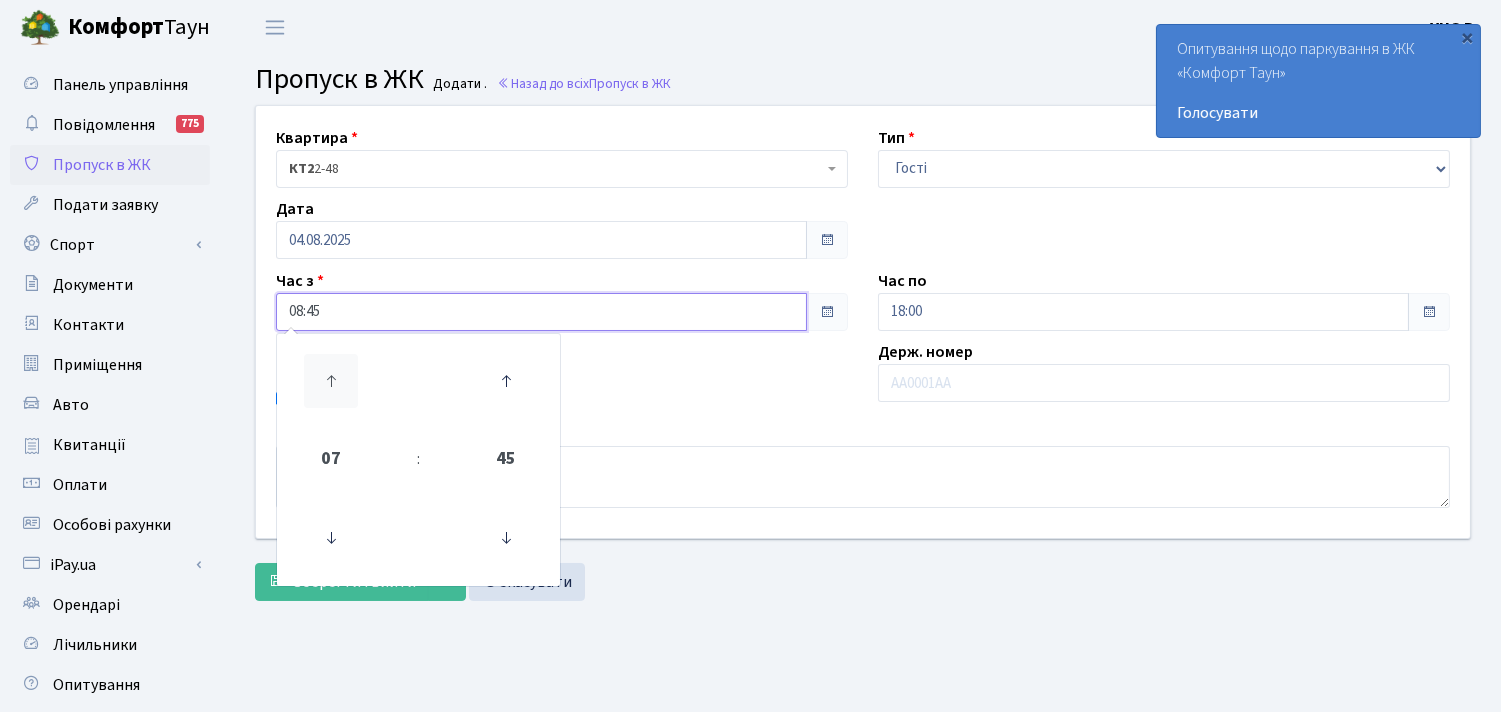 click at bounding box center [331, 381] 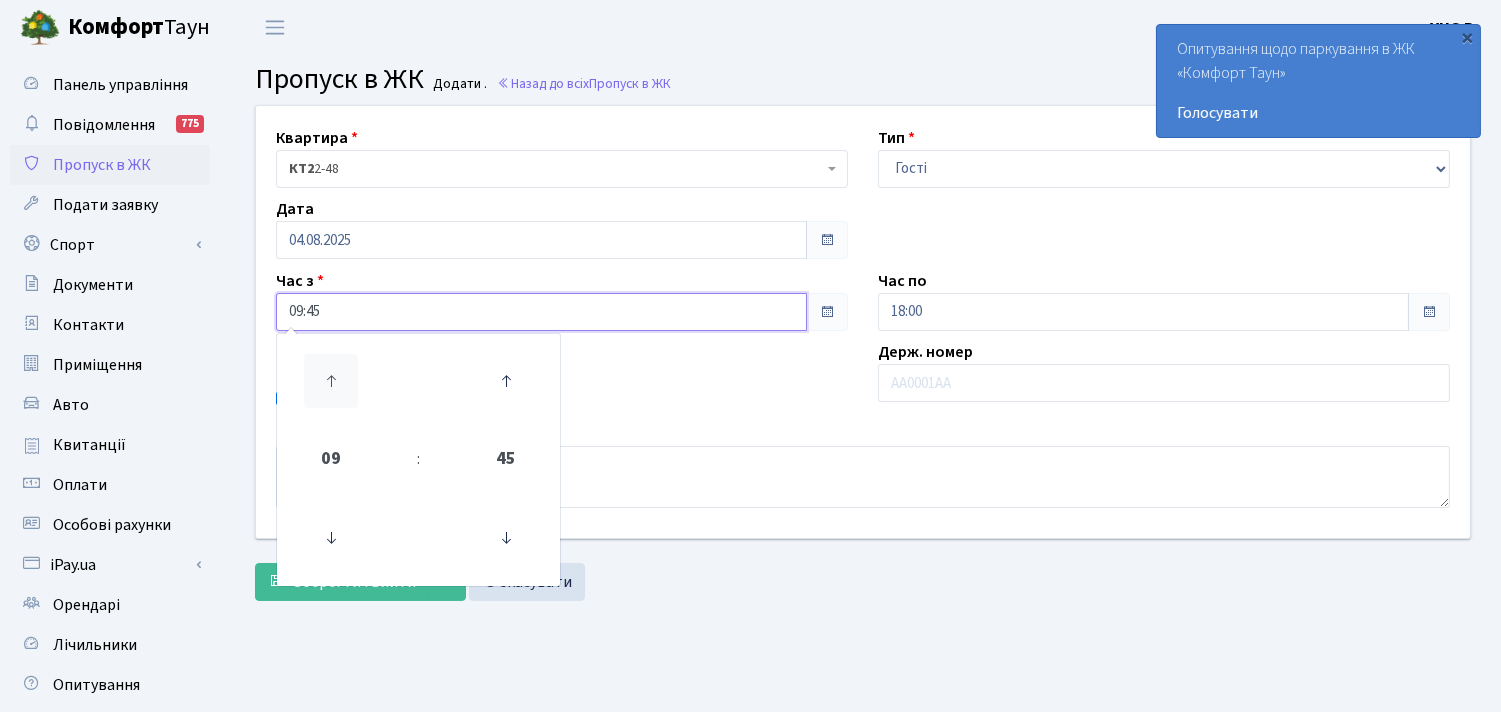 click at bounding box center [331, 381] 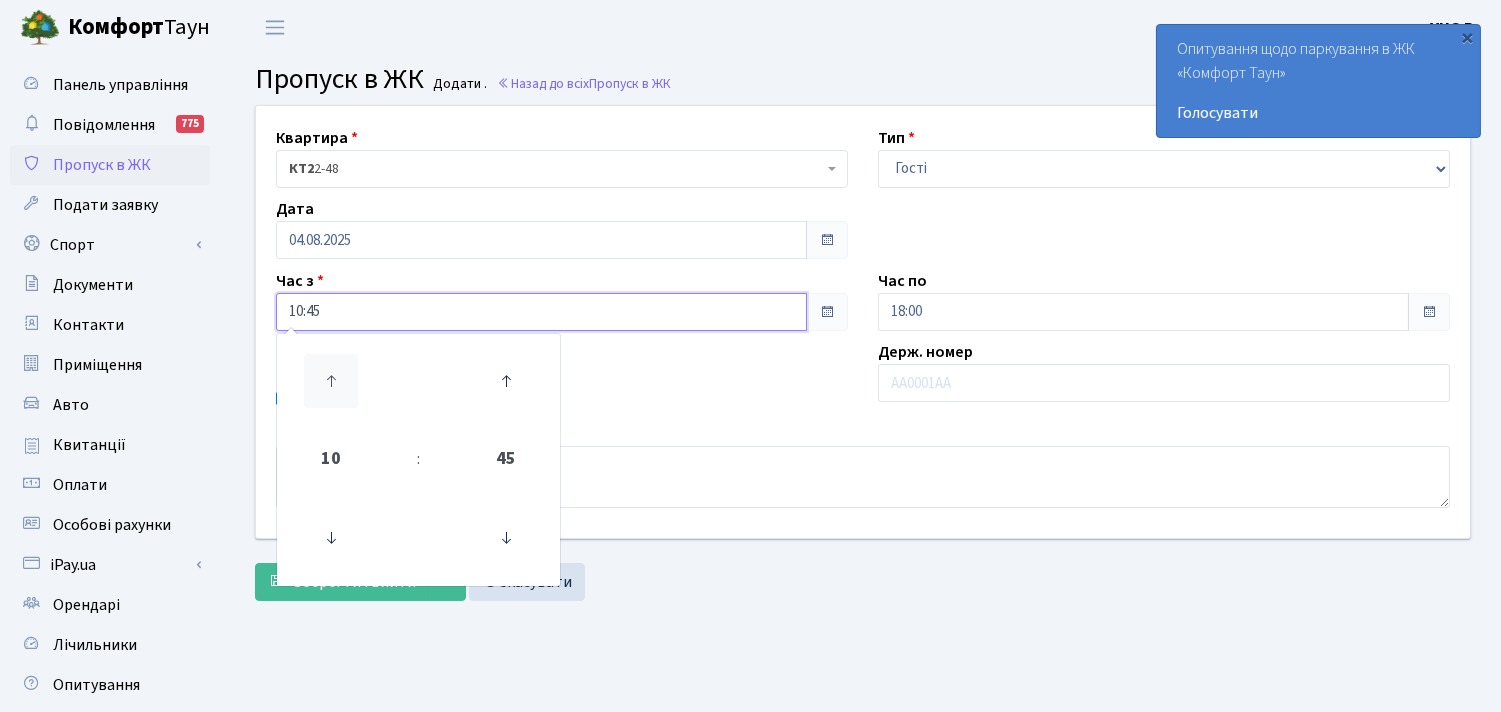 click at bounding box center [331, 381] 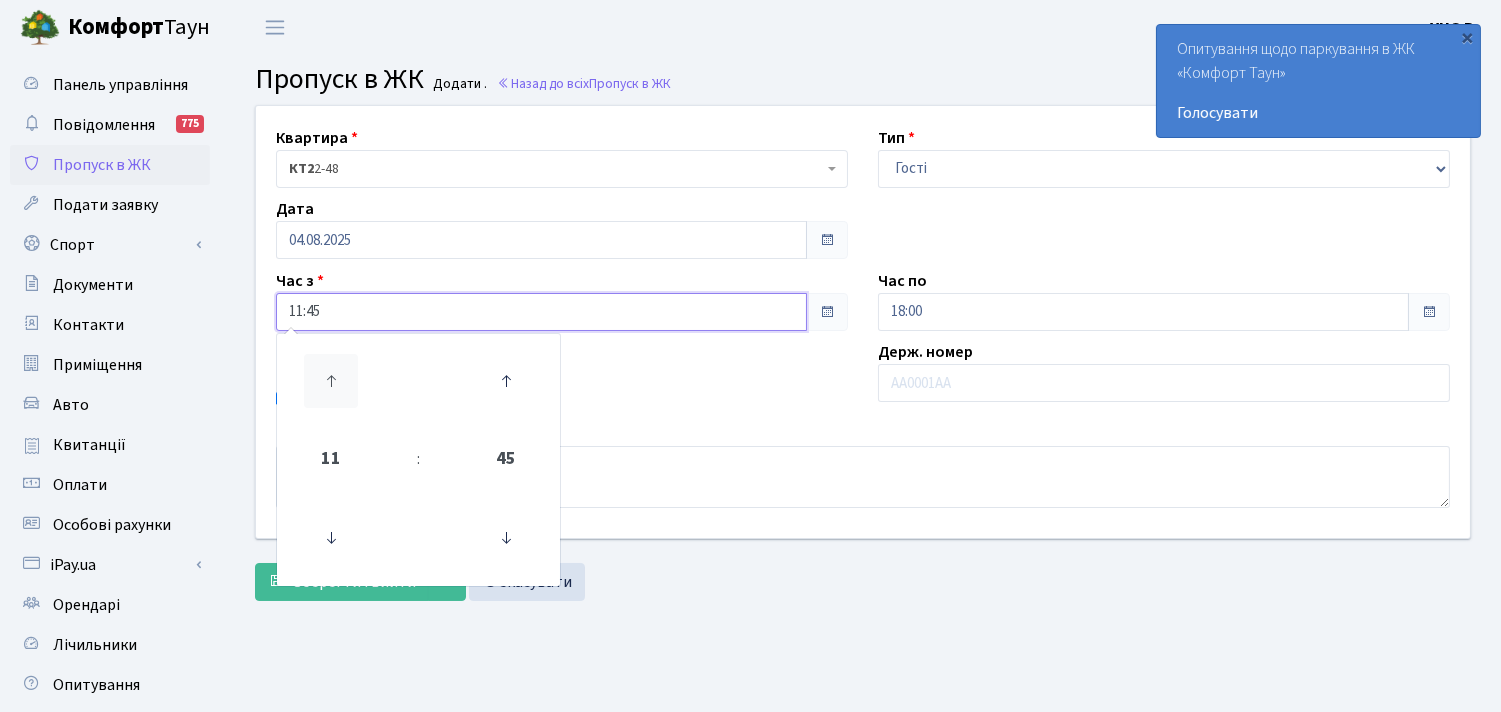 click at bounding box center [331, 381] 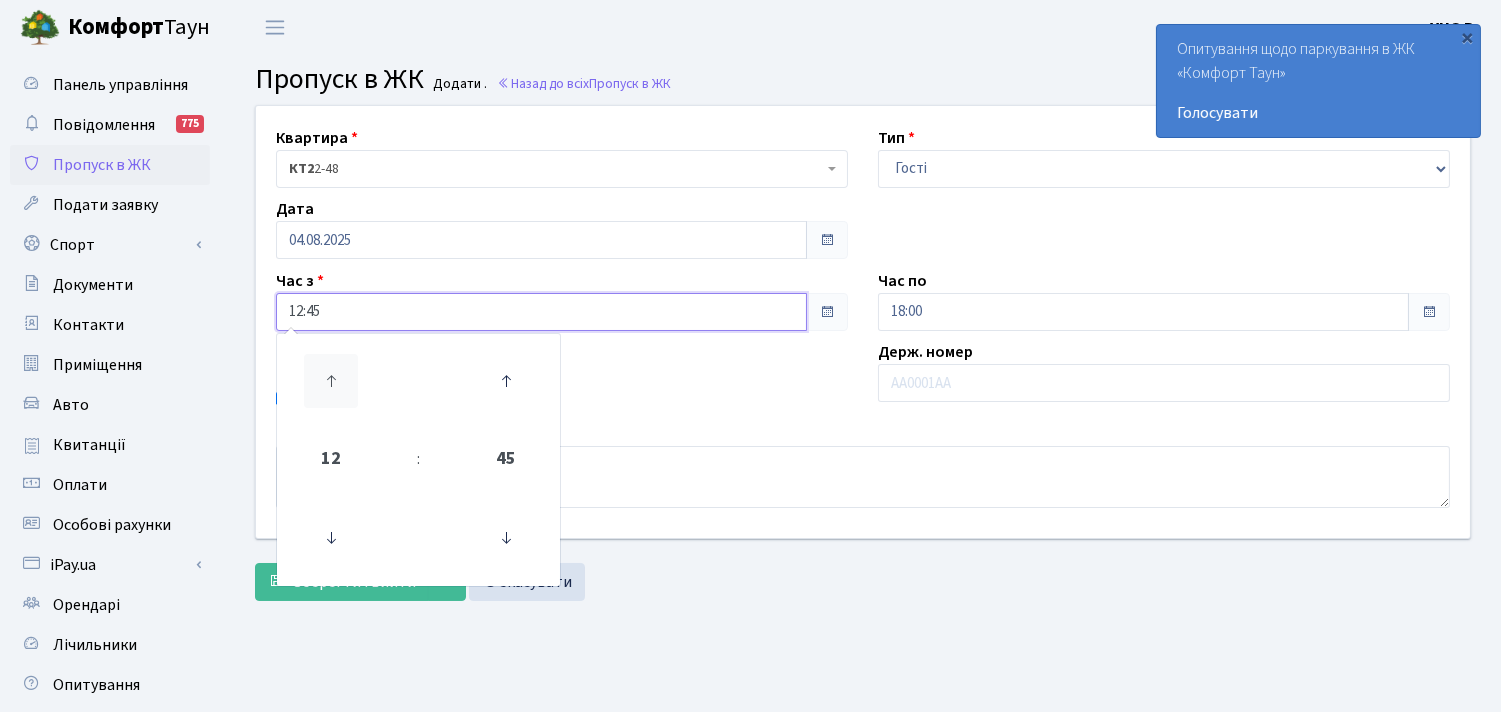 click at bounding box center (331, 381) 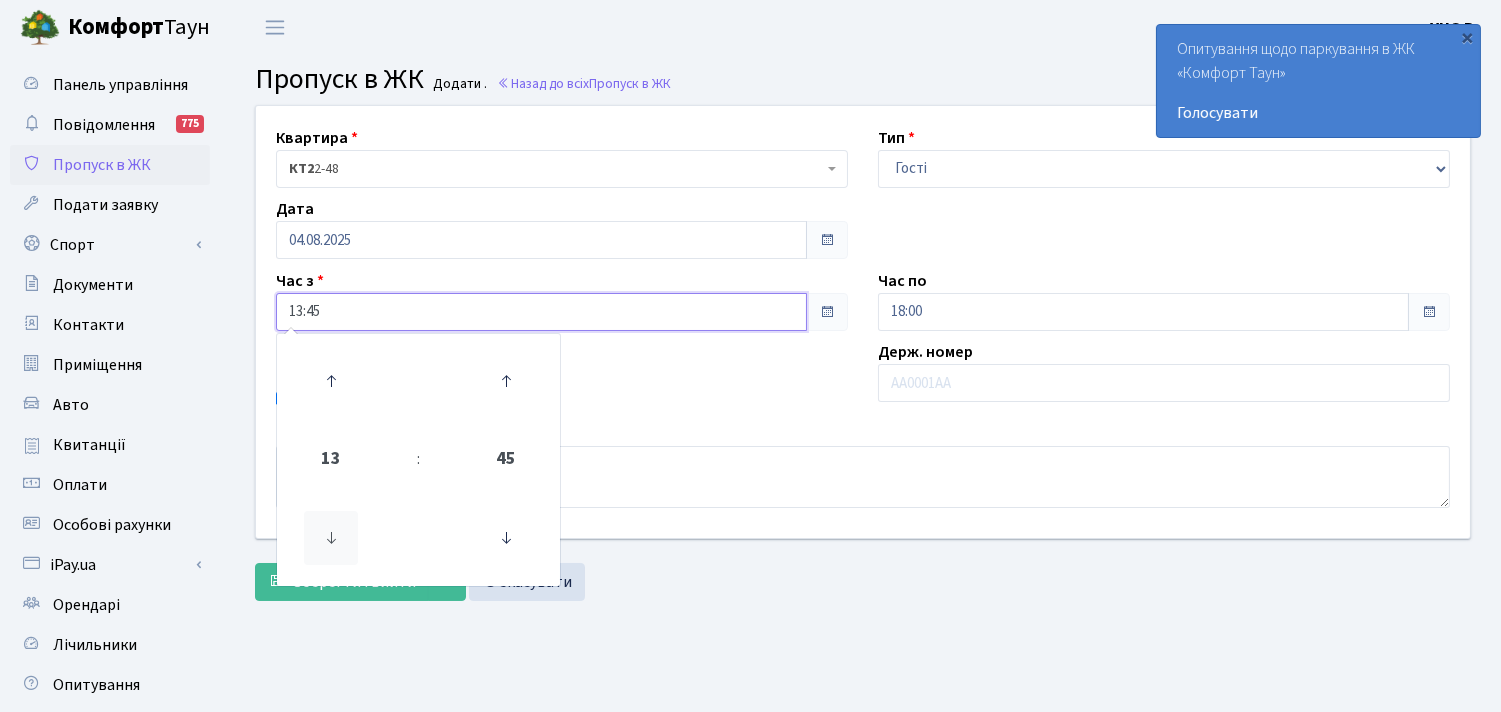 click at bounding box center (331, 538) 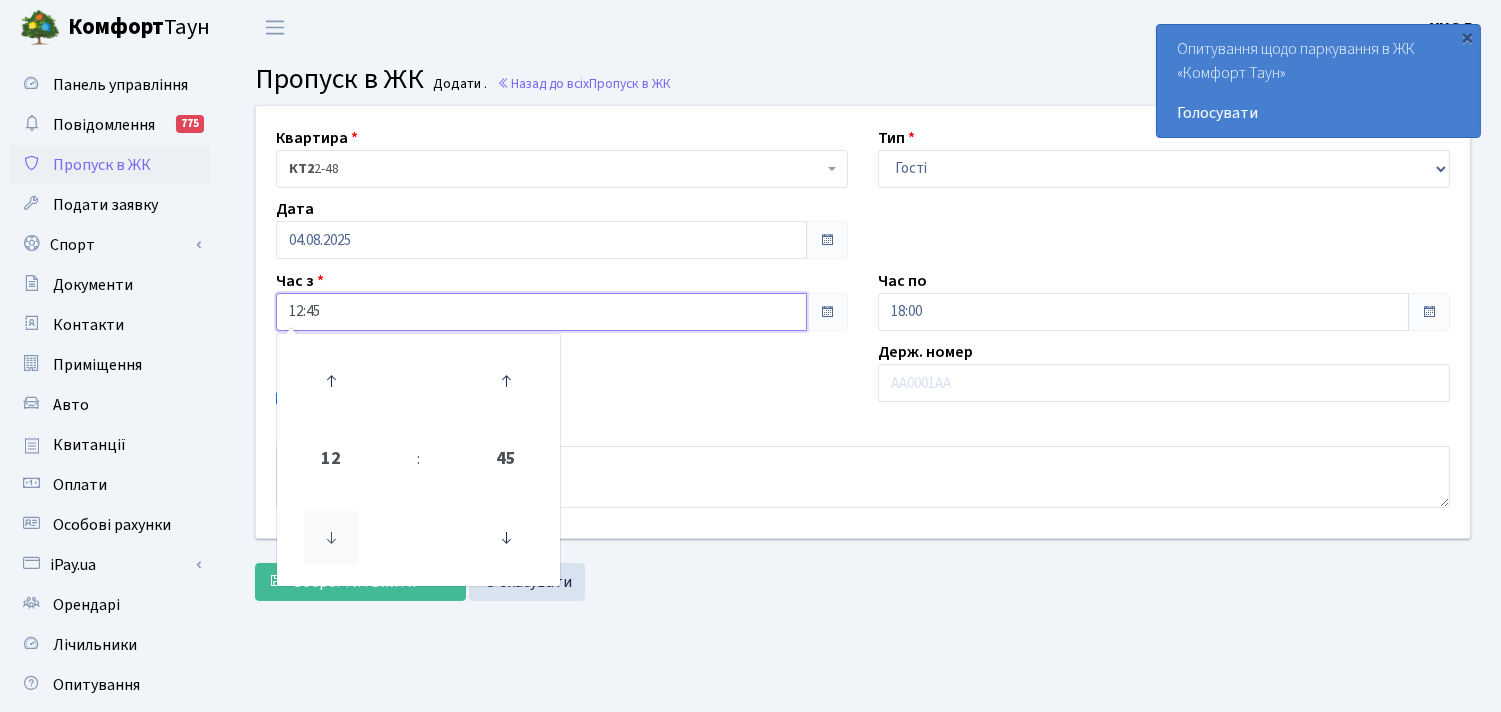 click at bounding box center [331, 538] 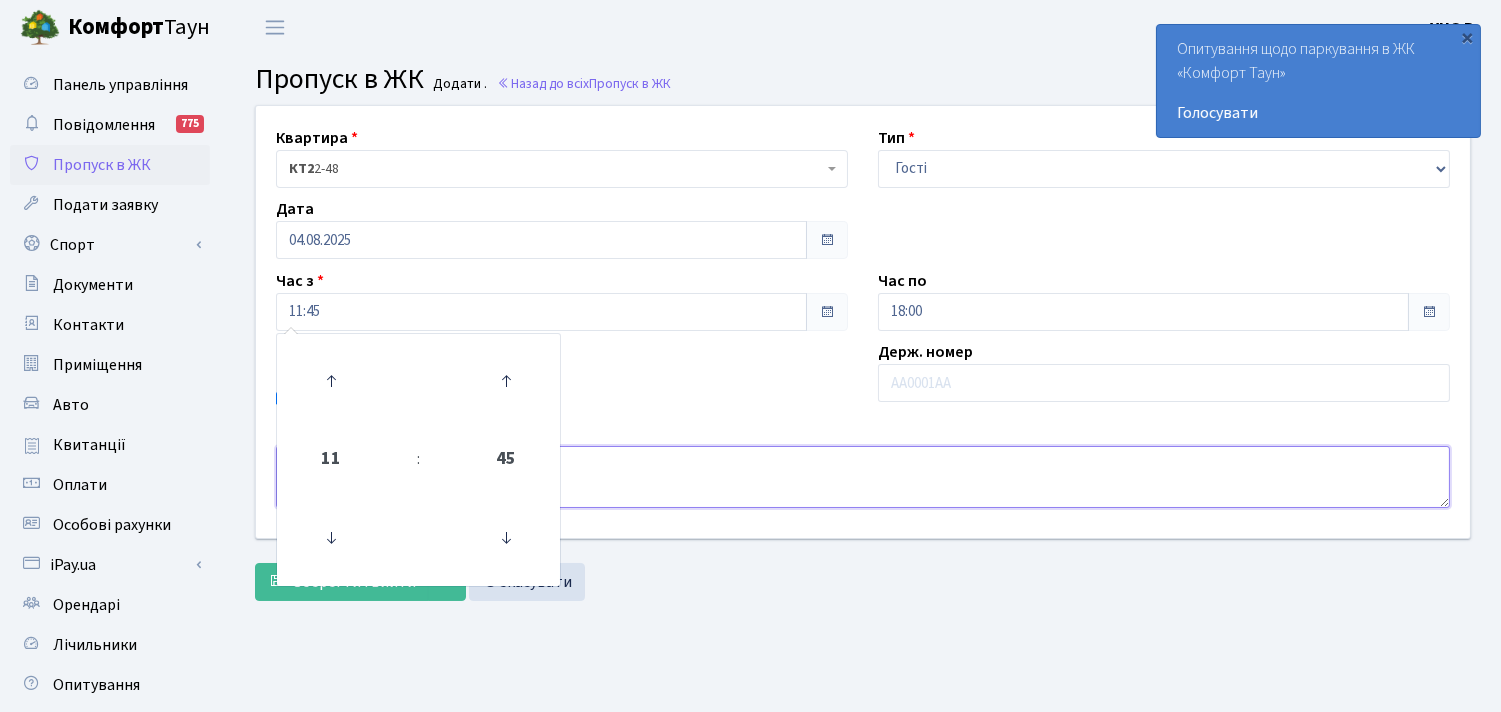 click at bounding box center [863, 477] 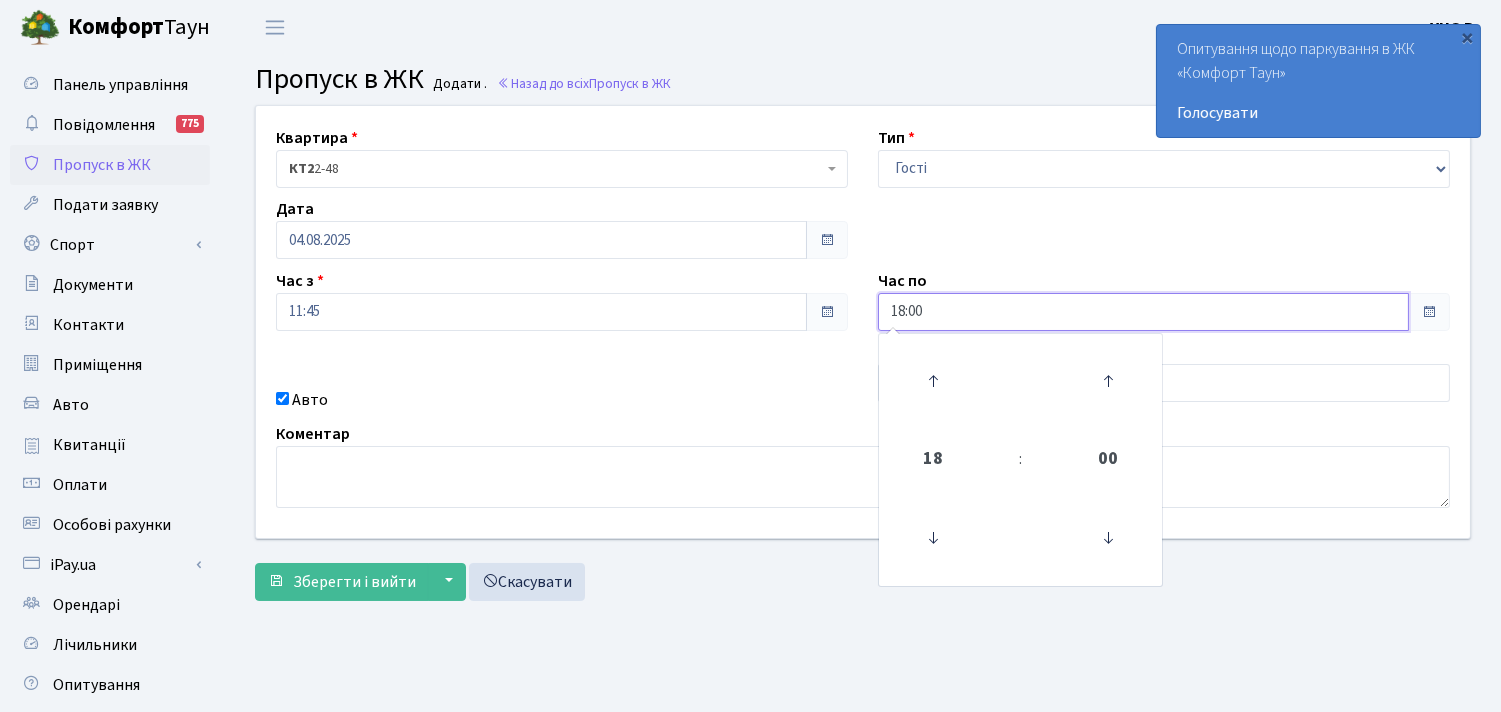 click on "18:00" at bounding box center [1143, 312] 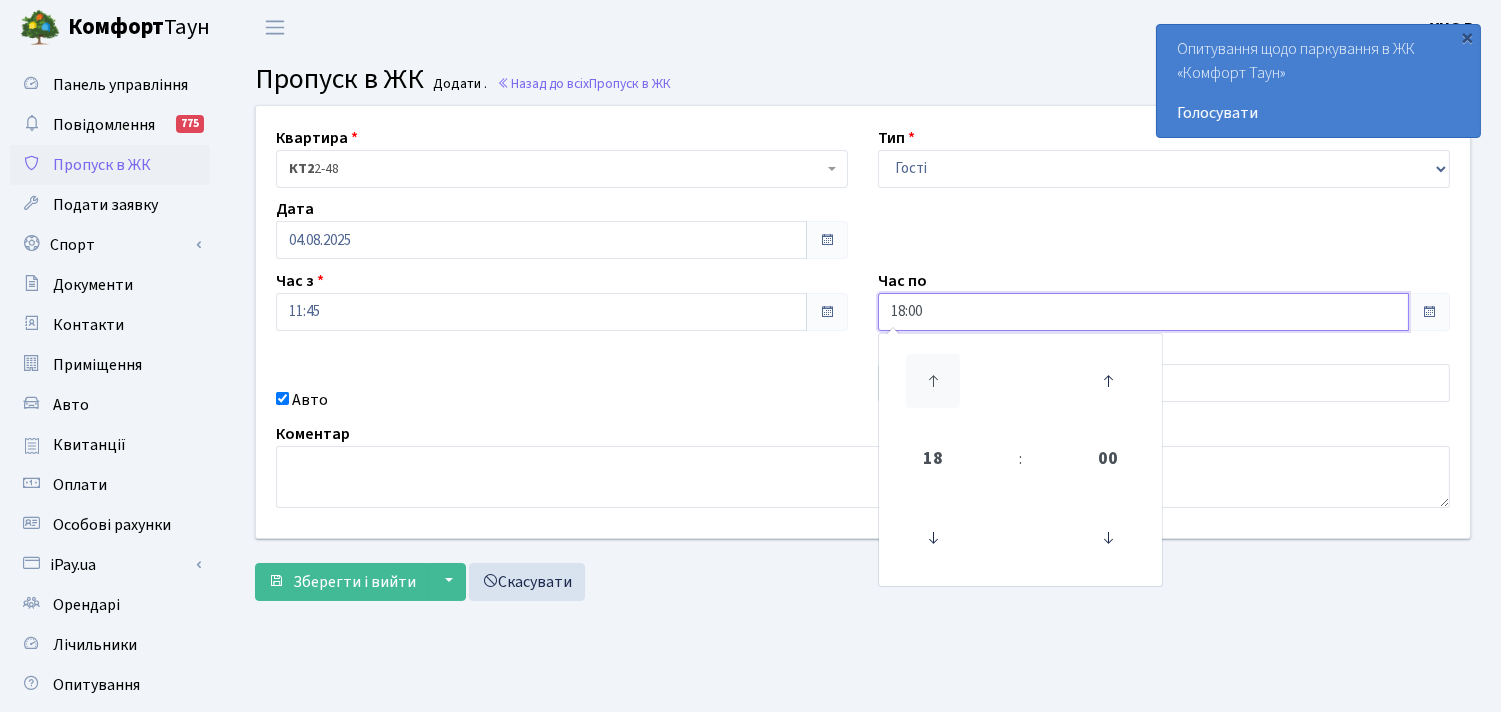 click at bounding box center [933, 381] 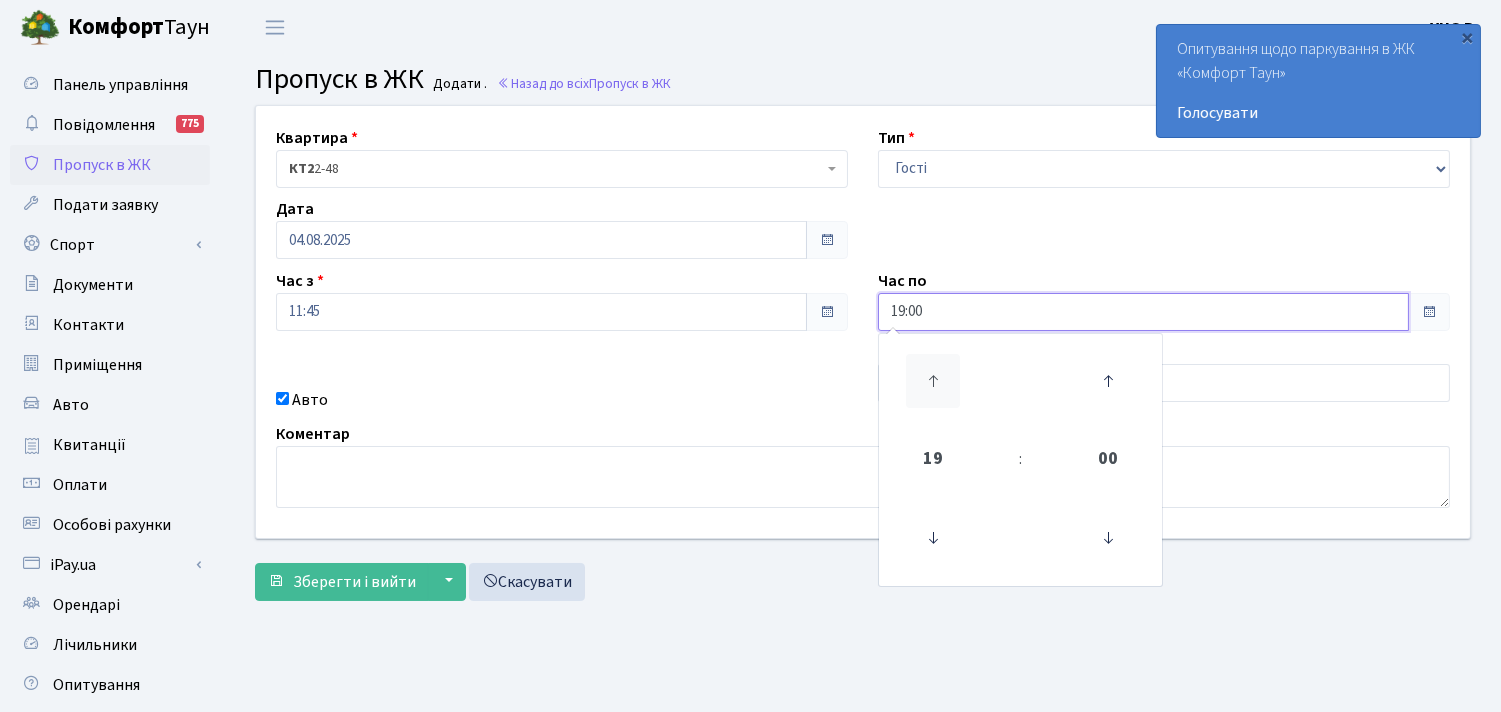 click at bounding box center [933, 381] 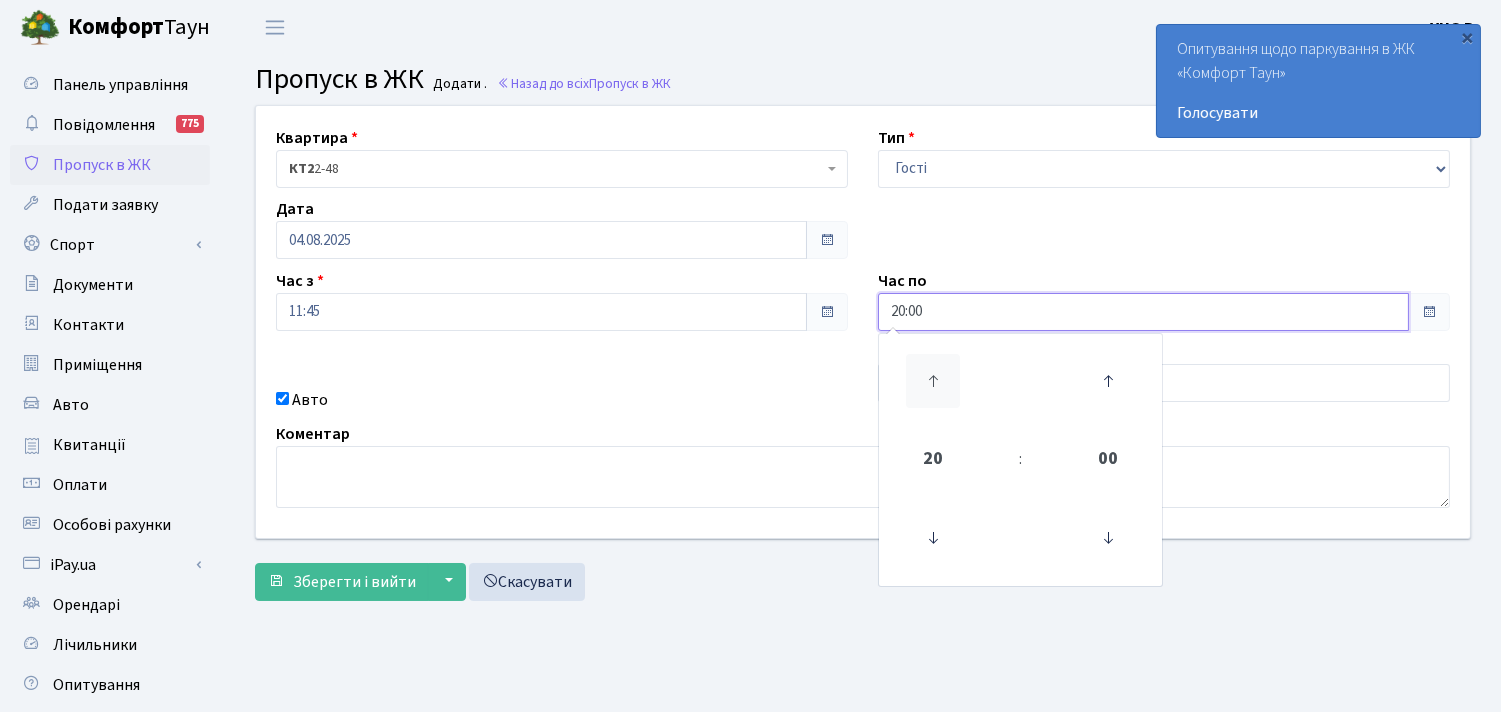 click at bounding box center (933, 381) 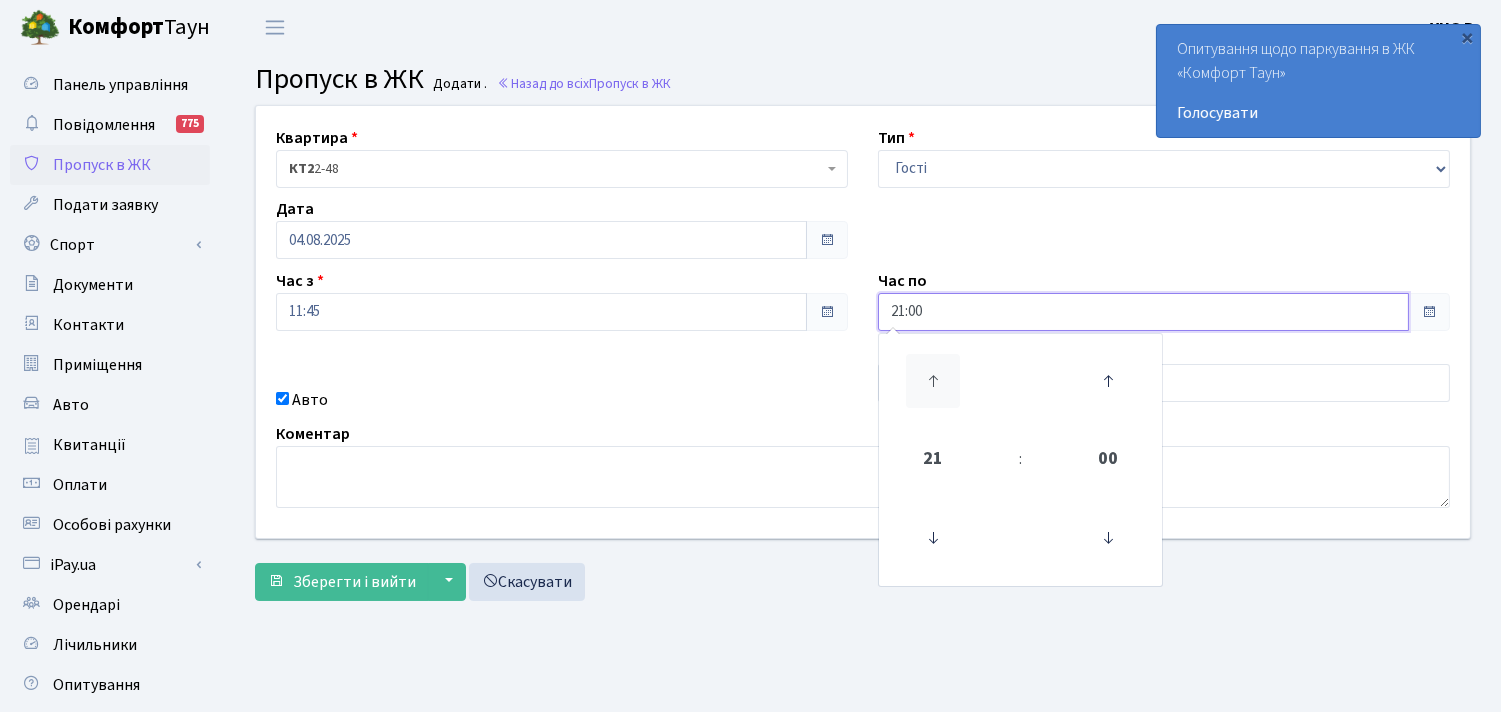 click at bounding box center (933, 381) 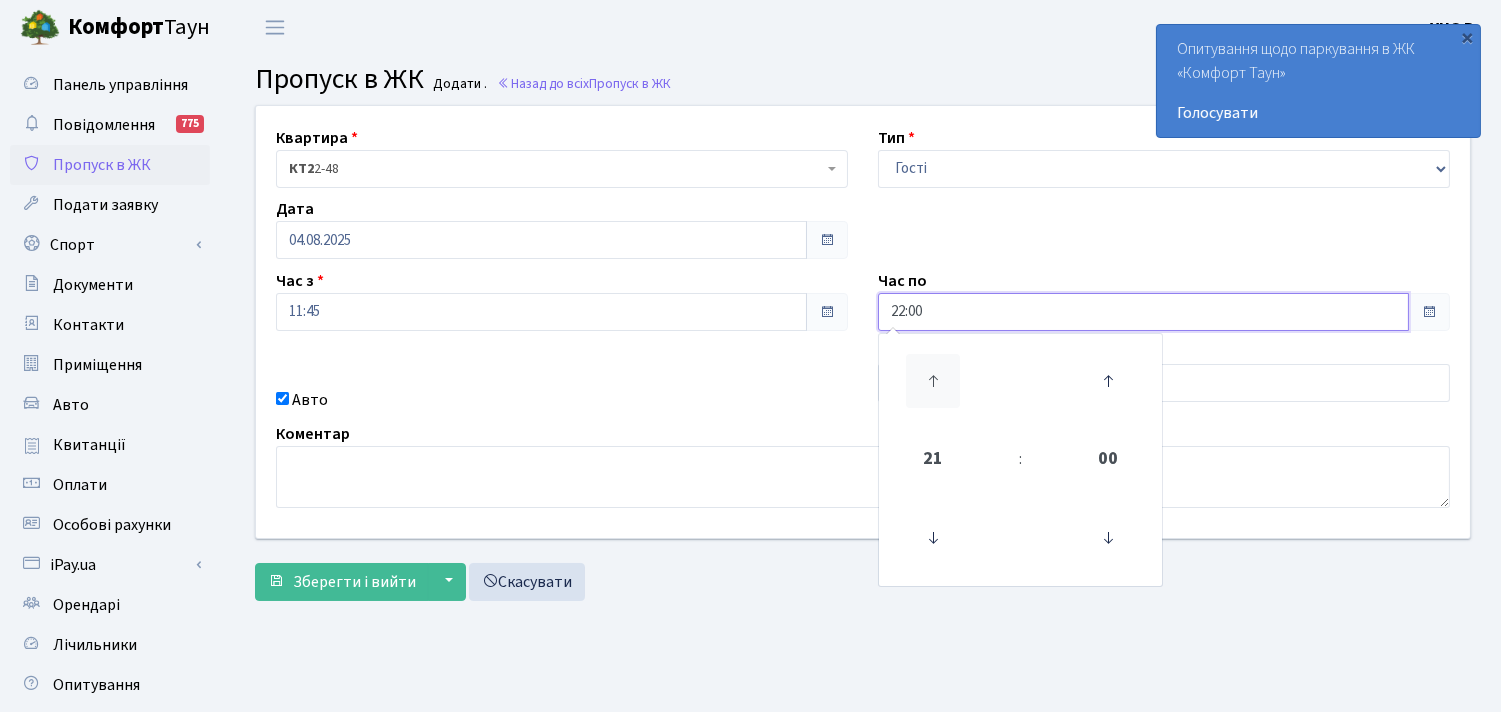 click at bounding box center [933, 381] 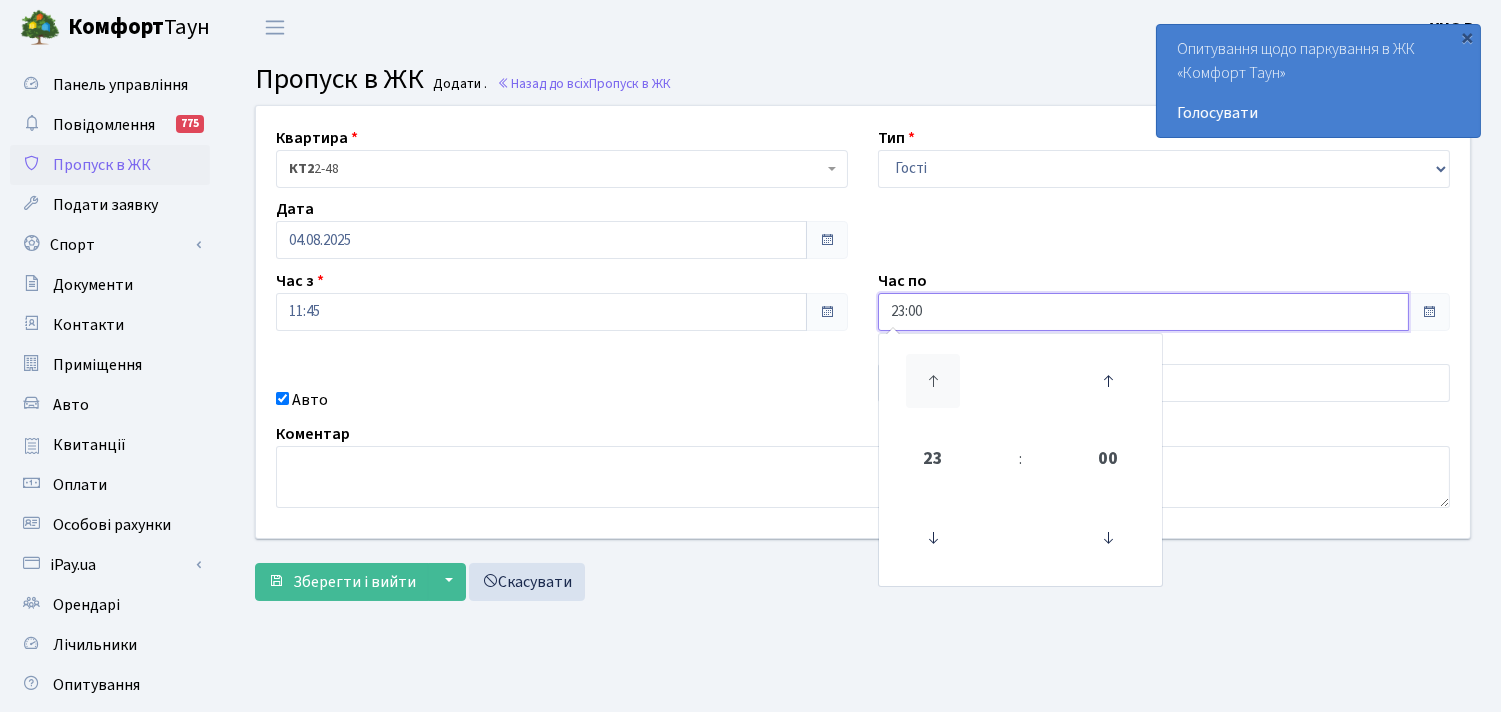 click at bounding box center [933, 381] 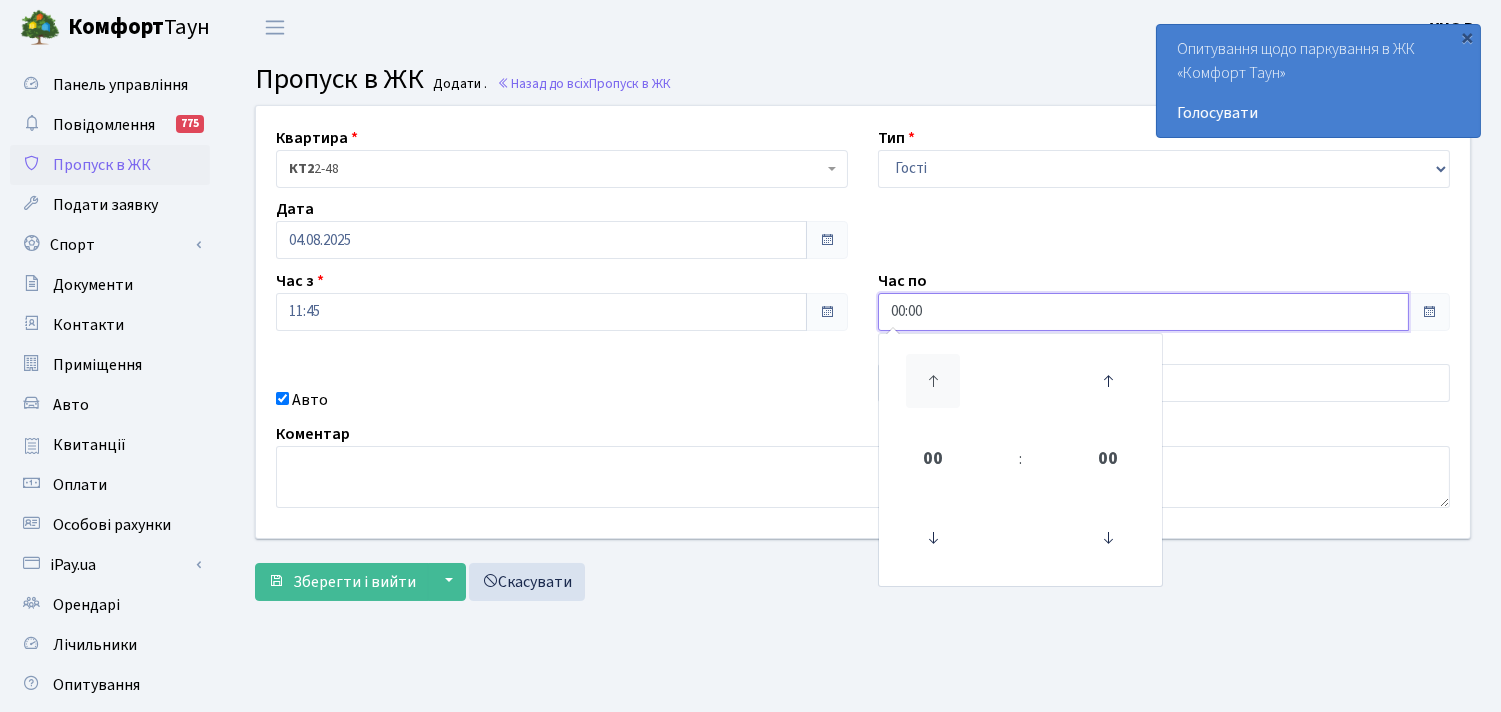 click at bounding box center (933, 381) 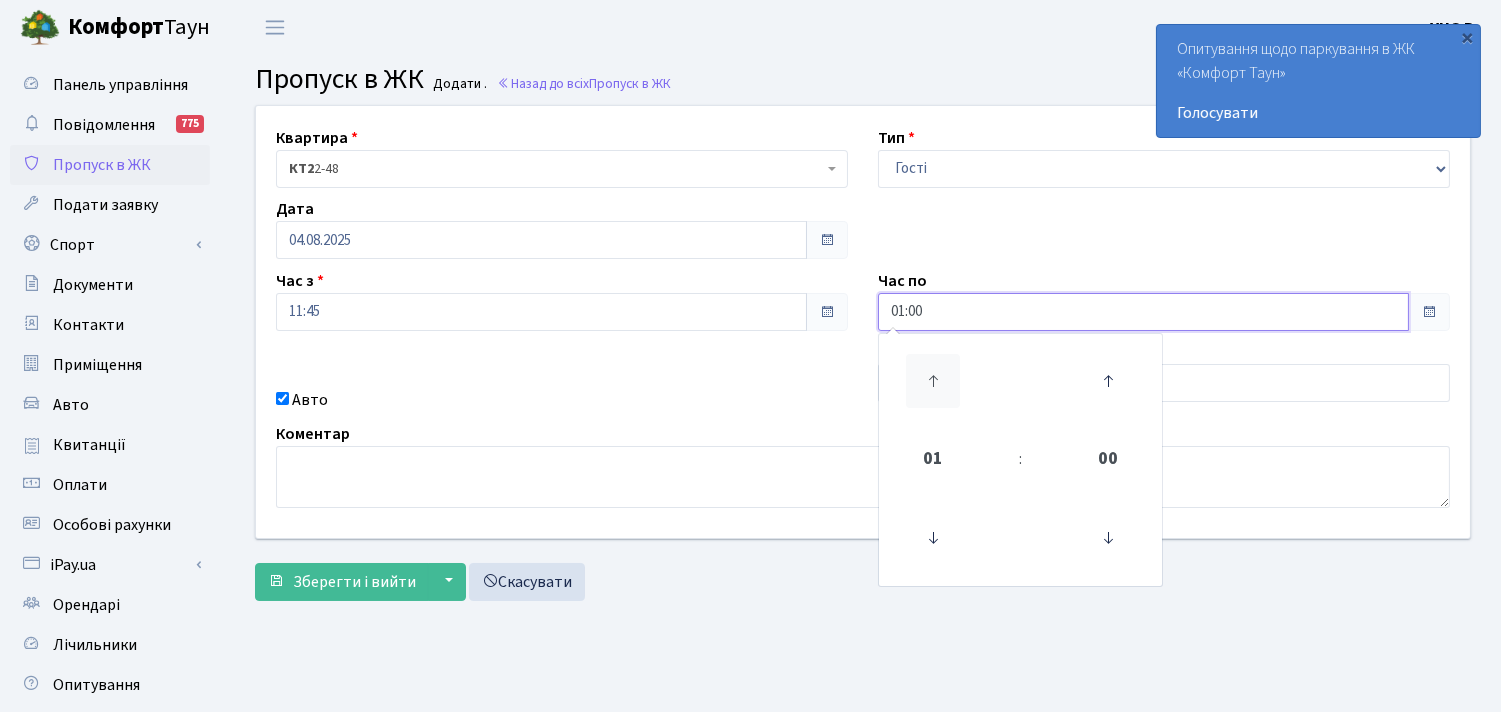 click at bounding box center [933, 381] 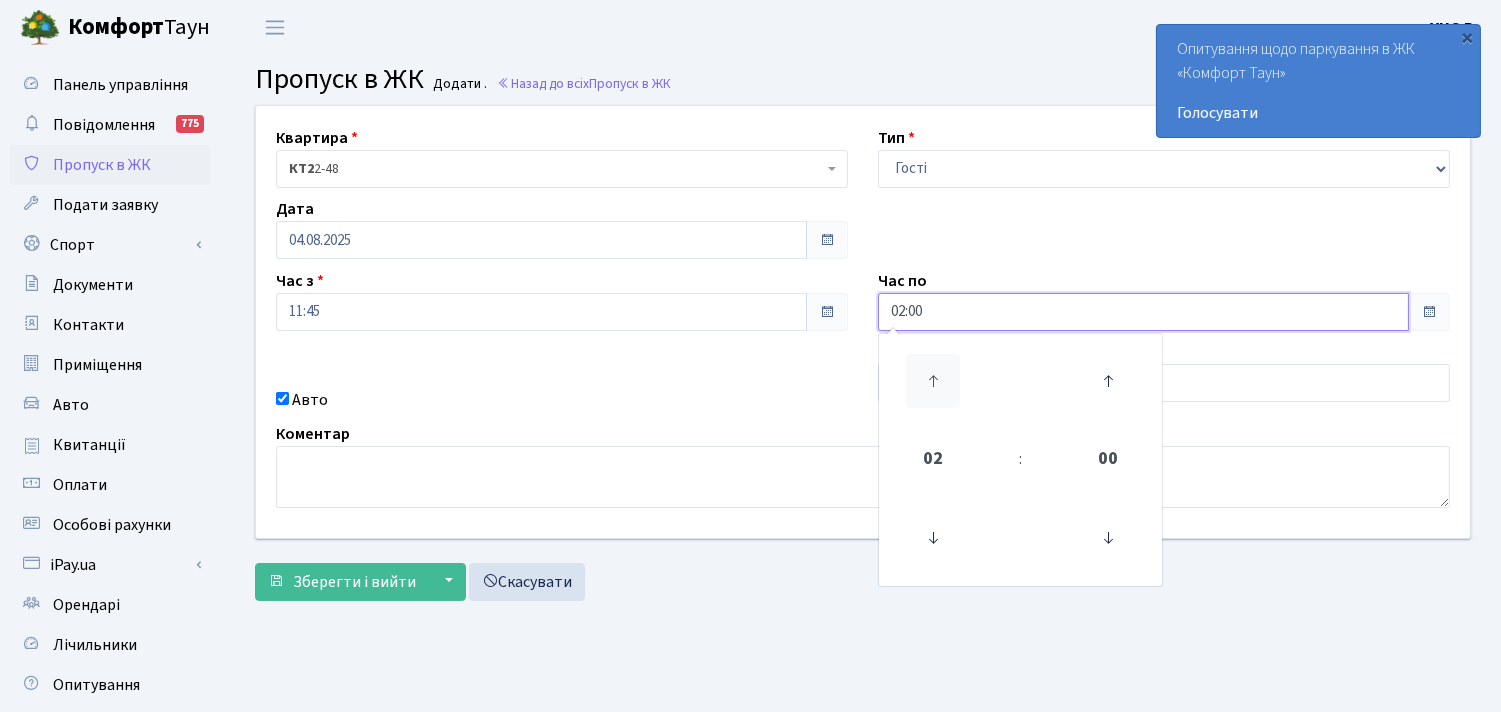 click at bounding box center [933, 381] 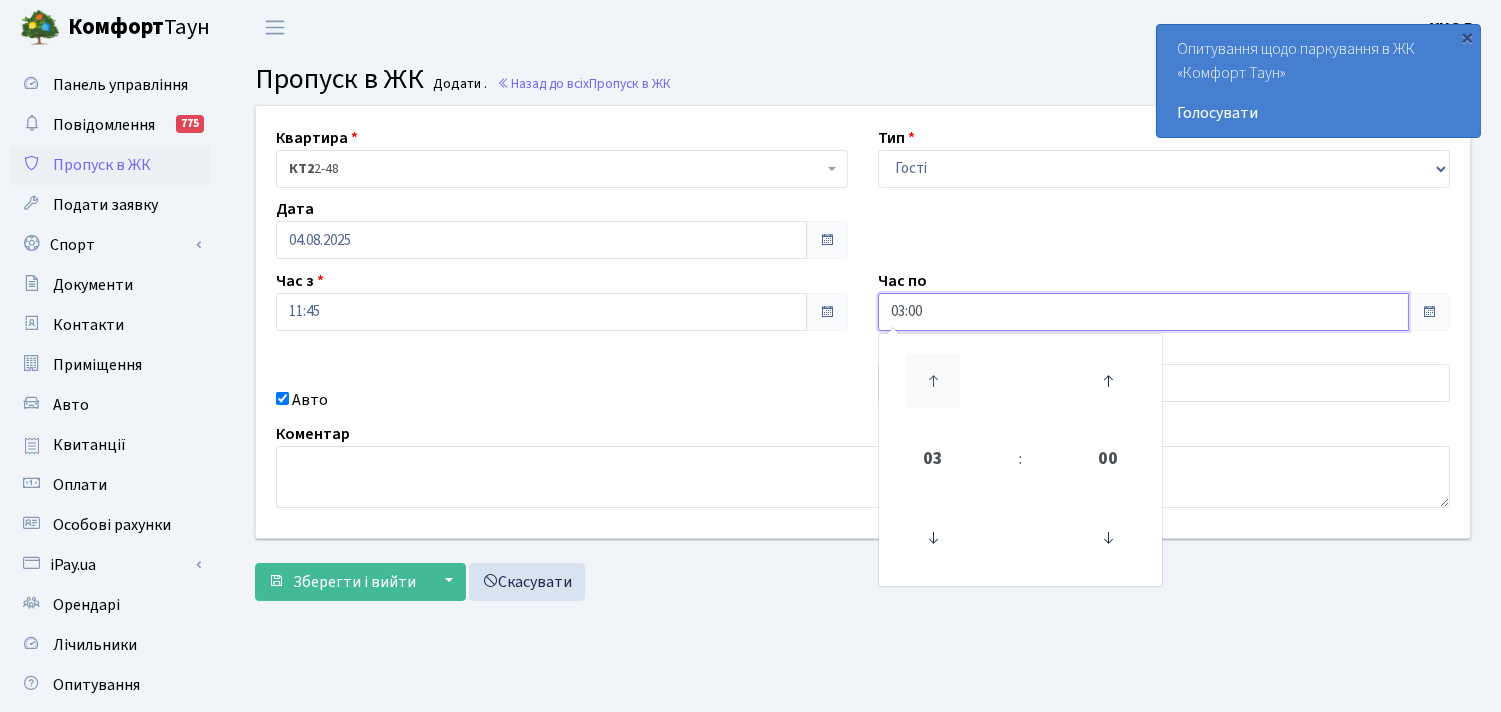click at bounding box center [933, 381] 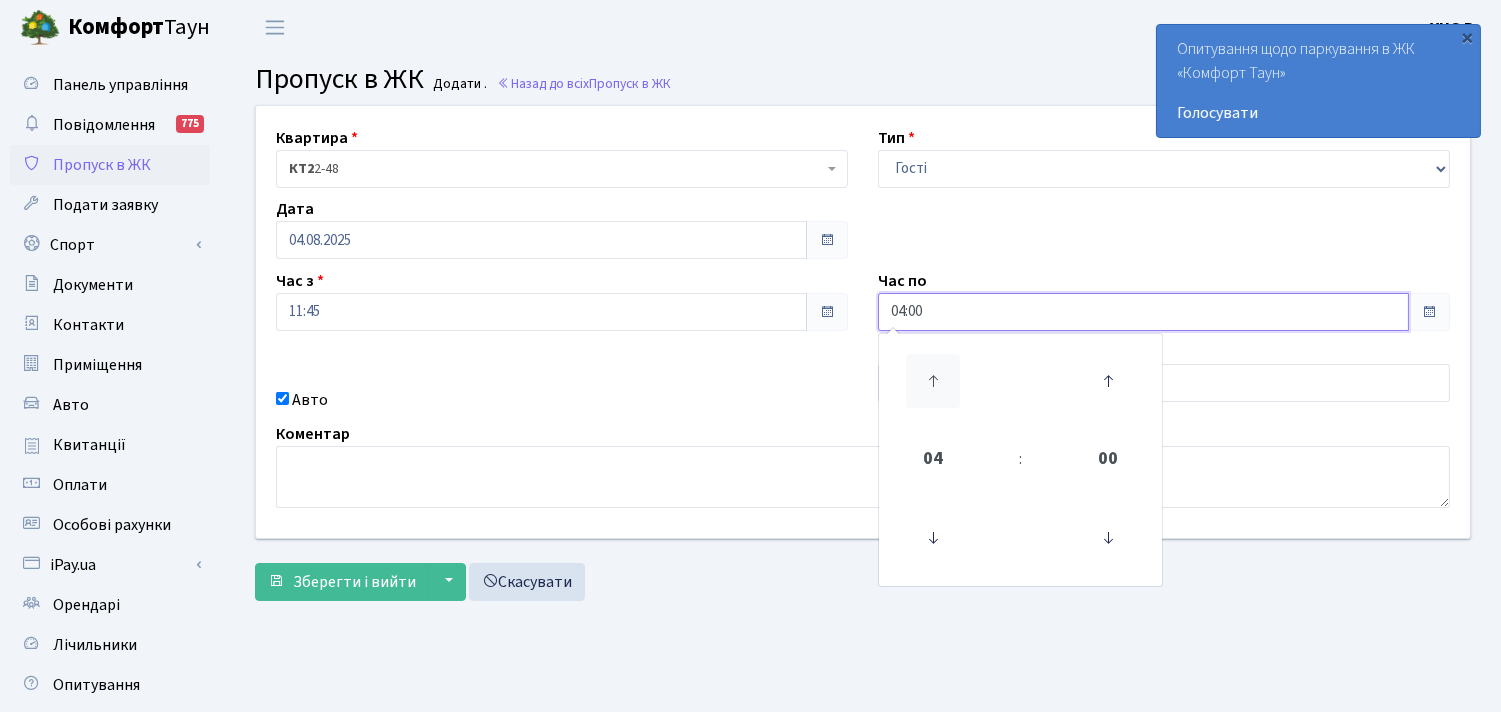 click at bounding box center (933, 381) 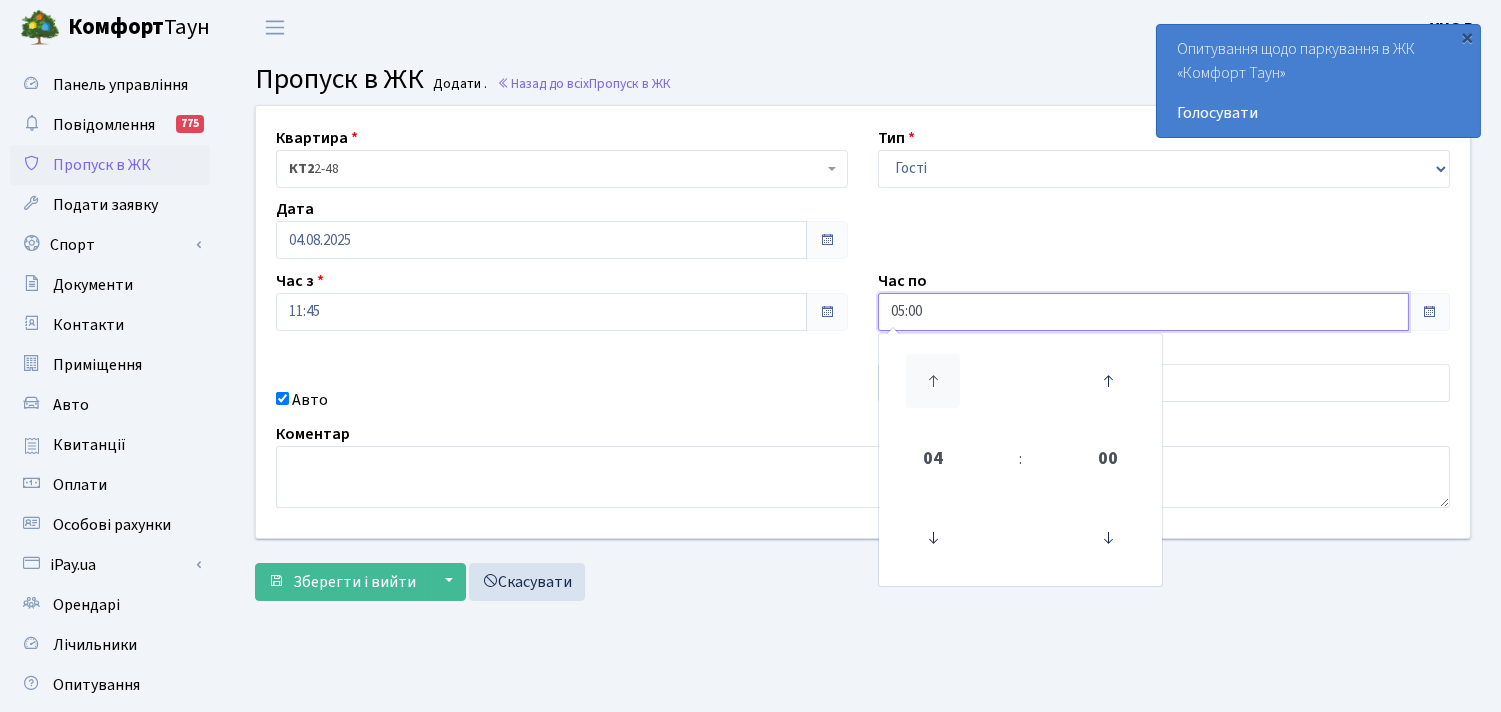 click at bounding box center [933, 381] 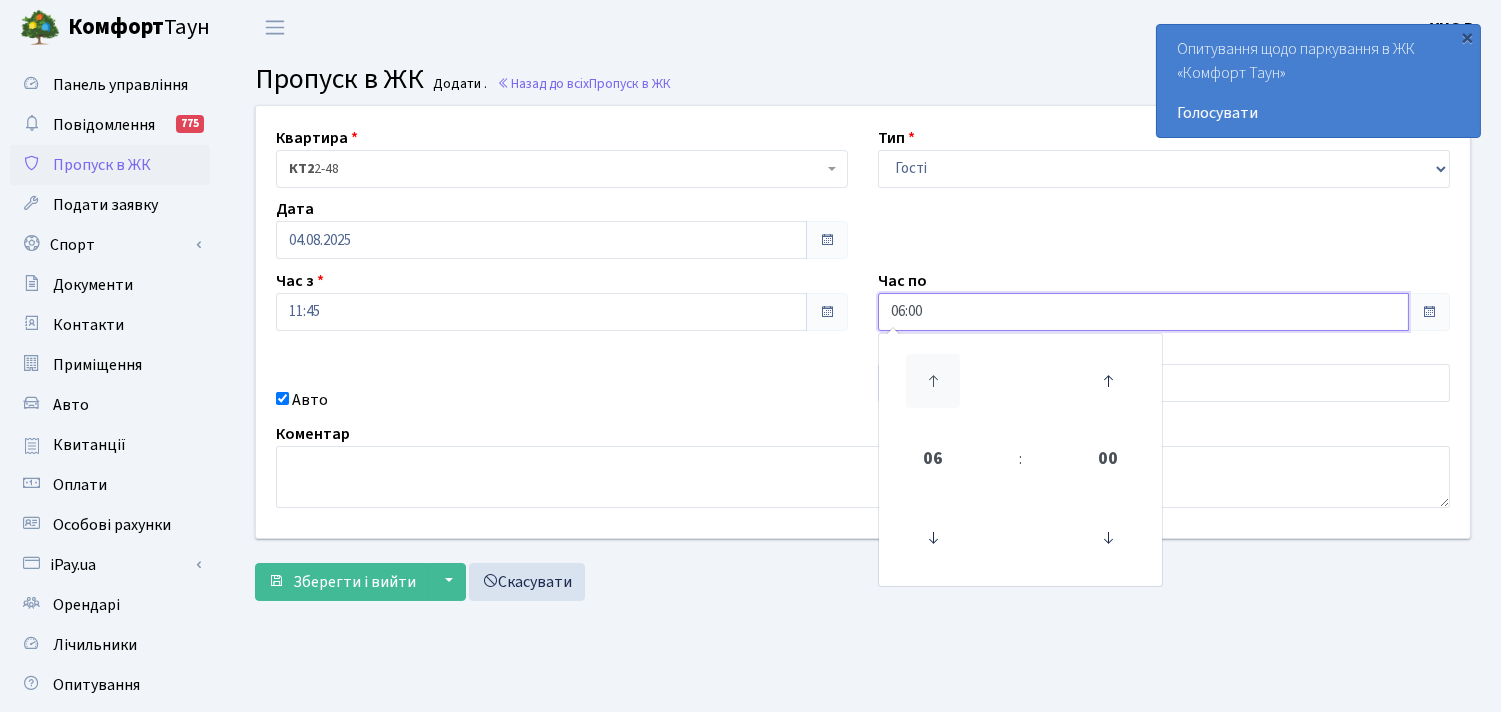 click at bounding box center [933, 381] 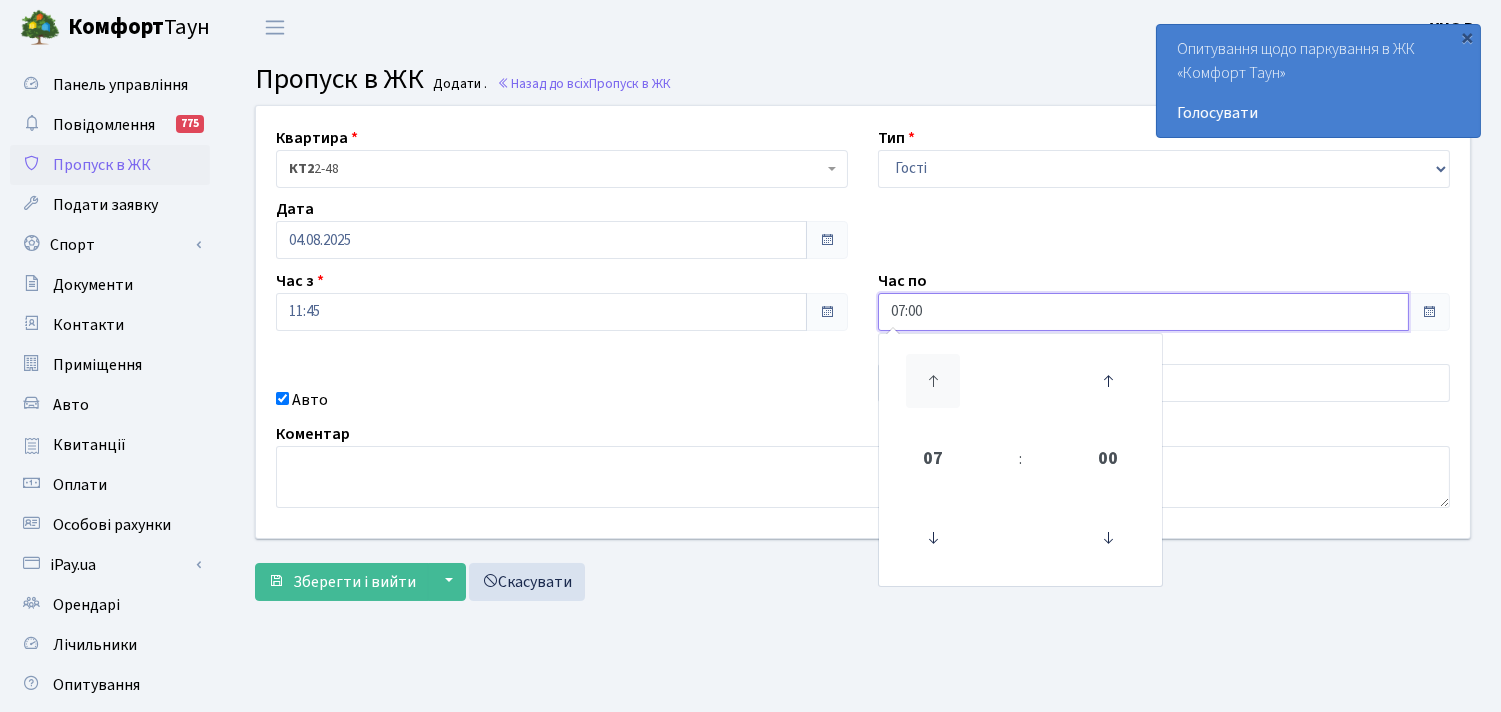 click at bounding box center (933, 381) 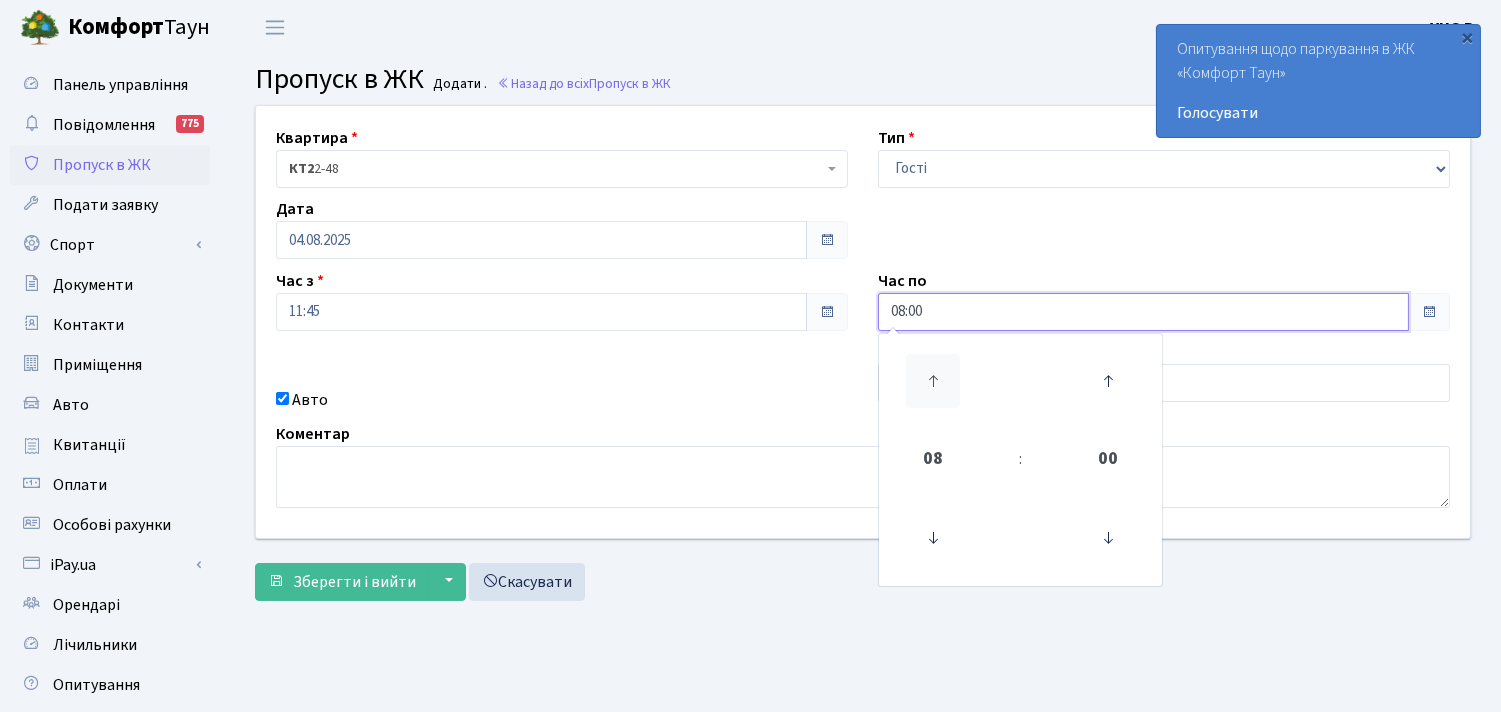 click at bounding box center [933, 381] 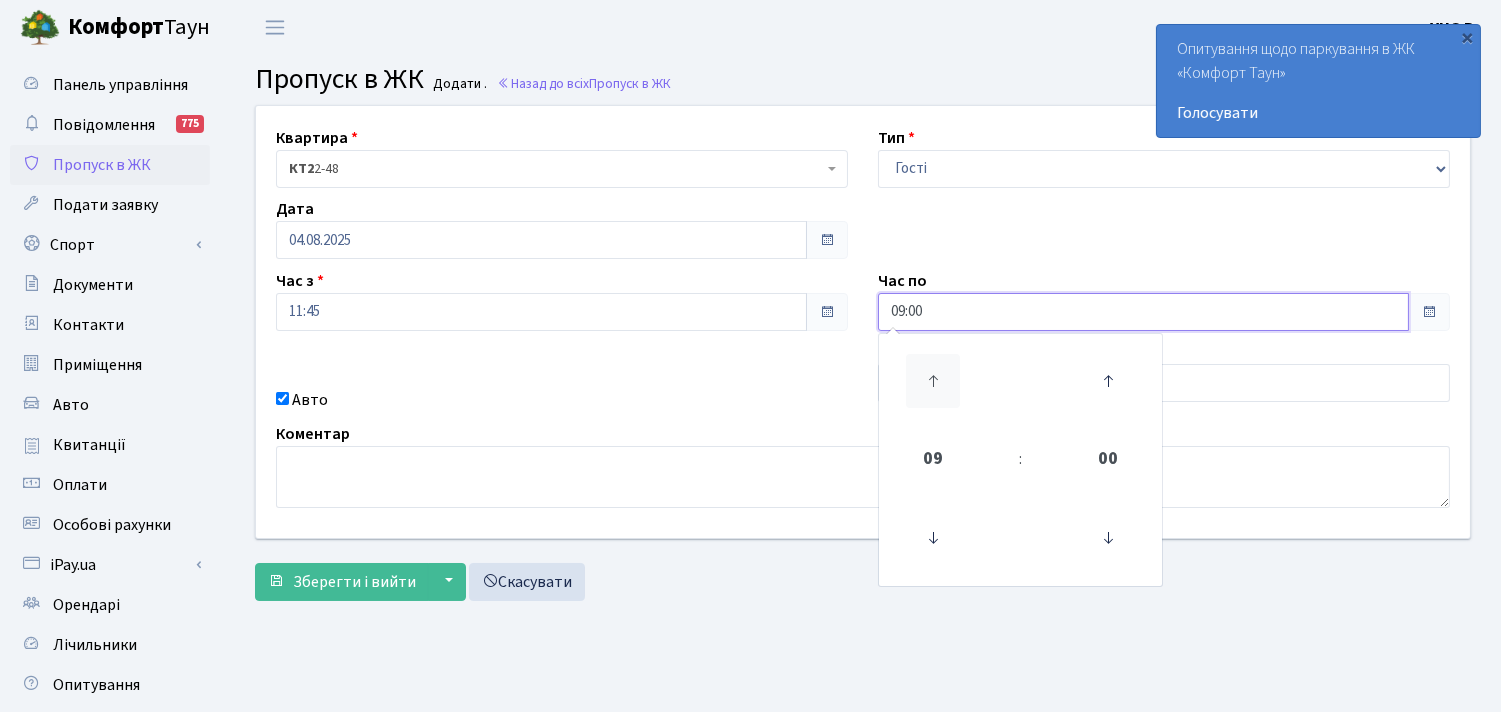 click at bounding box center (933, 381) 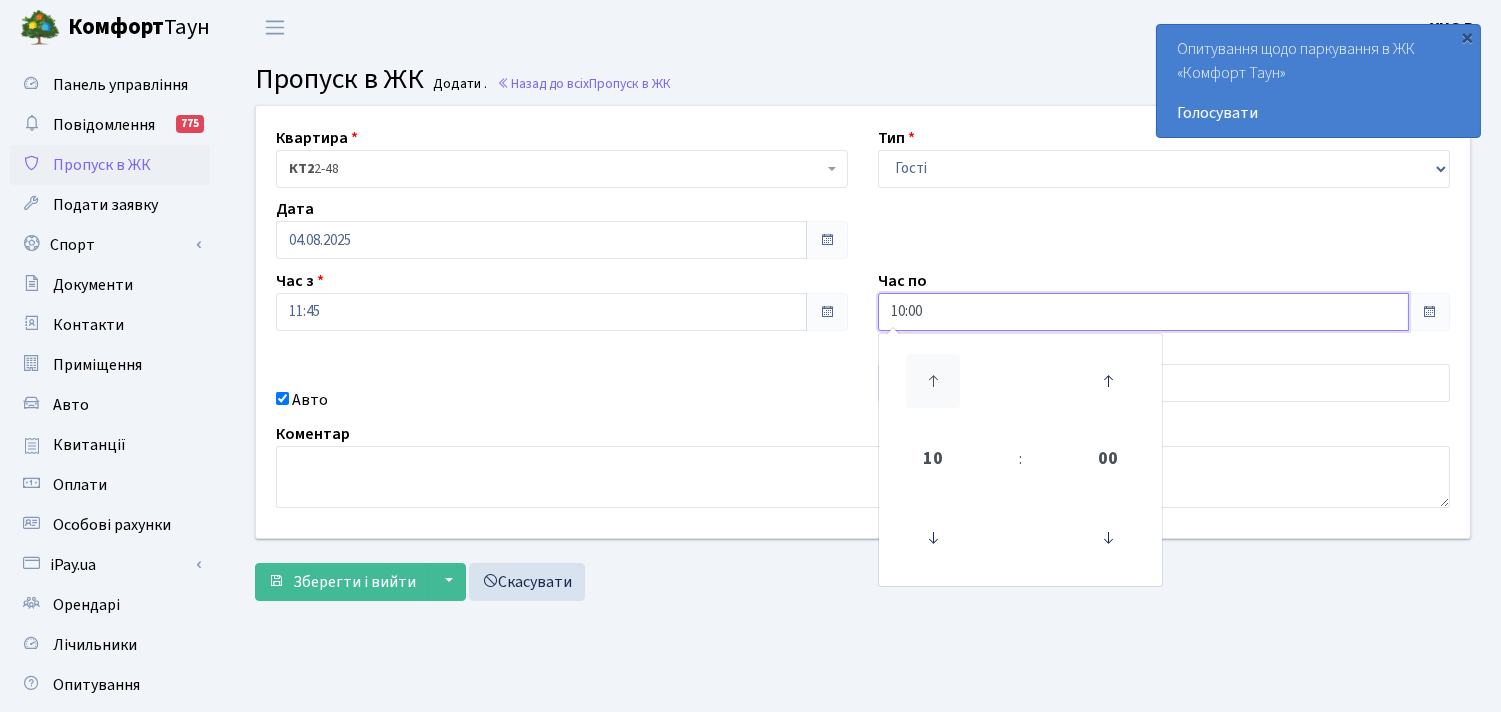 click at bounding box center [933, 381] 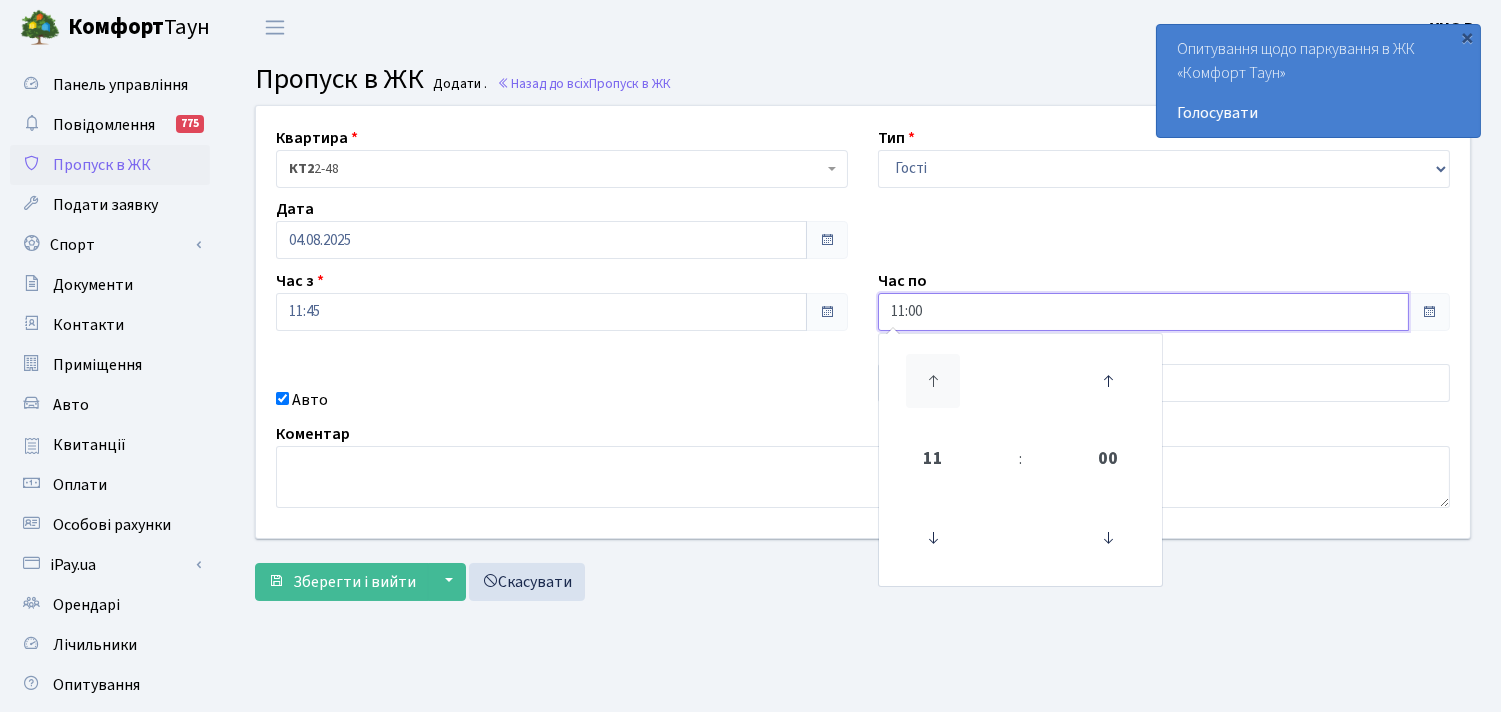click at bounding box center [933, 381] 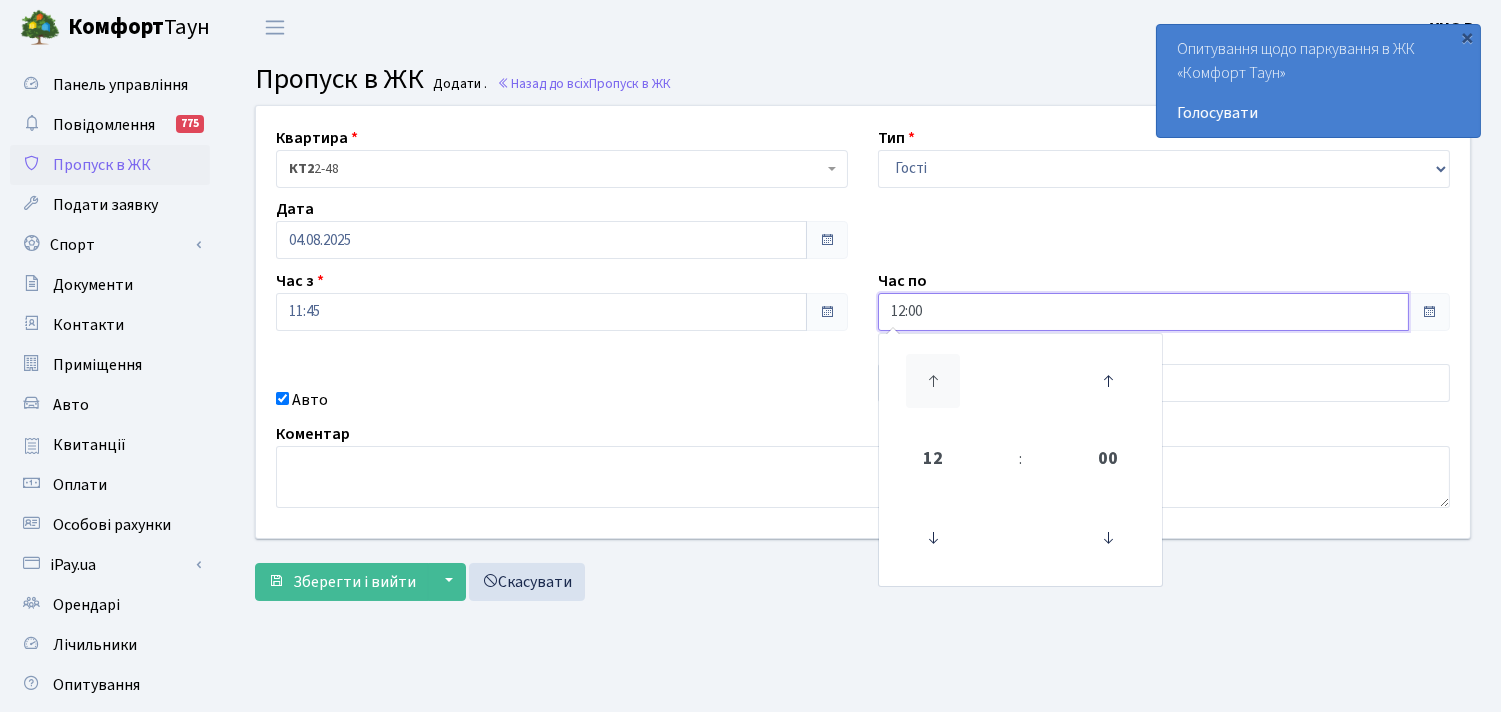 click at bounding box center [933, 381] 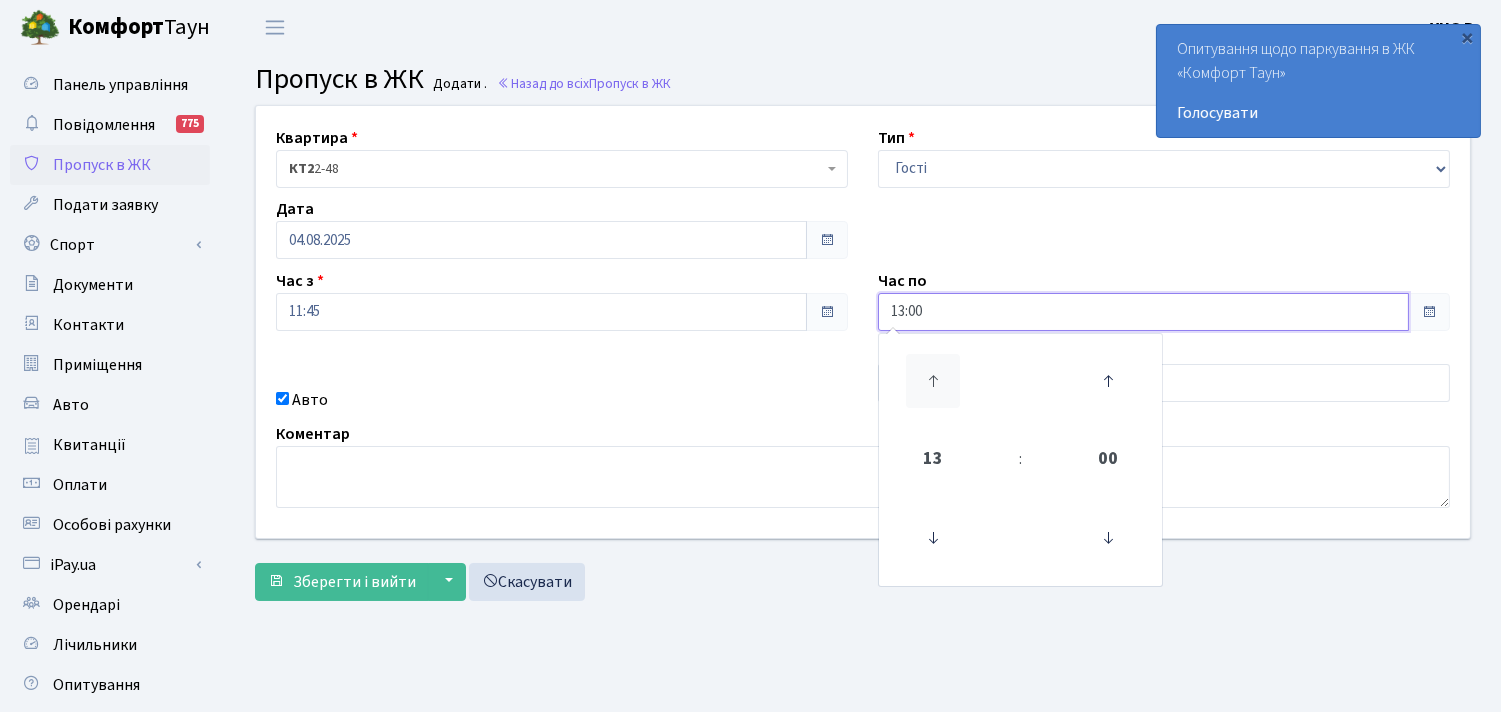 click at bounding box center [933, 381] 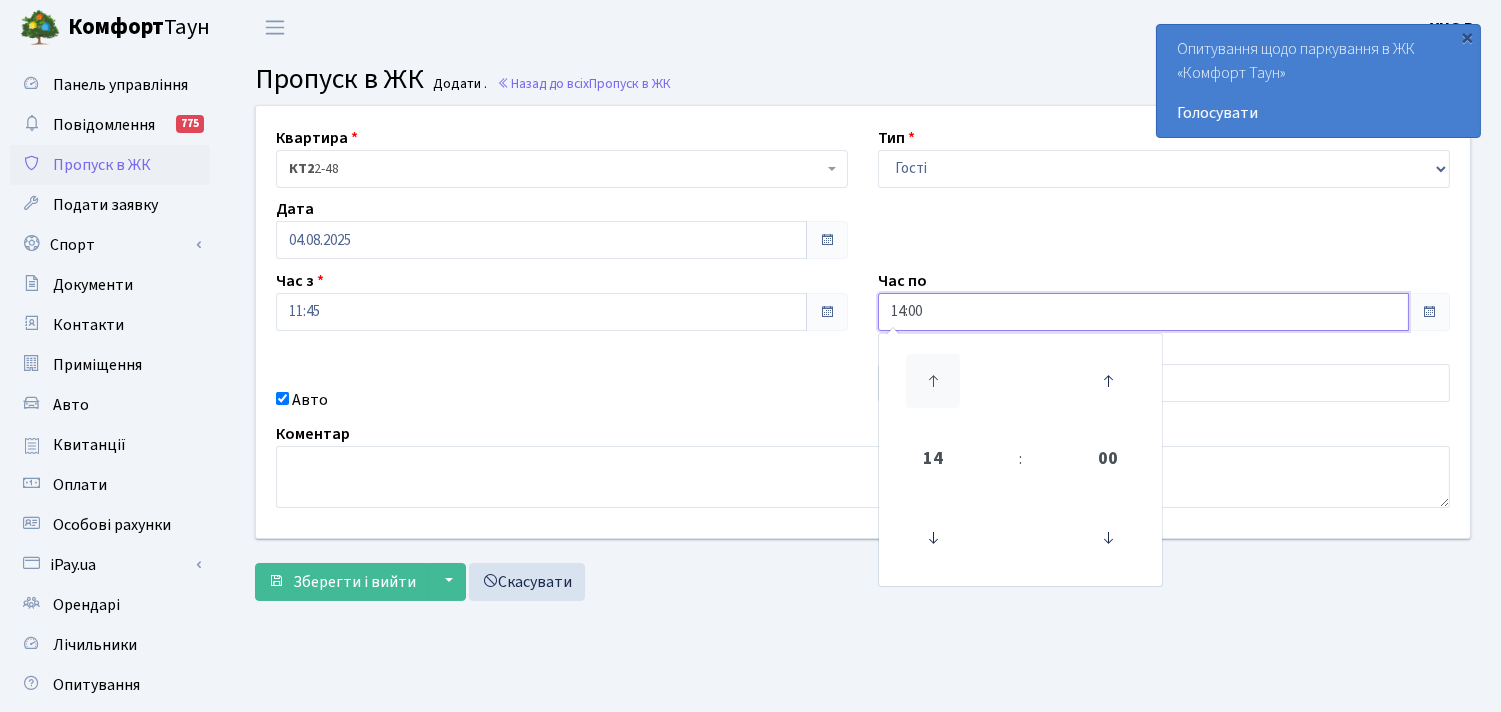 click at bounding box center [933, 381] 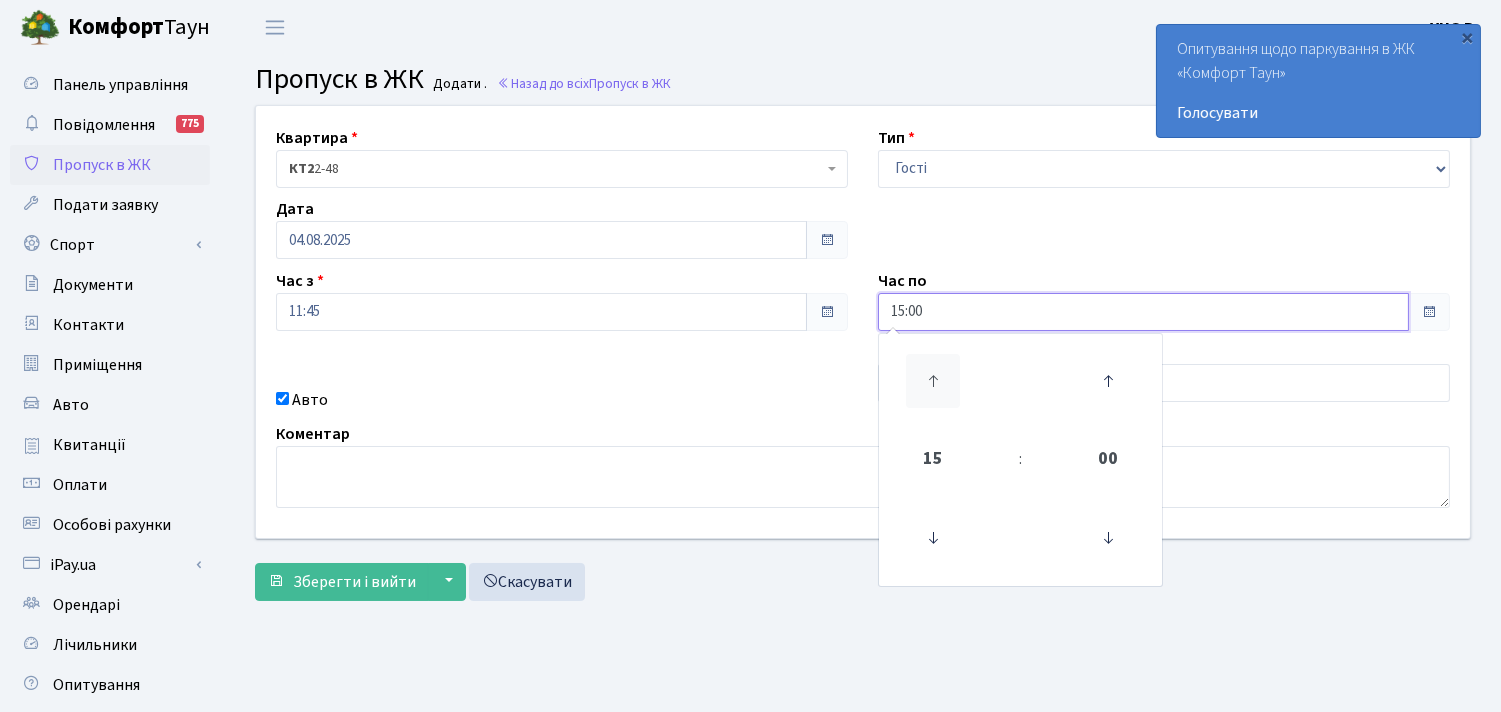 click at bounding box center (933, 381) 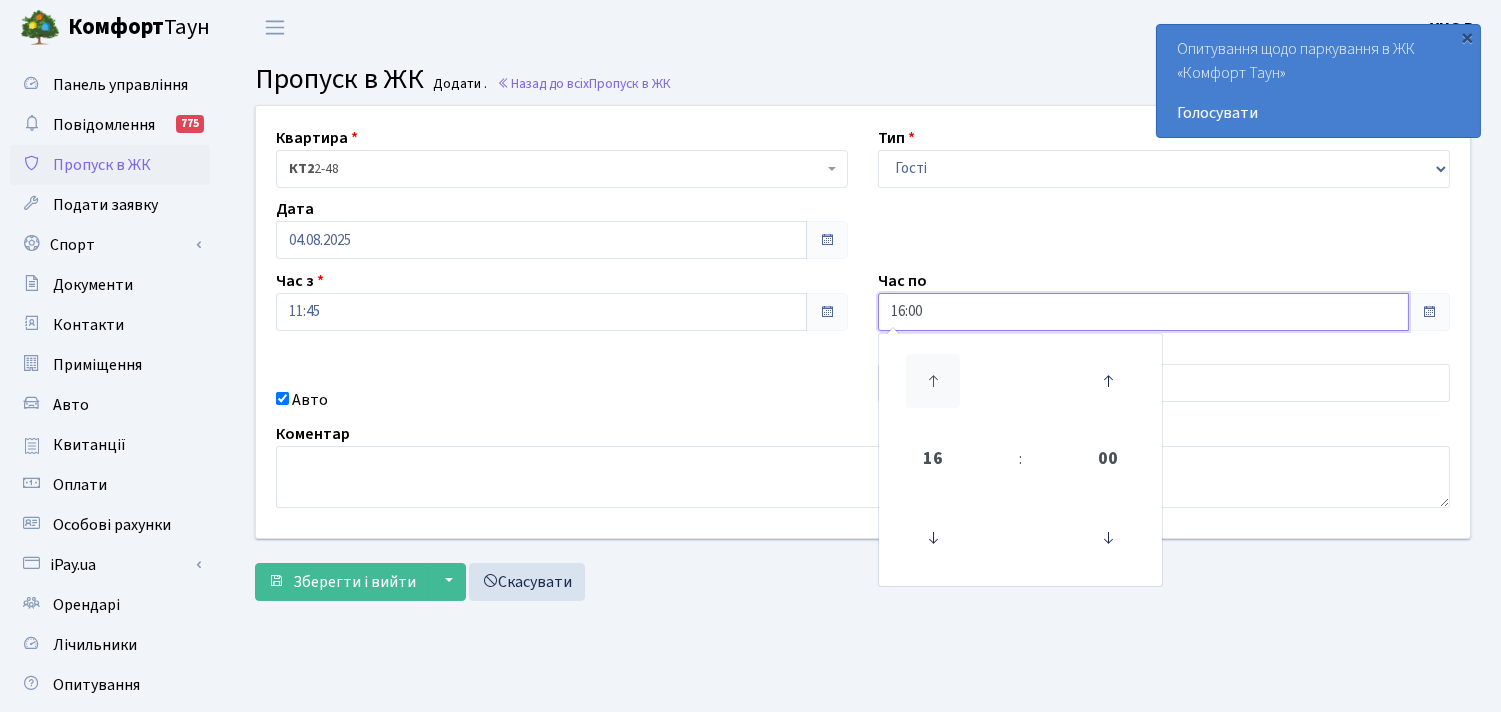 click at bounding box center [933, 381] 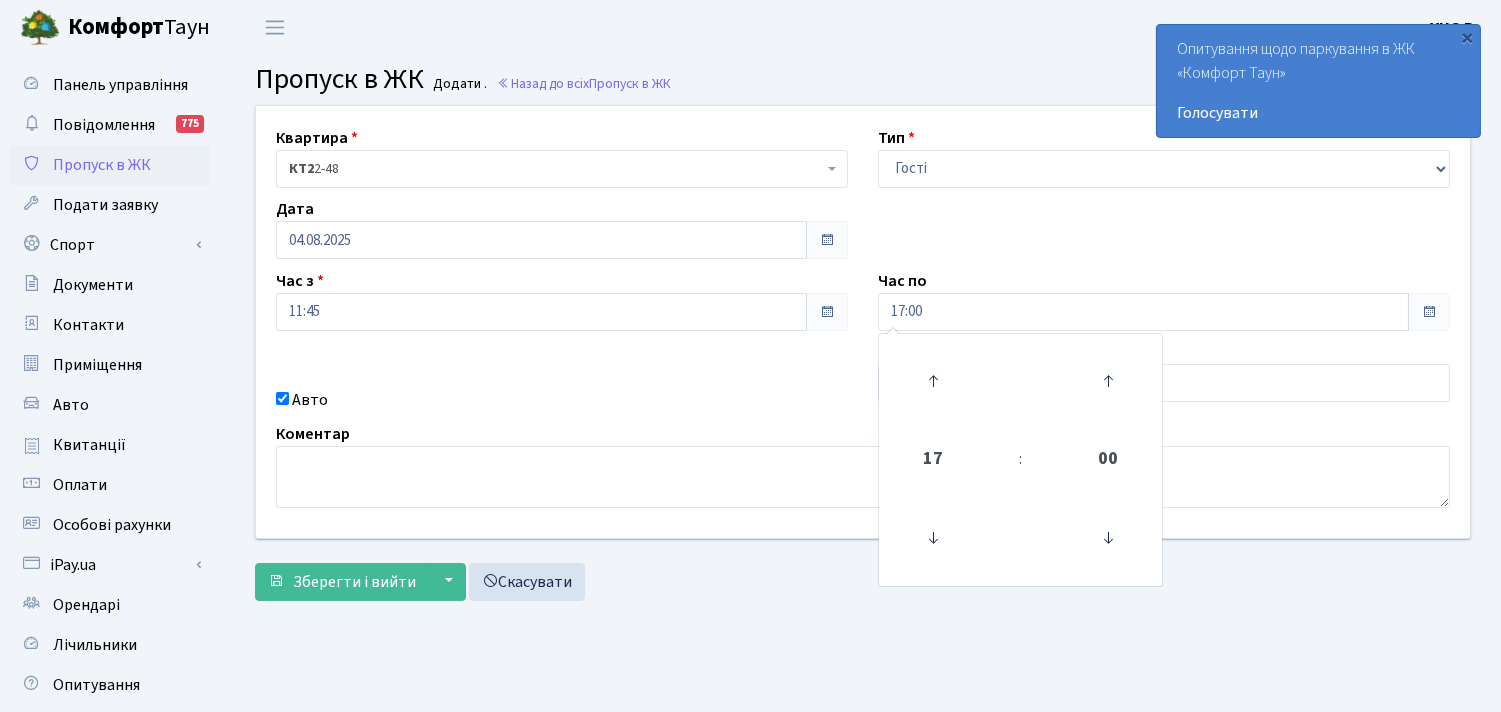 click on "Admin
Пропуск в ЖК
Додати
Пропуск в ЖК
Додати .
Назад до всіх   Пропуск в ЖК
Квартира
<b>КТ2</b>&nbsp;&nbsp;&nbsp;2-48
<b>КТ2</b>&nbsp;&nbsp;&nbsp;2-49
<b>КТ2</b>&nbsp;&nbsp;&nbsp;2-97
<b>КТ2</b>&nbsp;&nbsp;&nbsp;2-144
<b>КТ2</b>&nbsp;&nbsp;&nbsp;2-145" at bounding box center (863, 452) 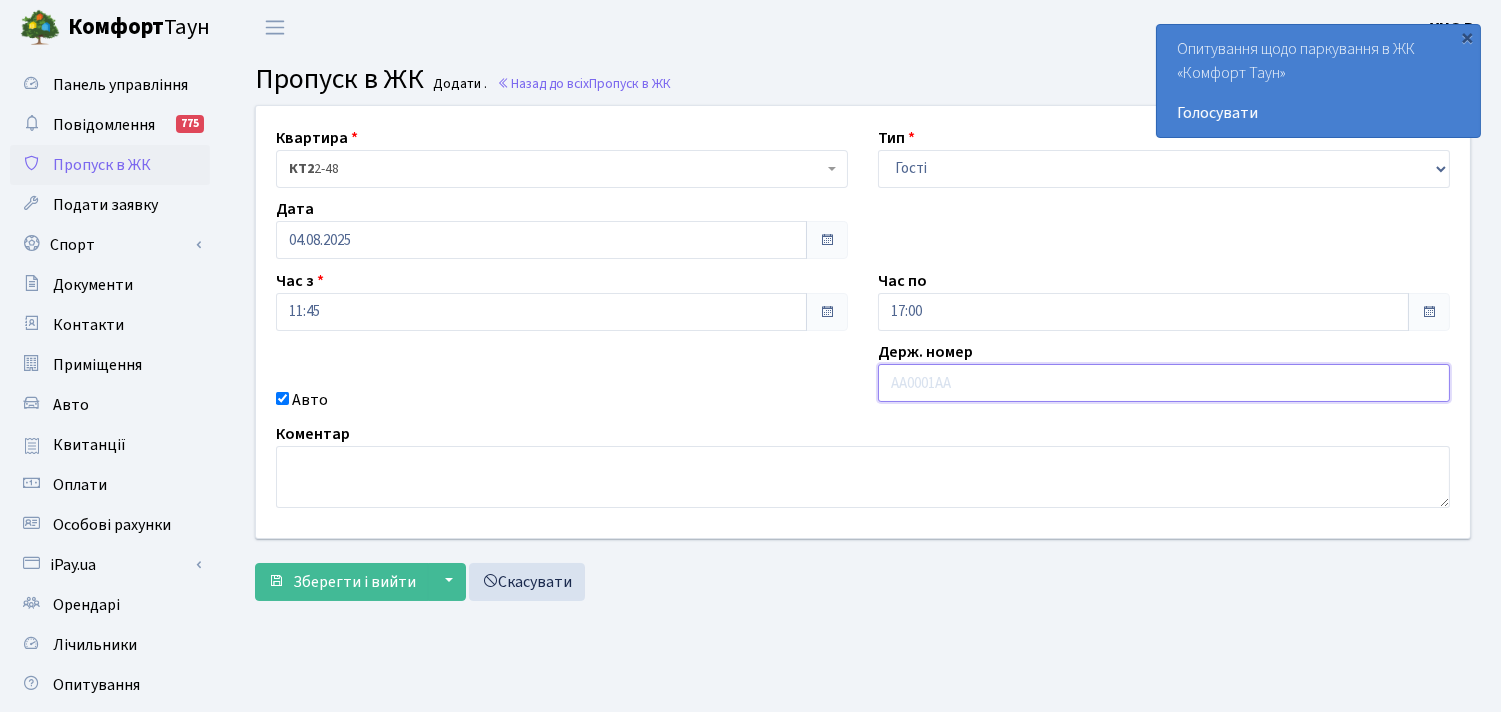 click at bounding box center (1164, 383) 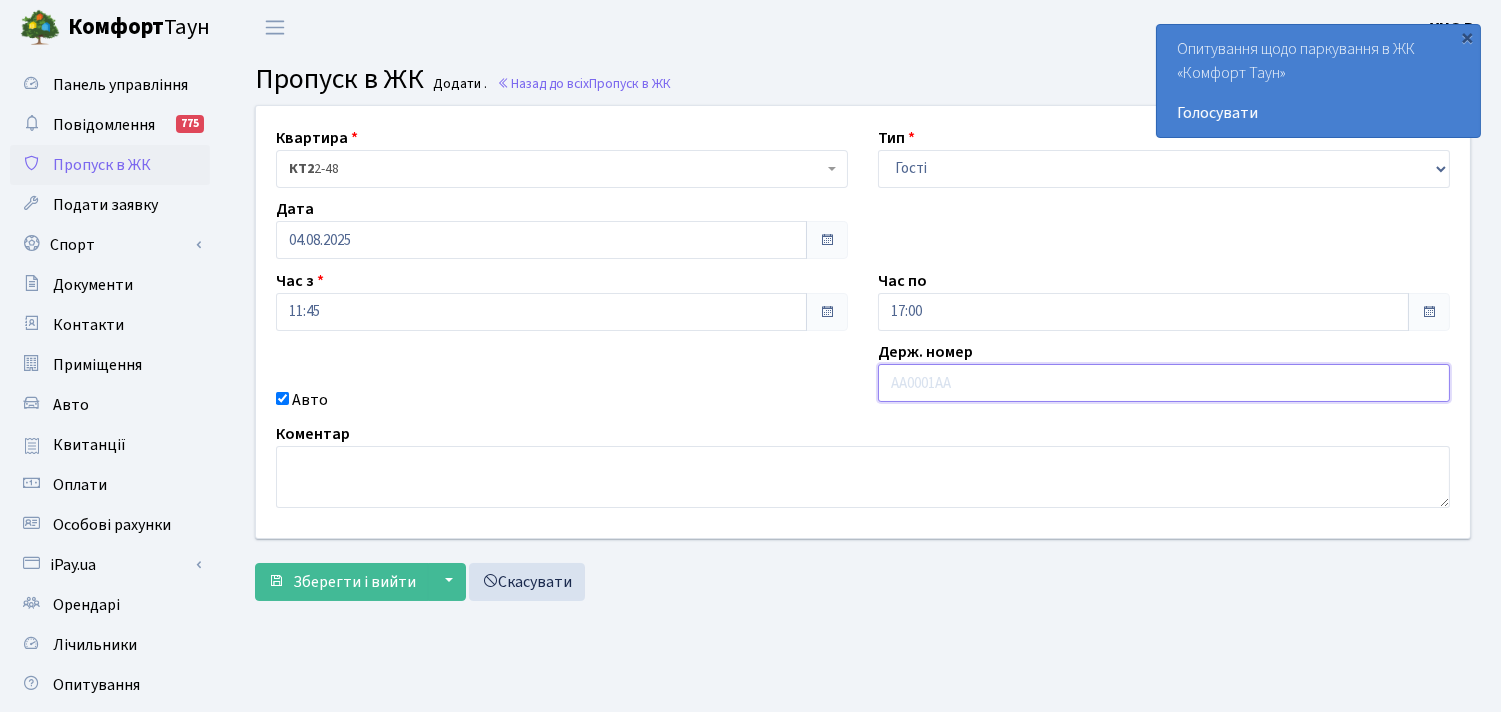 type on "F" 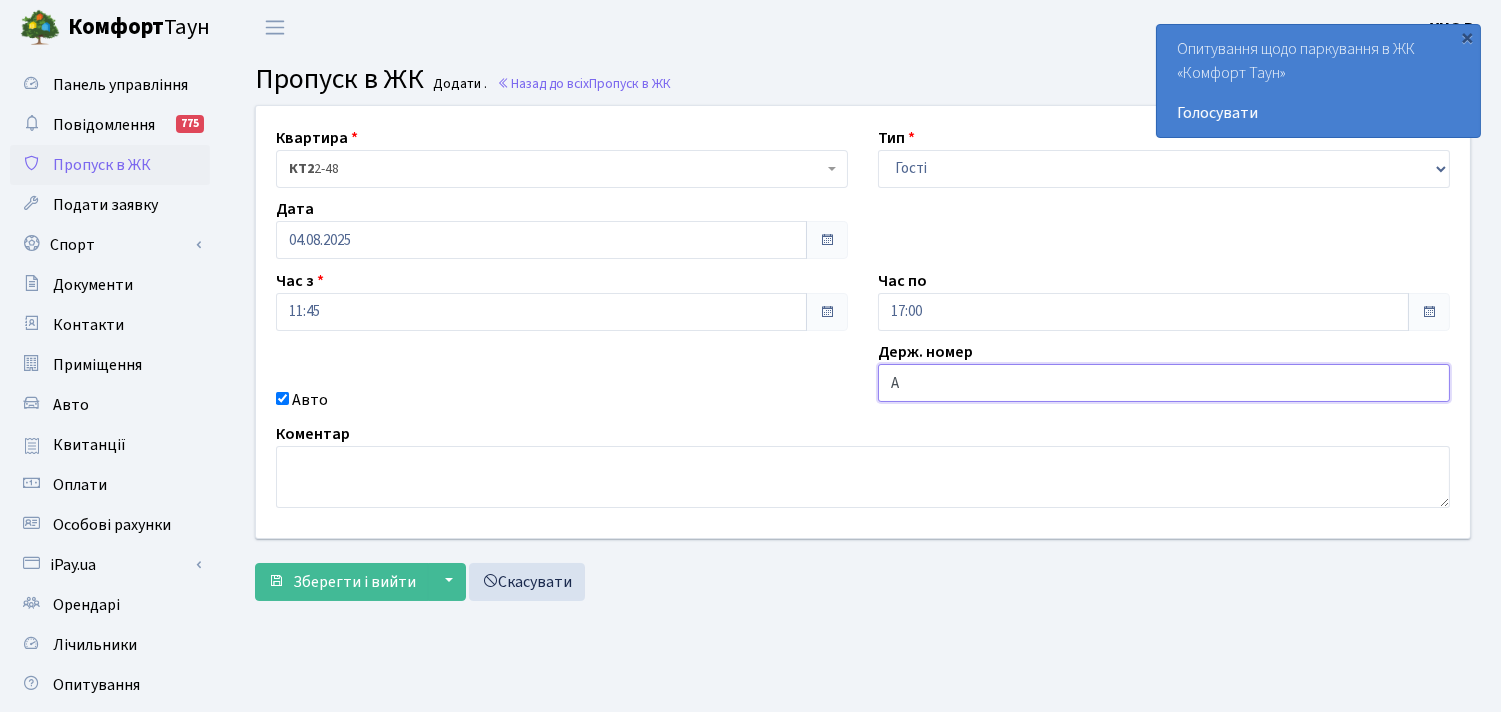 type on "AI979400" 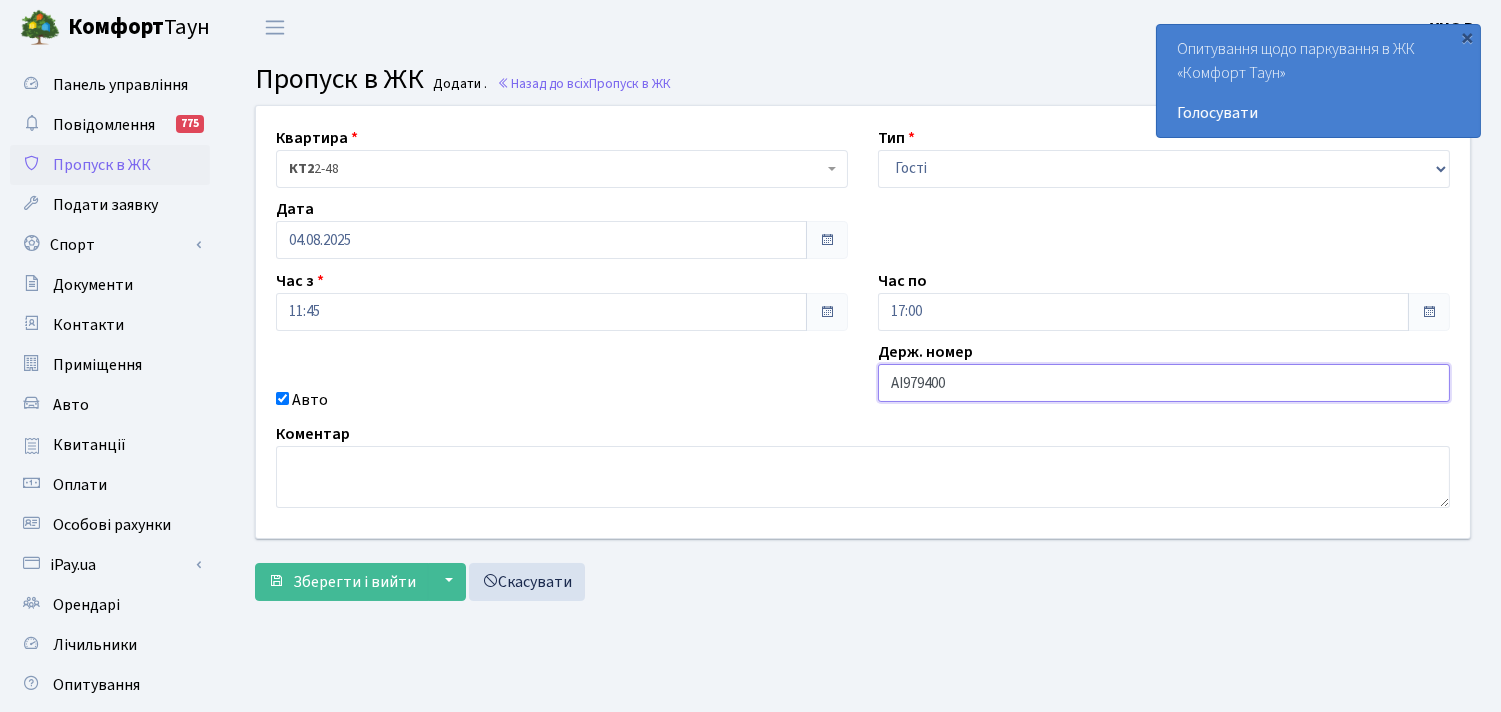drag, startPoint x: 967, startPoint y: 378, endPoint x: 881, endPoint y: 383, distance: 86.145226 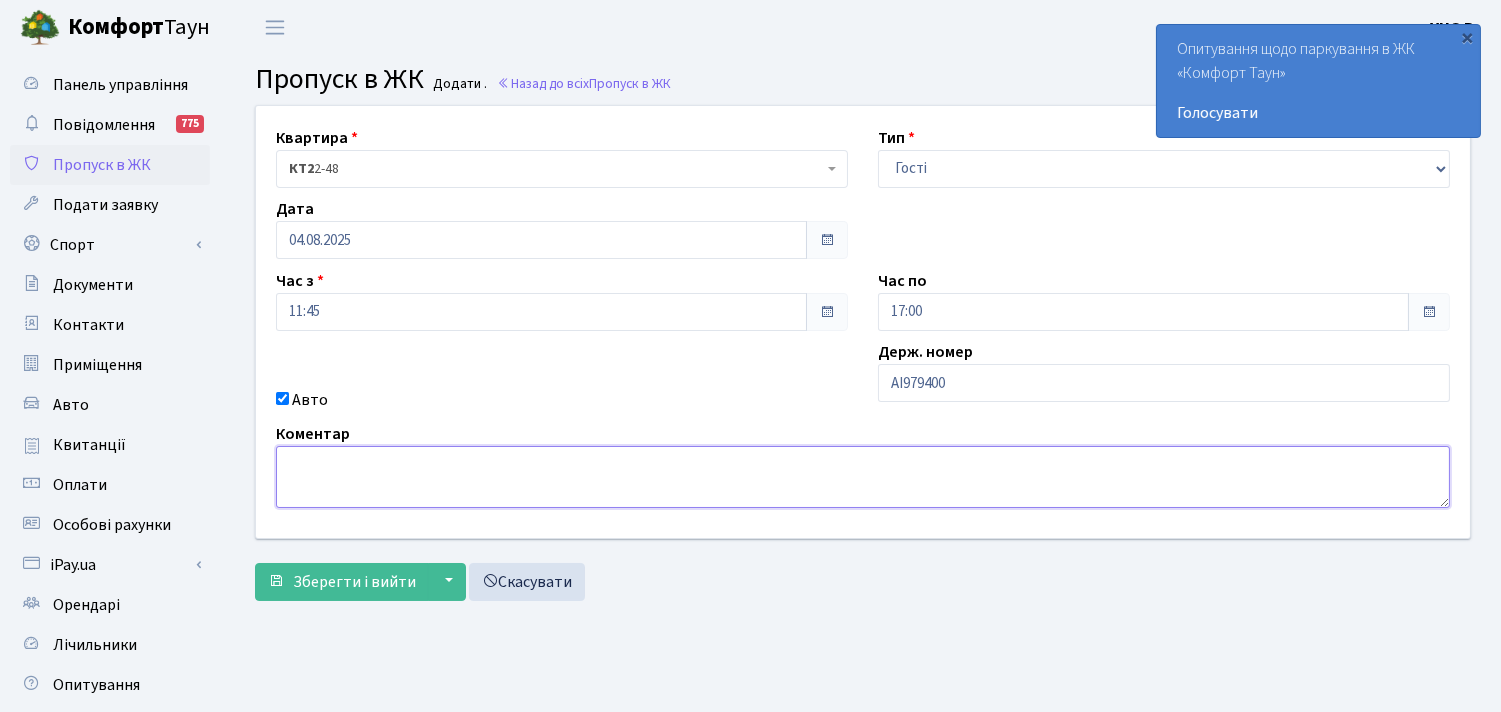 click at bounding box center [863, 477] 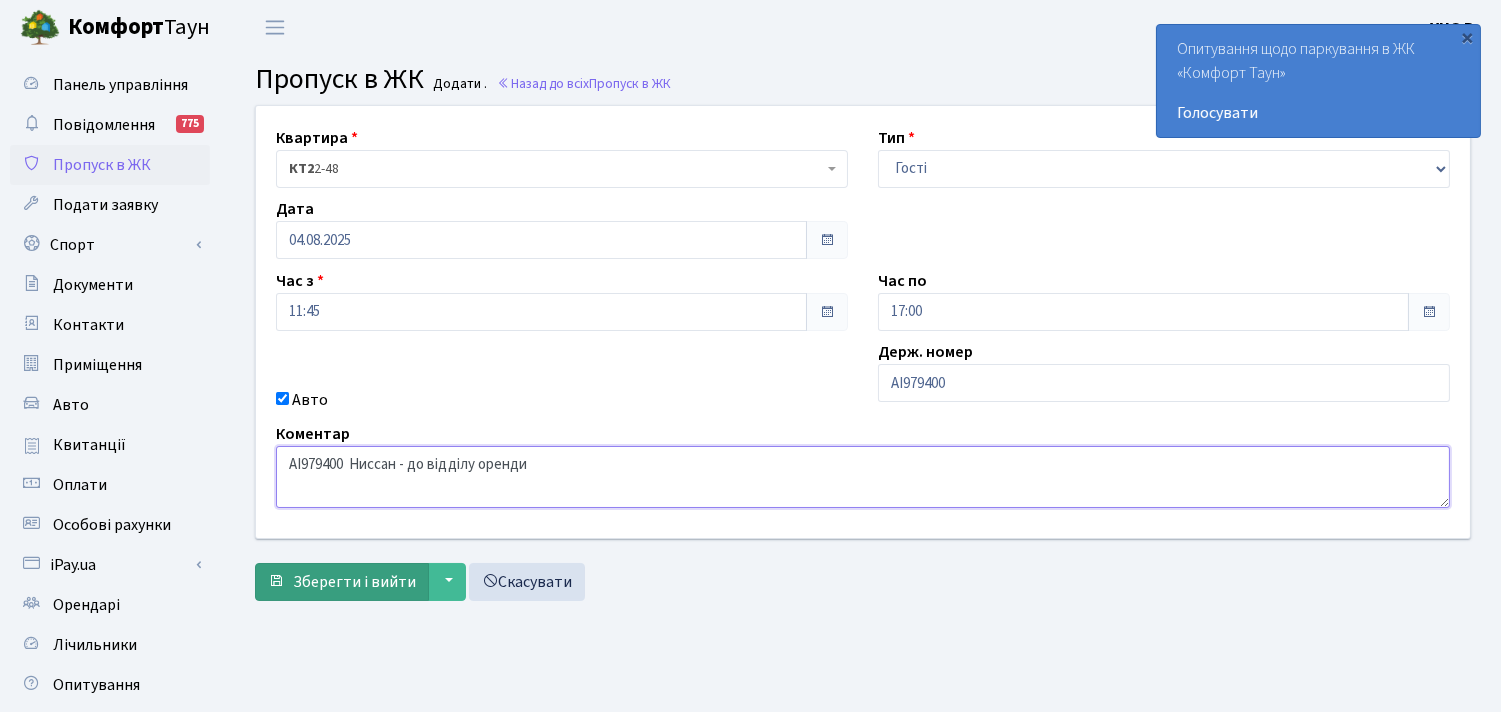 type on "AI979400  Ниссан - до відділу оренди" 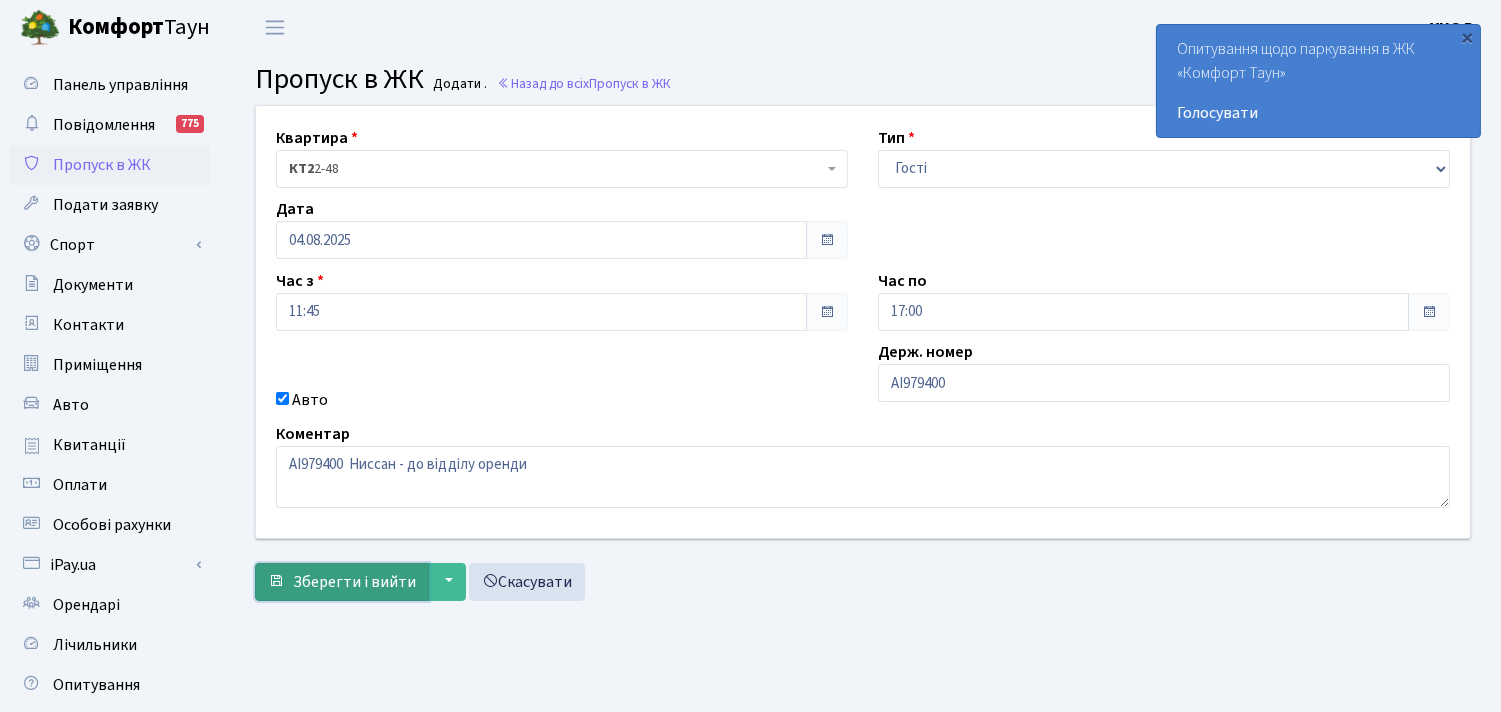 click on "Зберегти і вийти" at bounding box center (354, 582) 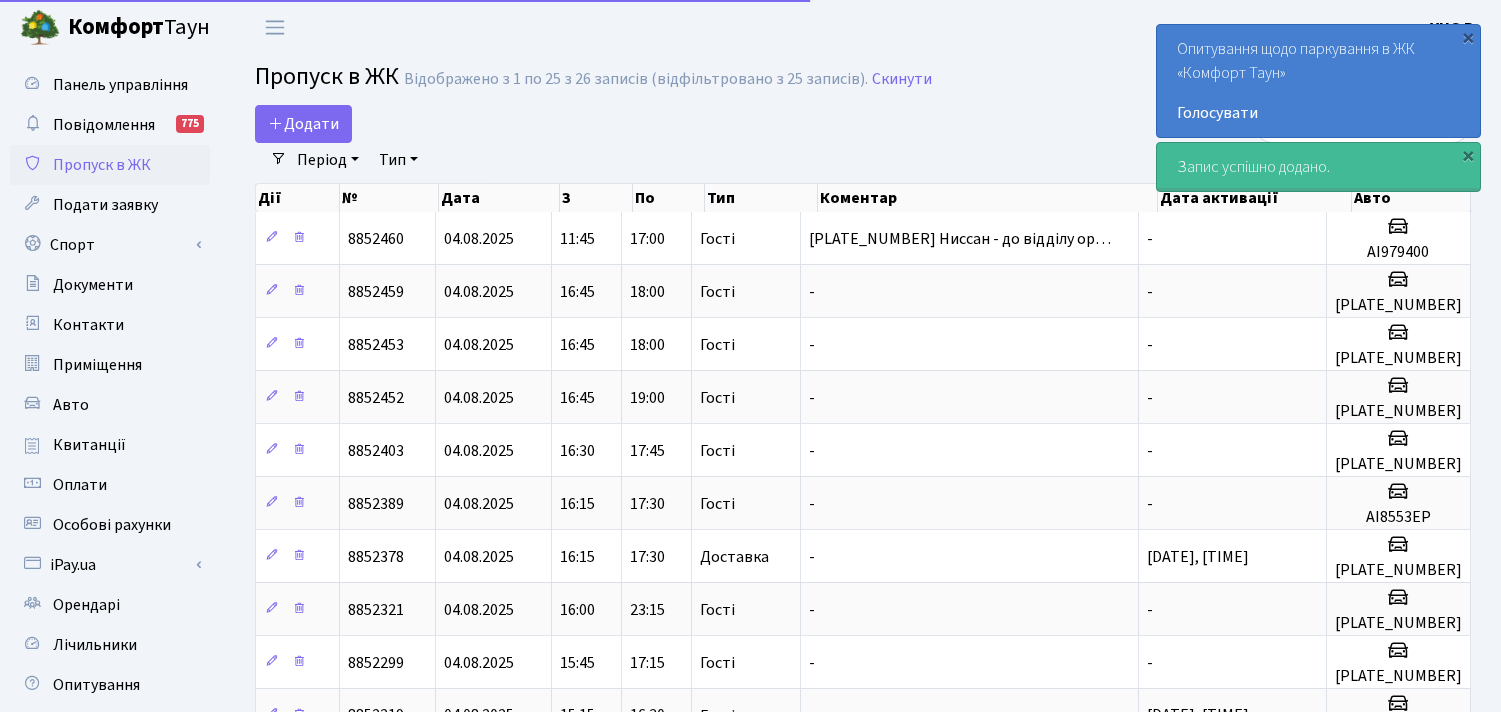 select on "25" 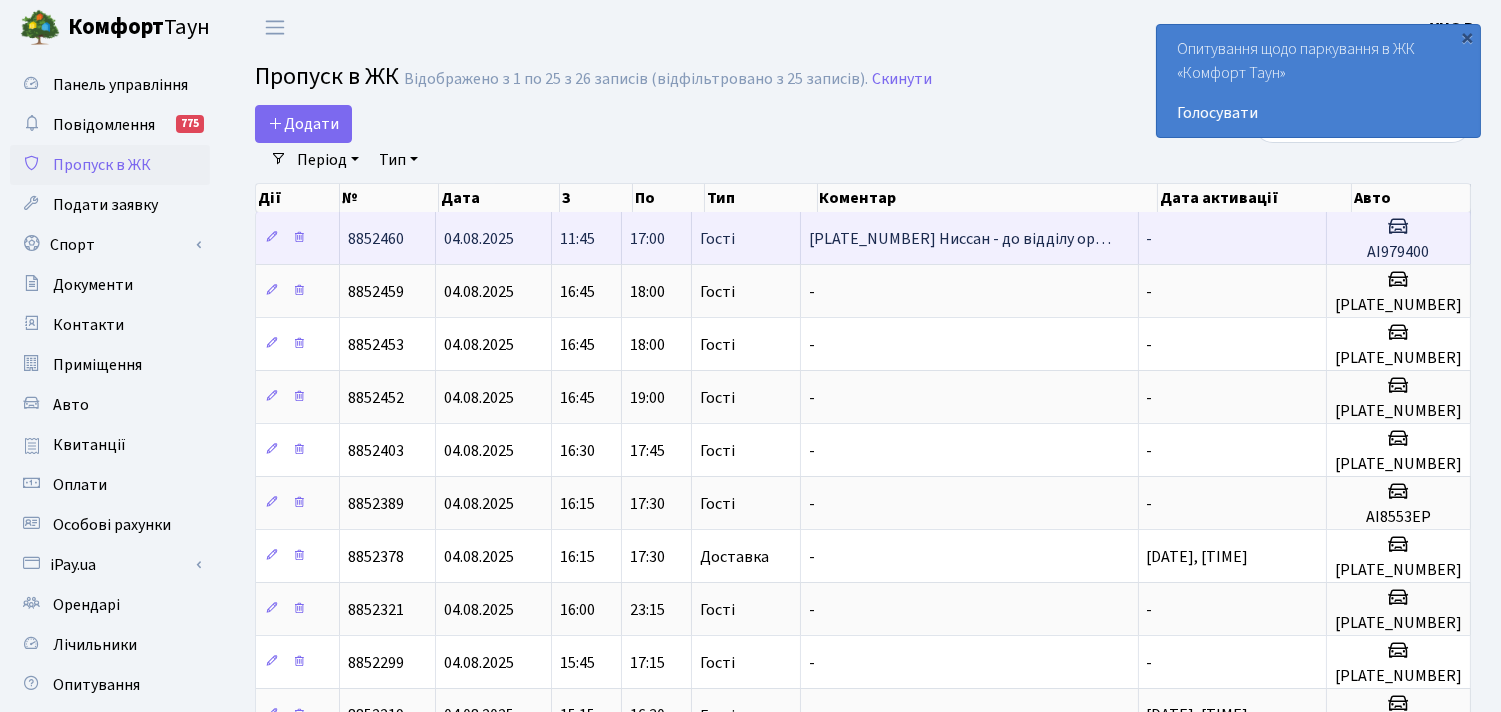 click on "04.08.2025" at bounding box center [479, 239] 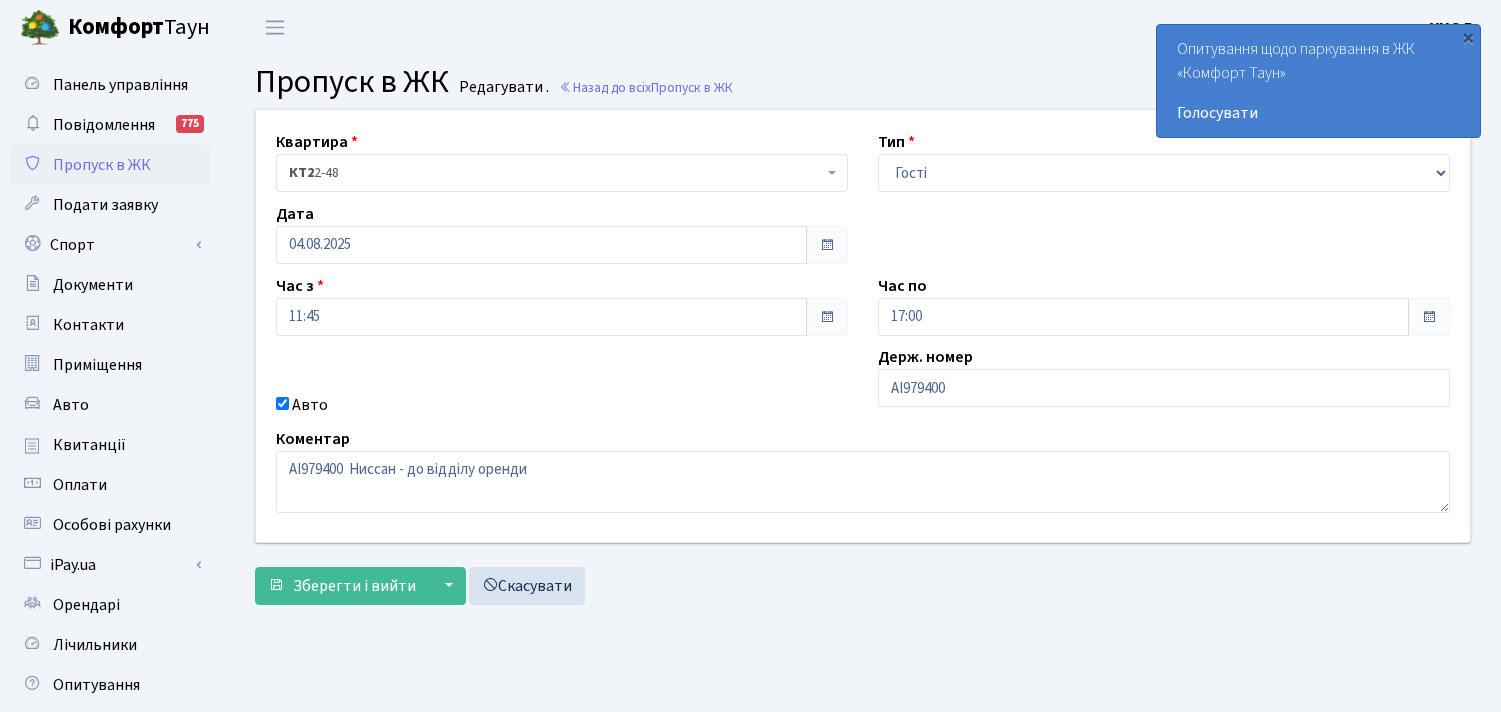 scroll, scrollTop: 0, scrollLeft: 0, axis: both 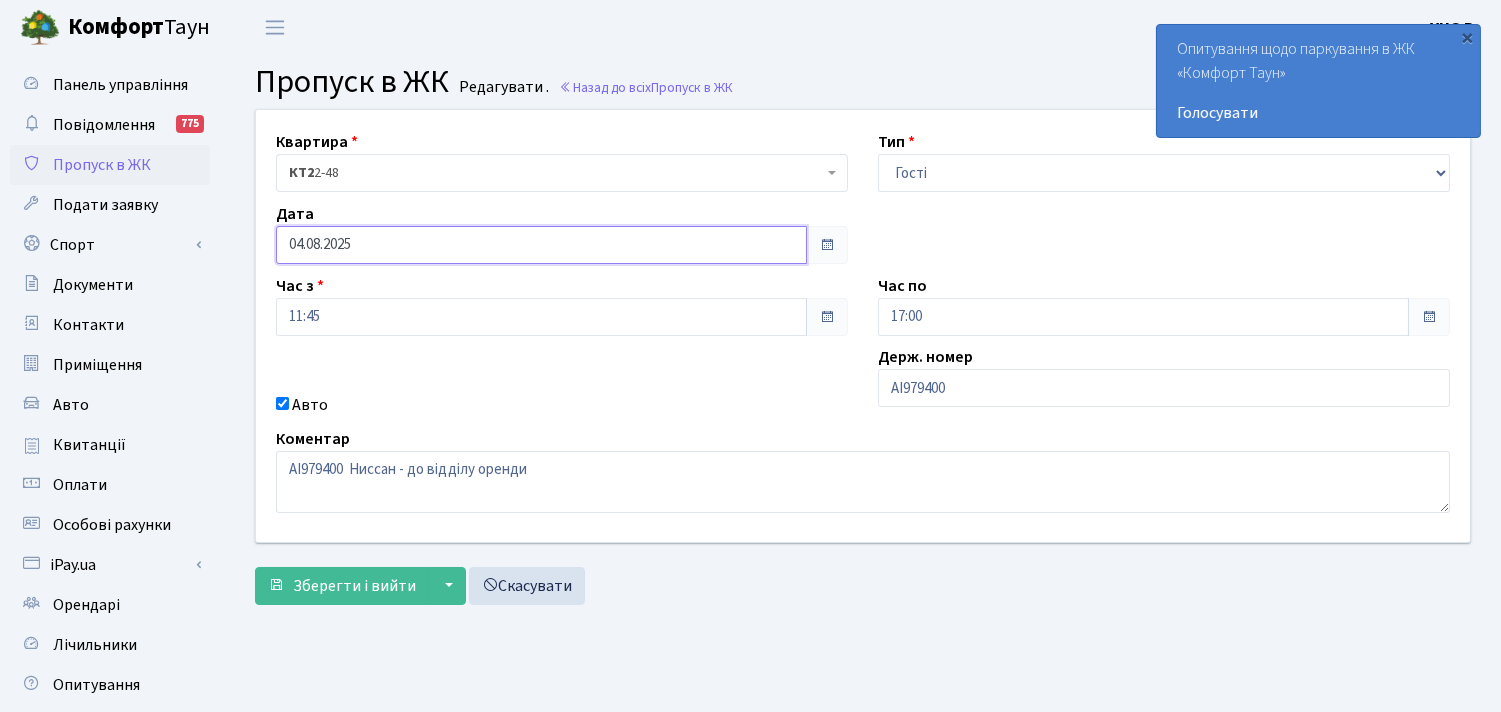 click on "04.08.2025" at bounding box center (541, 245) 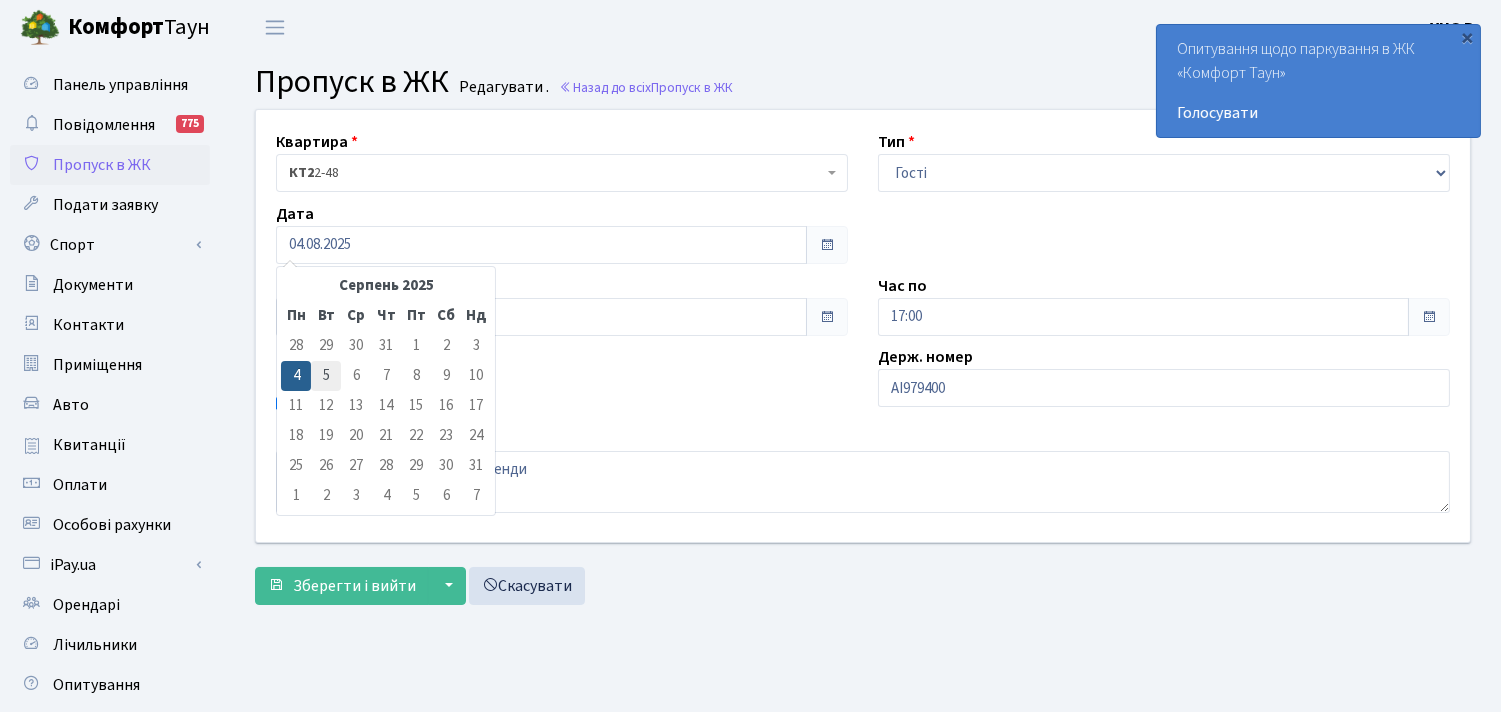 click on "5" at bounding box center [326, 376] 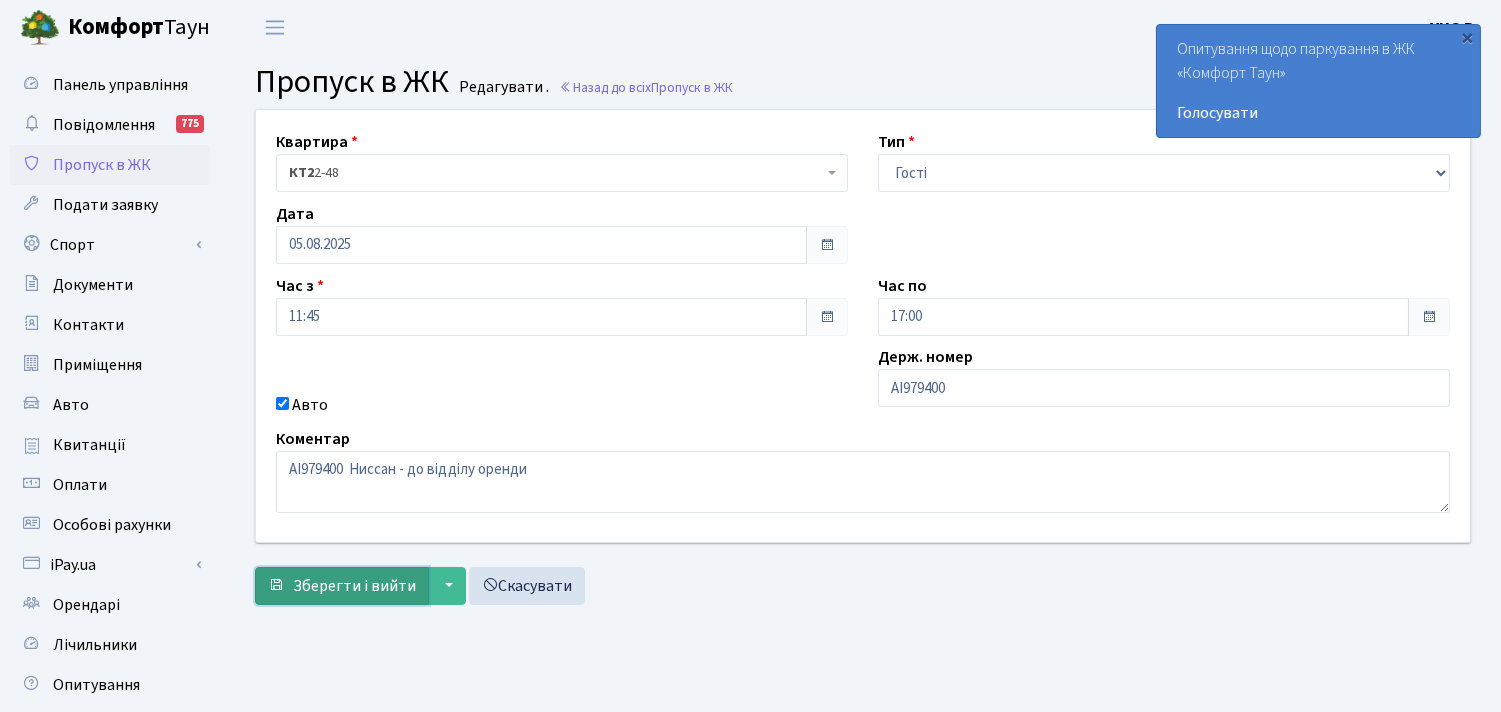click on "Зберегти і вийти" at bounding box center (354, 586) 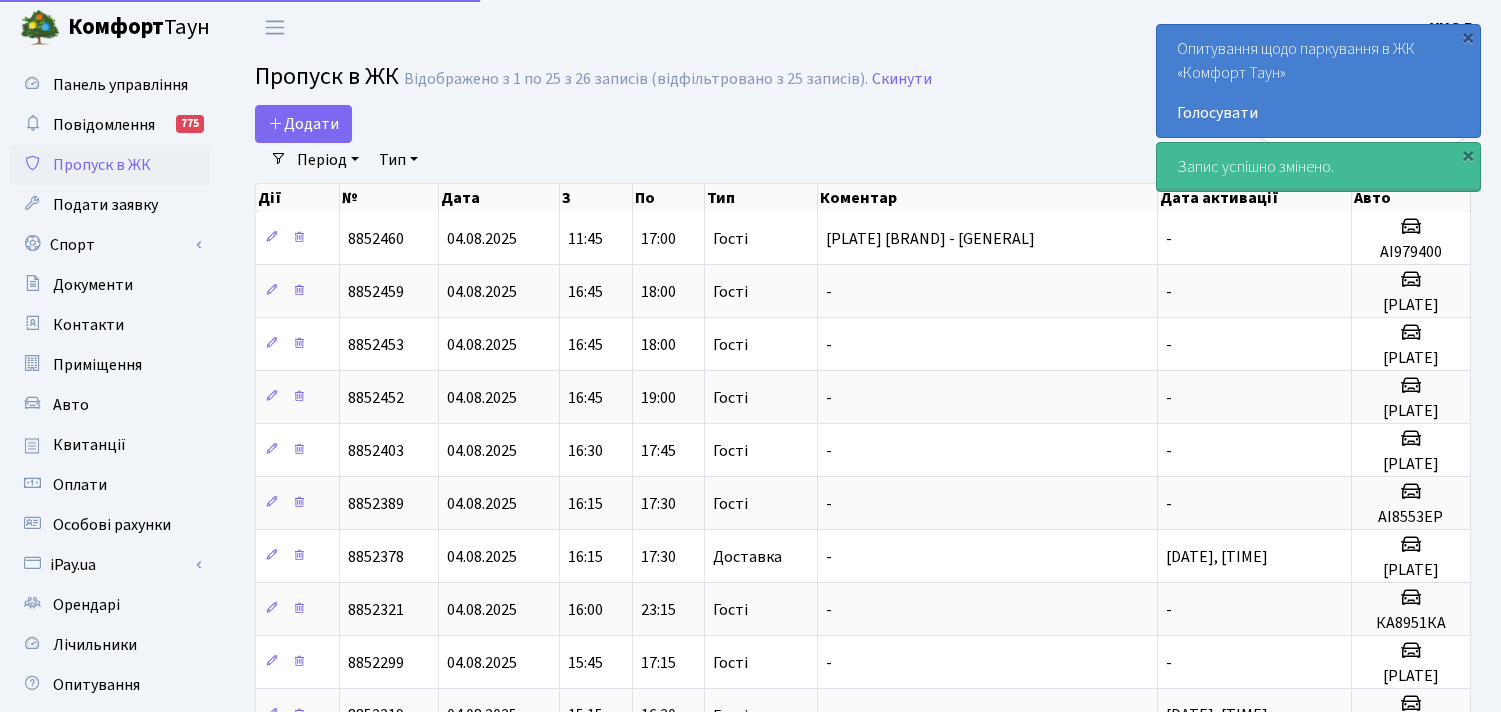 select on "25" 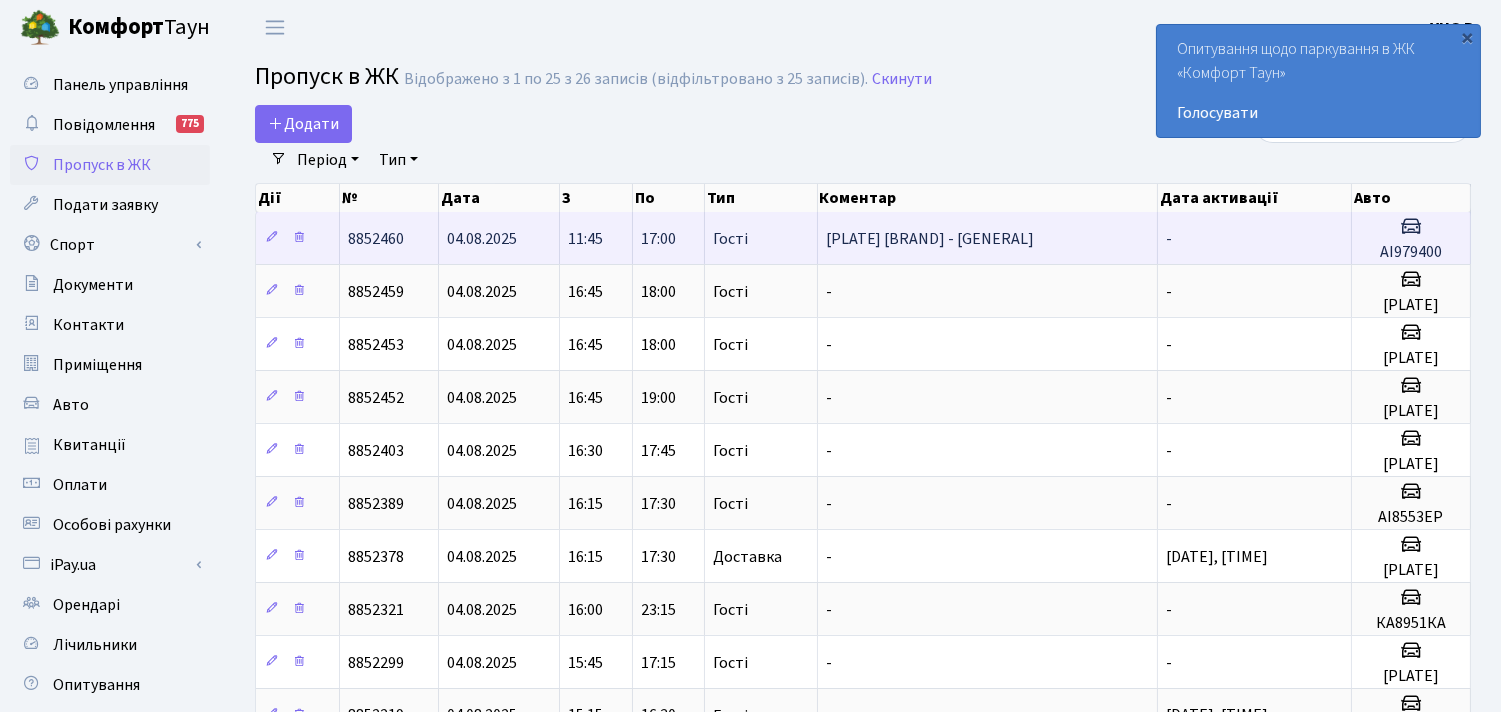 click on "04.08.2025" at bounding box center (499, 238) 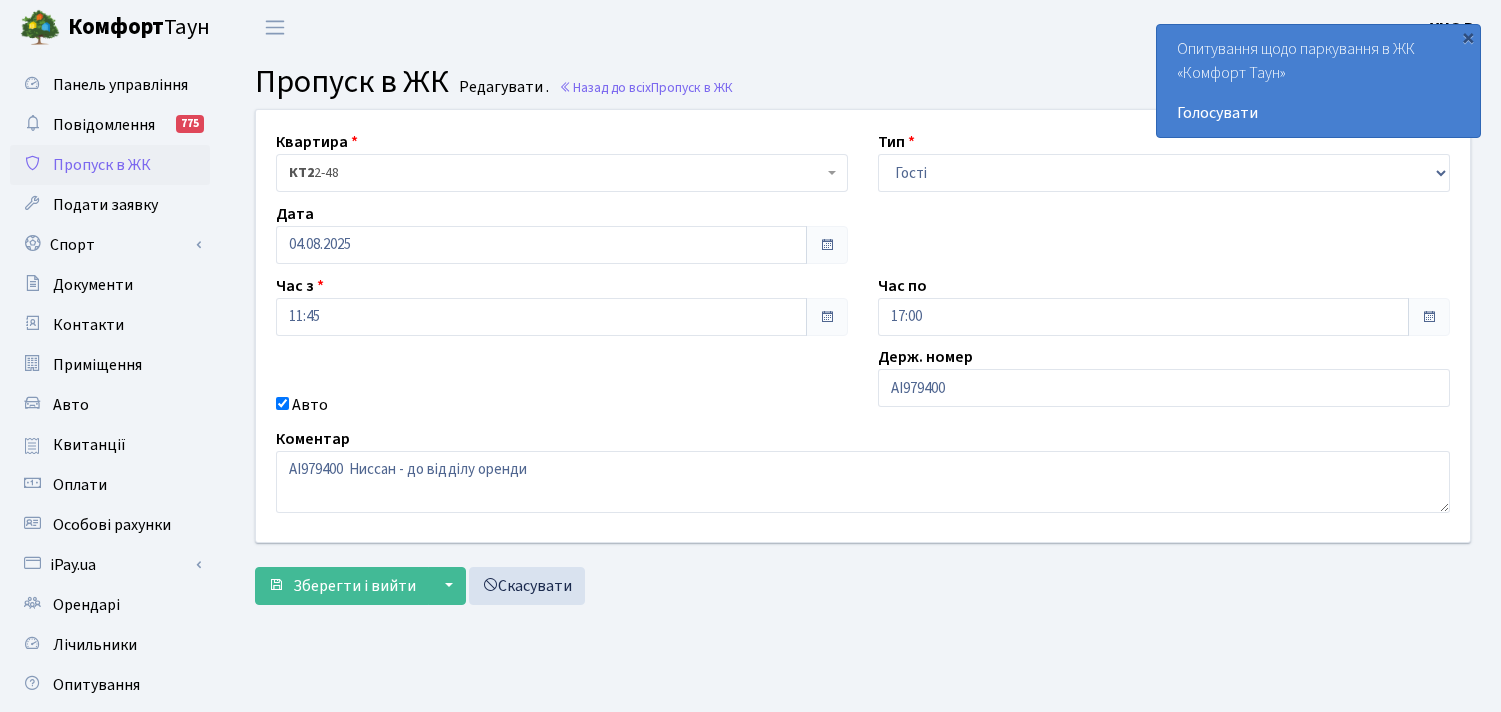 scroll, scrollTop: 0, scrollLeft: 0, axis: both 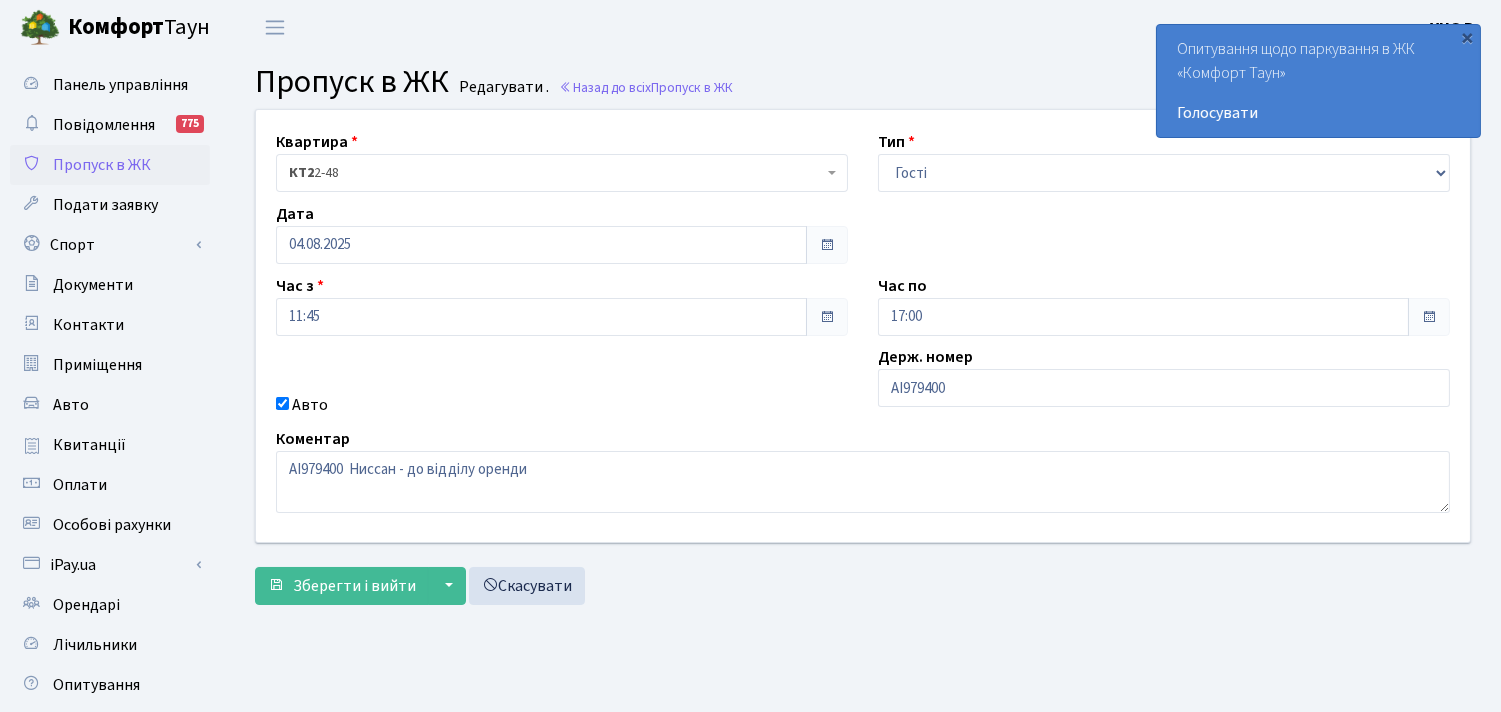 click at bounding box center [827, 245] 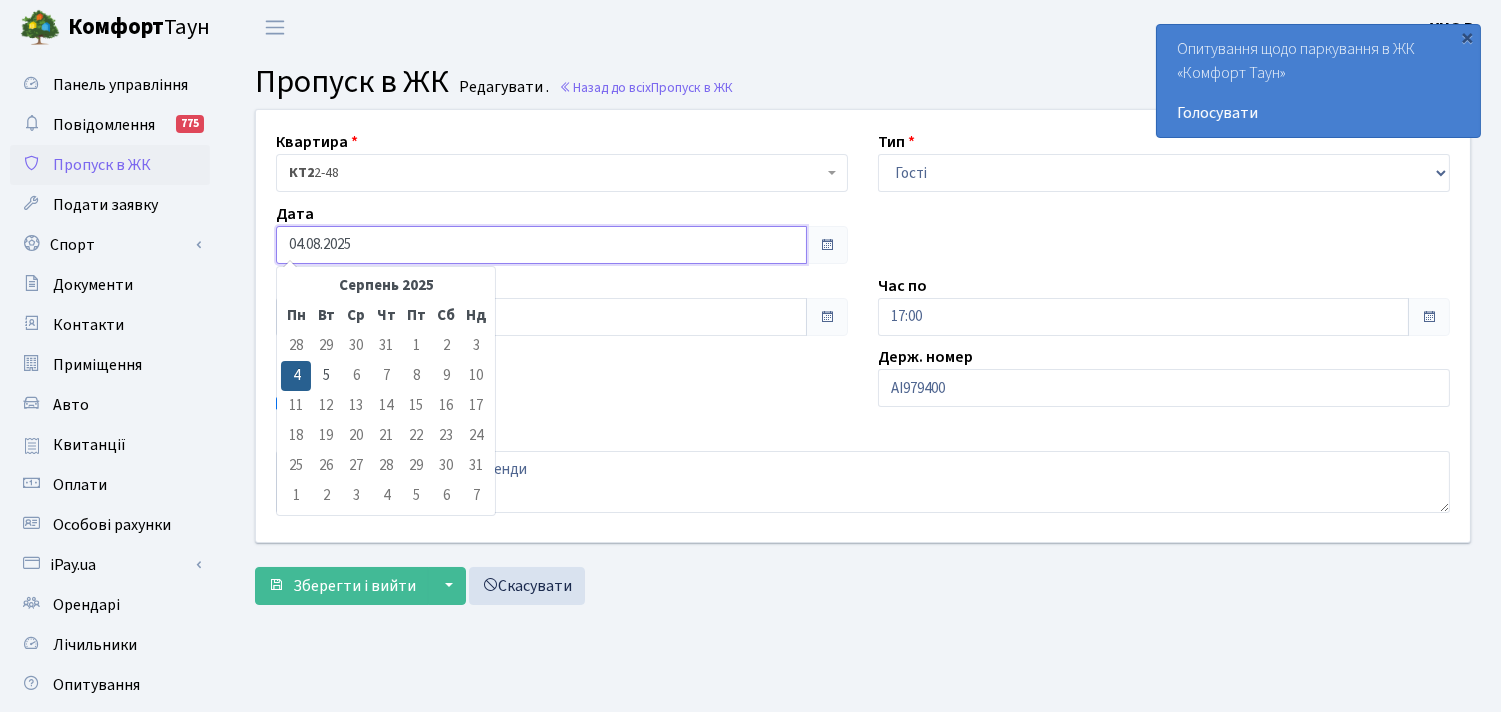 click on "04.08.2025" at bounding box center (541, 245) 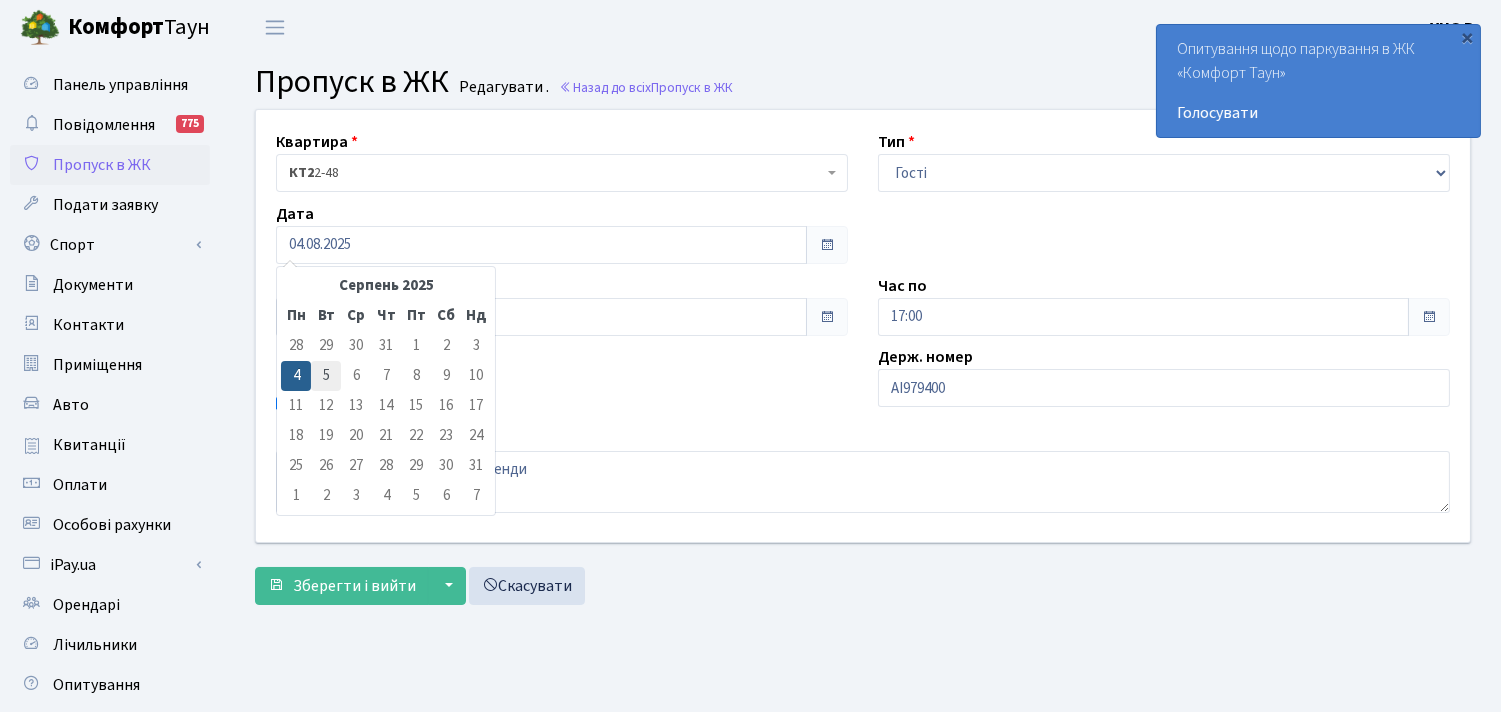 click on "5" at bounding box center (326, 376) 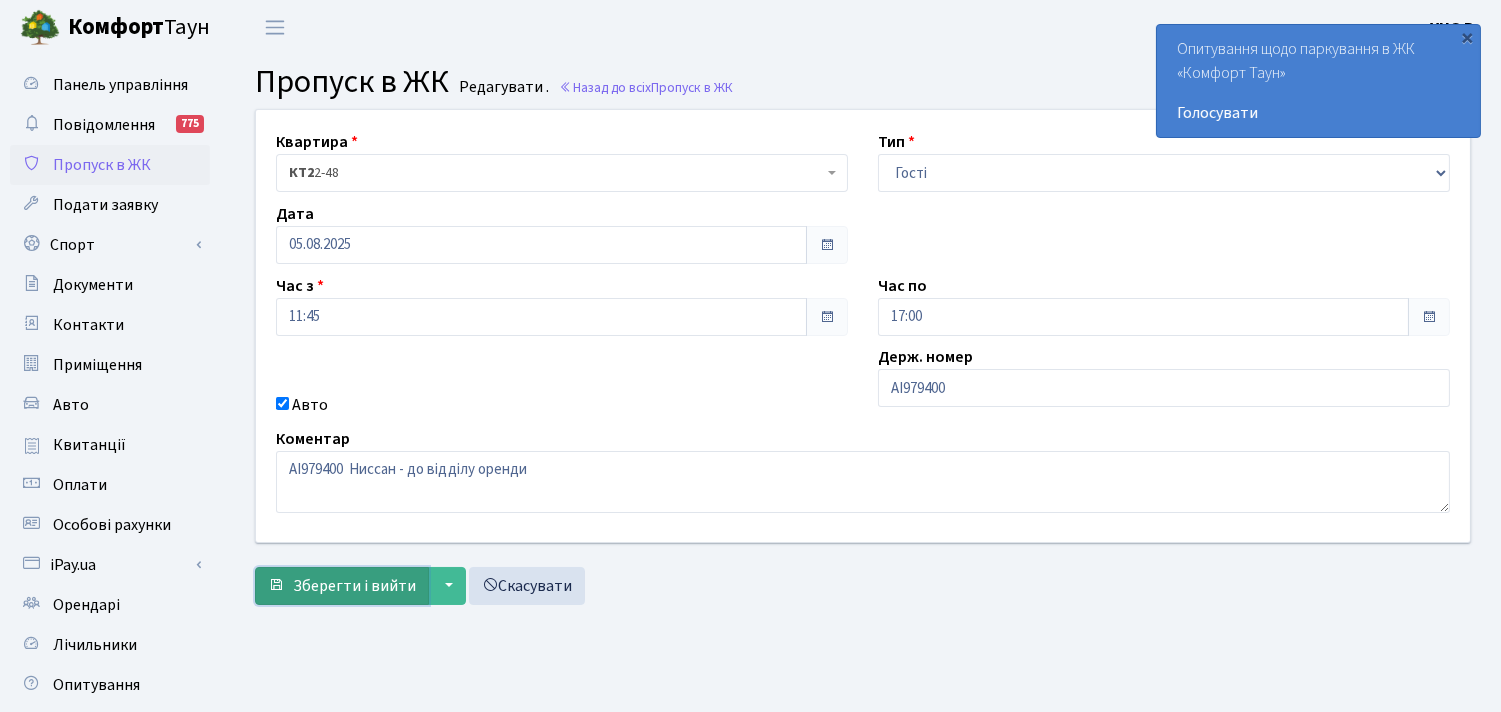 click on "Зберегти і вийти" at bounding box center (354, 586) 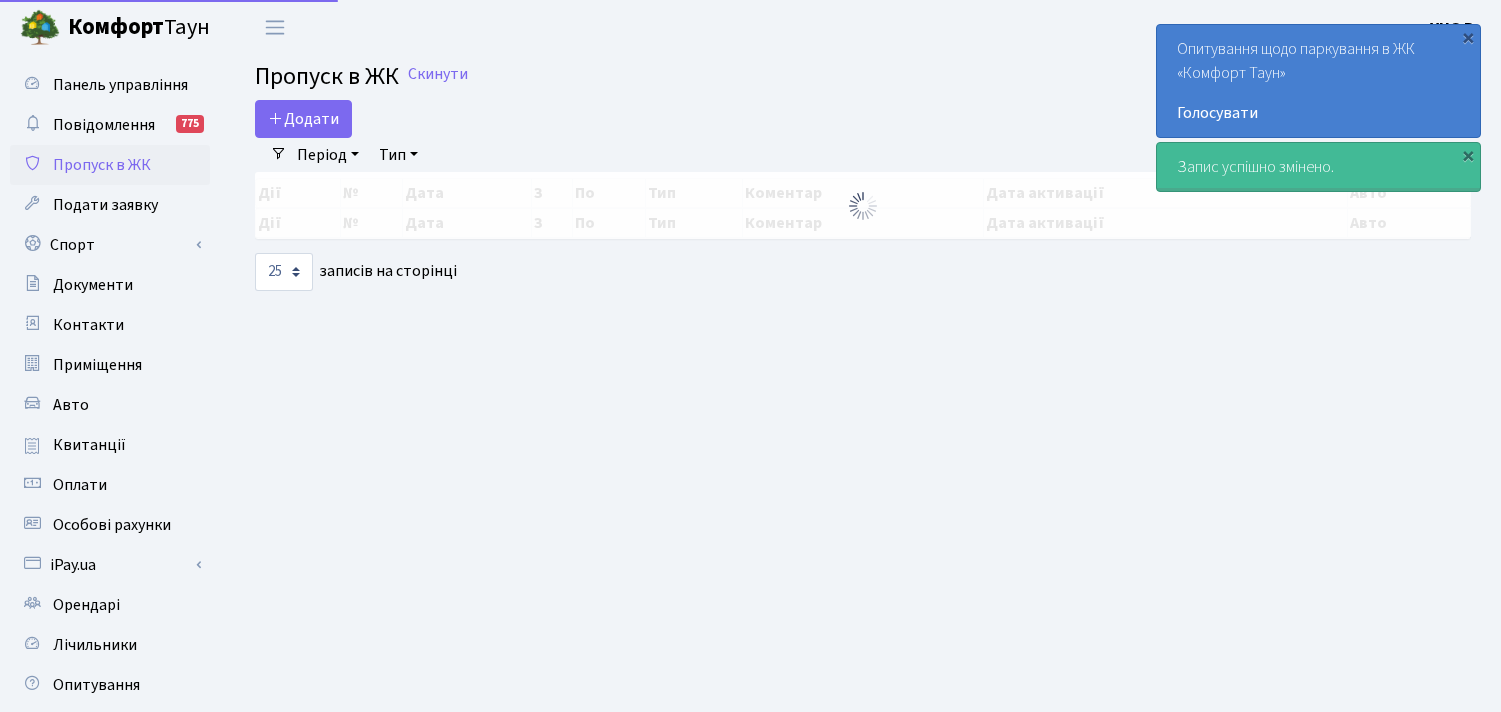 select on "25" 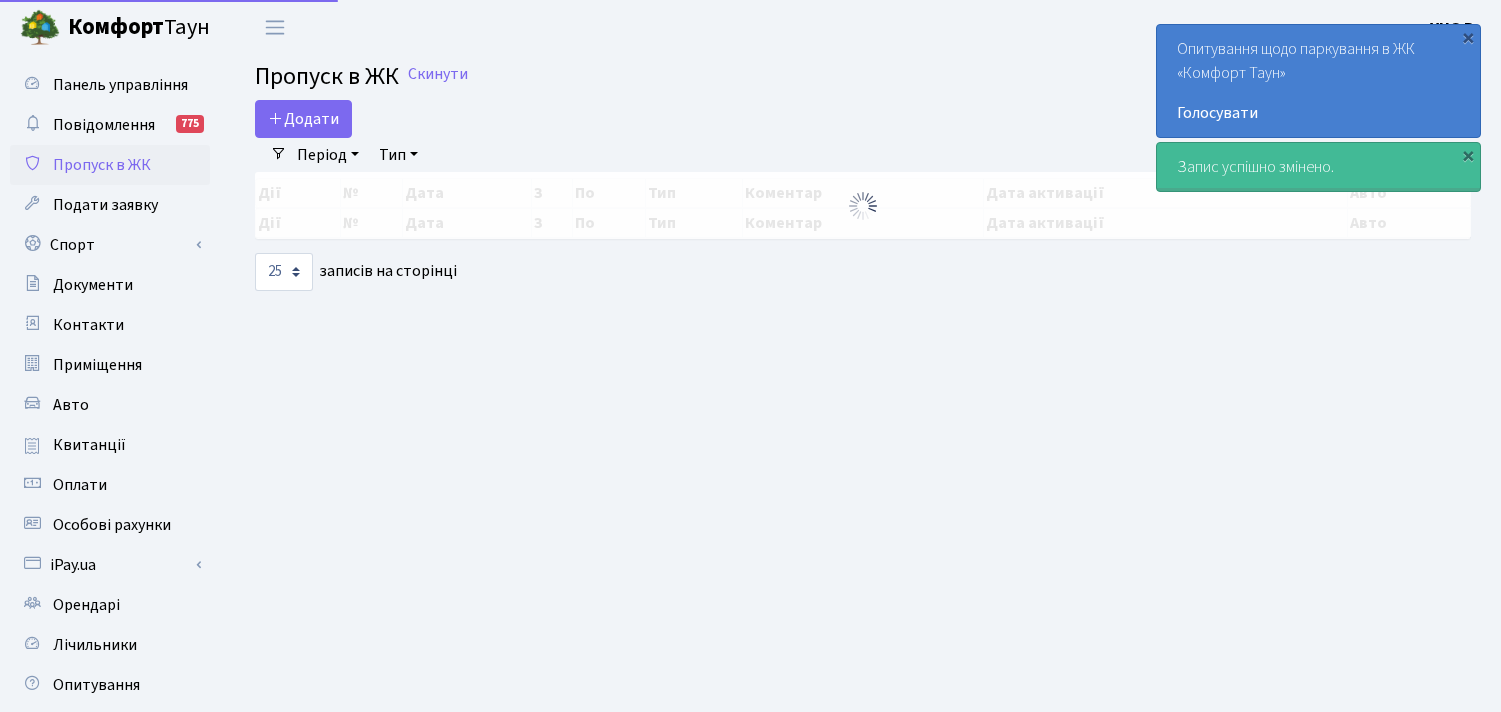 scroll, scrollTop: 0, scrollLeft: 0, axis: both 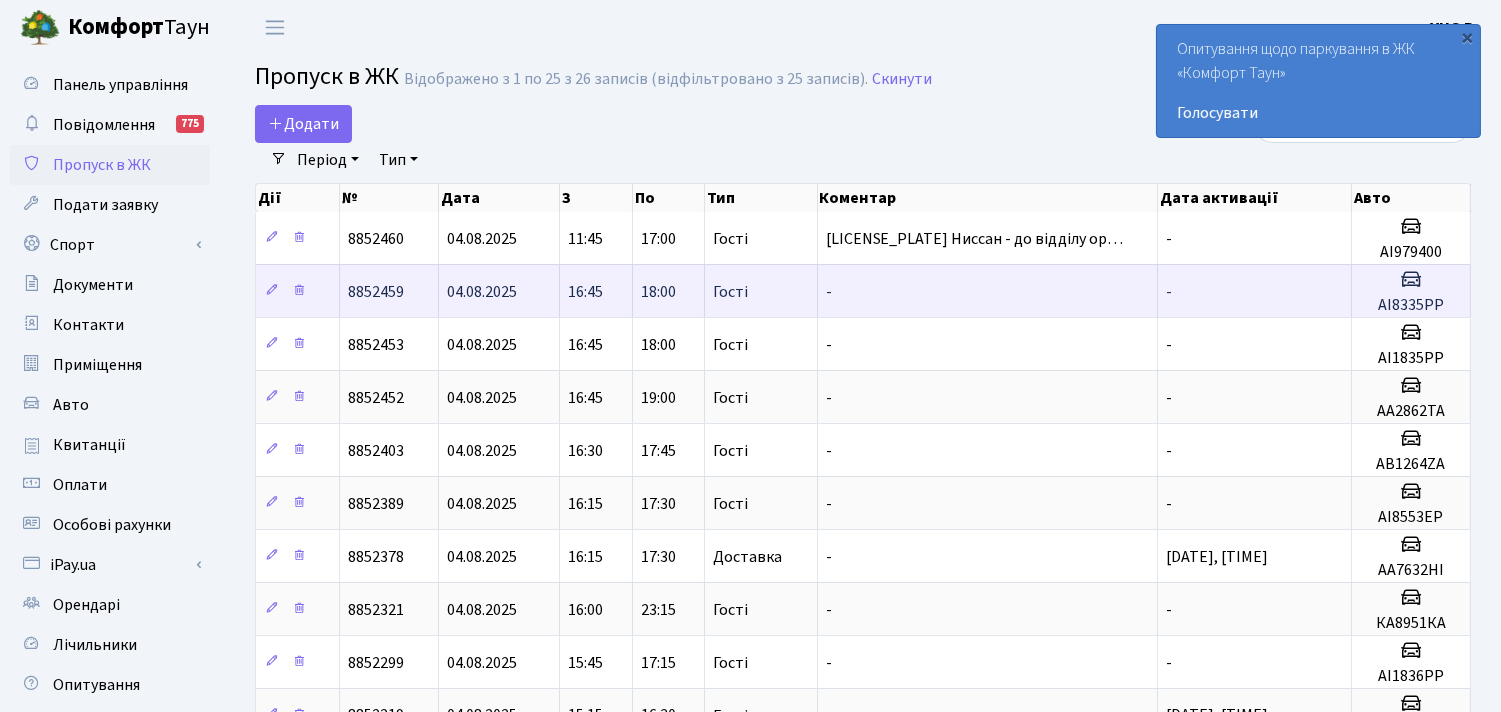 drag, startPoint x: 951, startPoint y: 234, endPoint x: 884, endPoint y: 300, distance: 94.04786 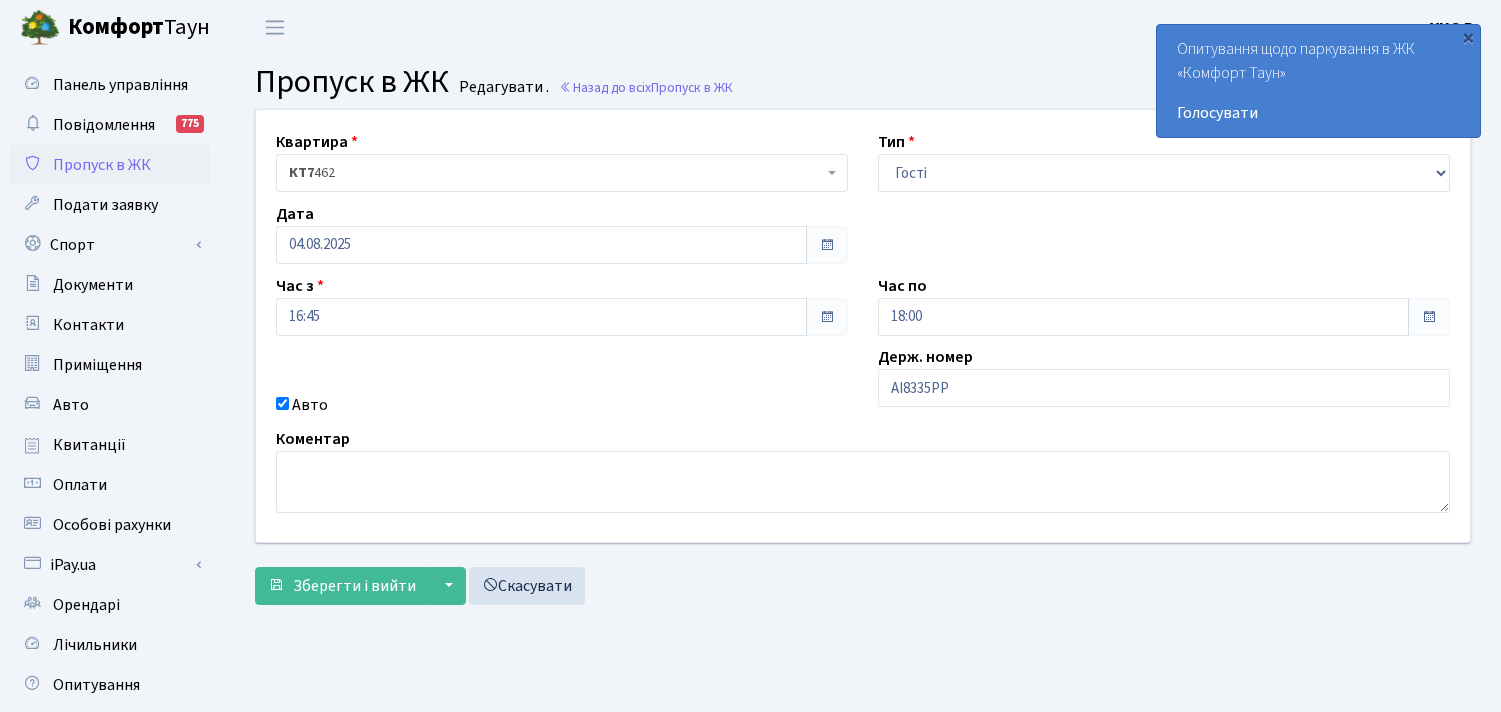 scroll, scrollTop: 0, scrollLeft: 0, axis: both 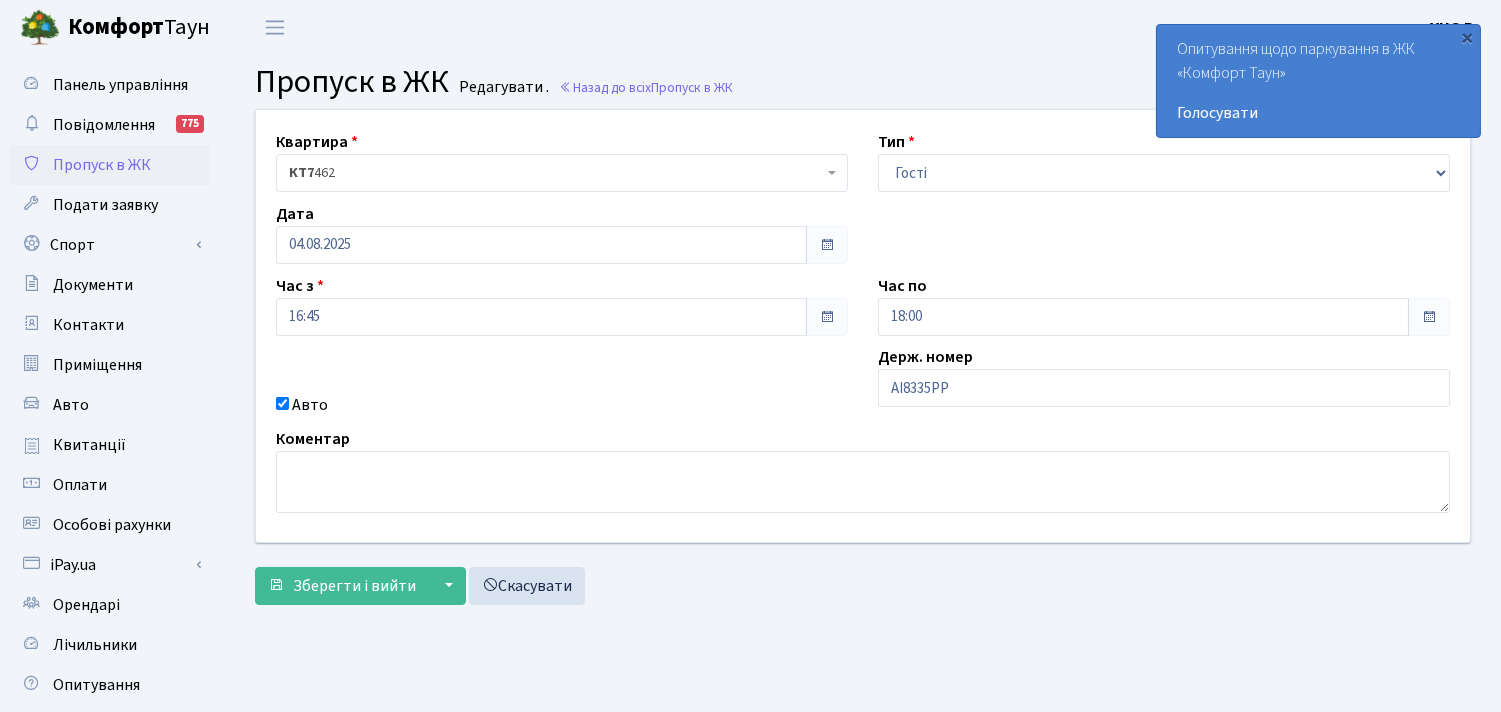 click on "Пропуск в ЖК" at bounding box center (102, 165) 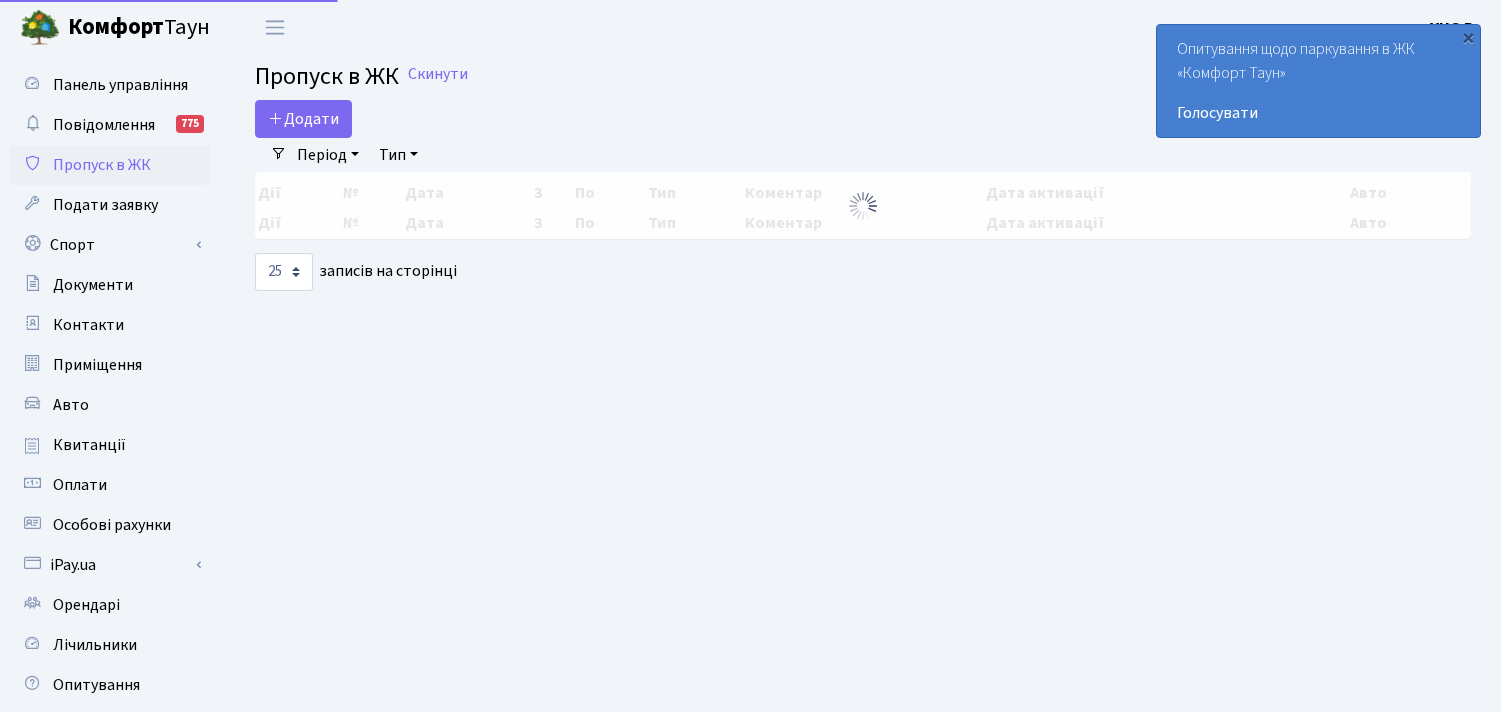 select on "25" 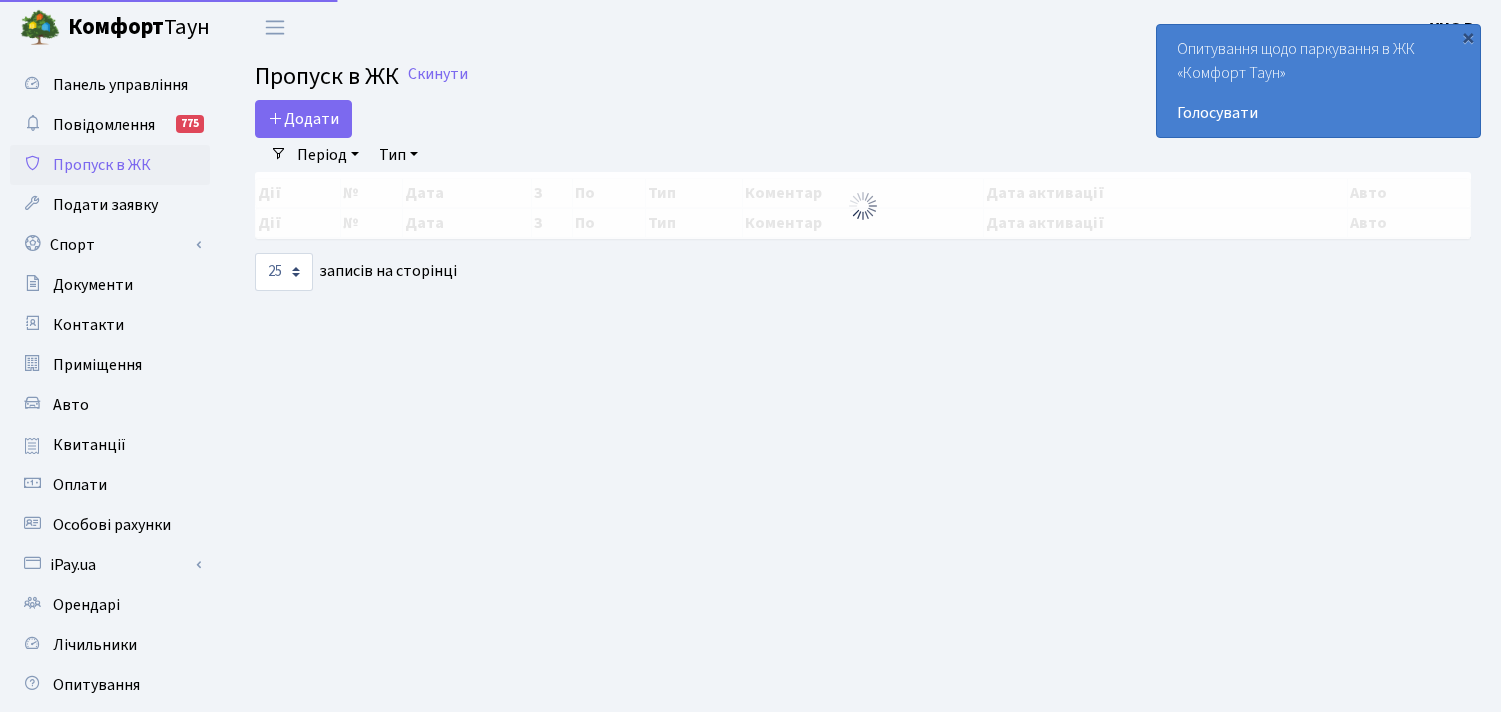 scroll, scrollTop: 0, scrollLeft: 0, axis: both 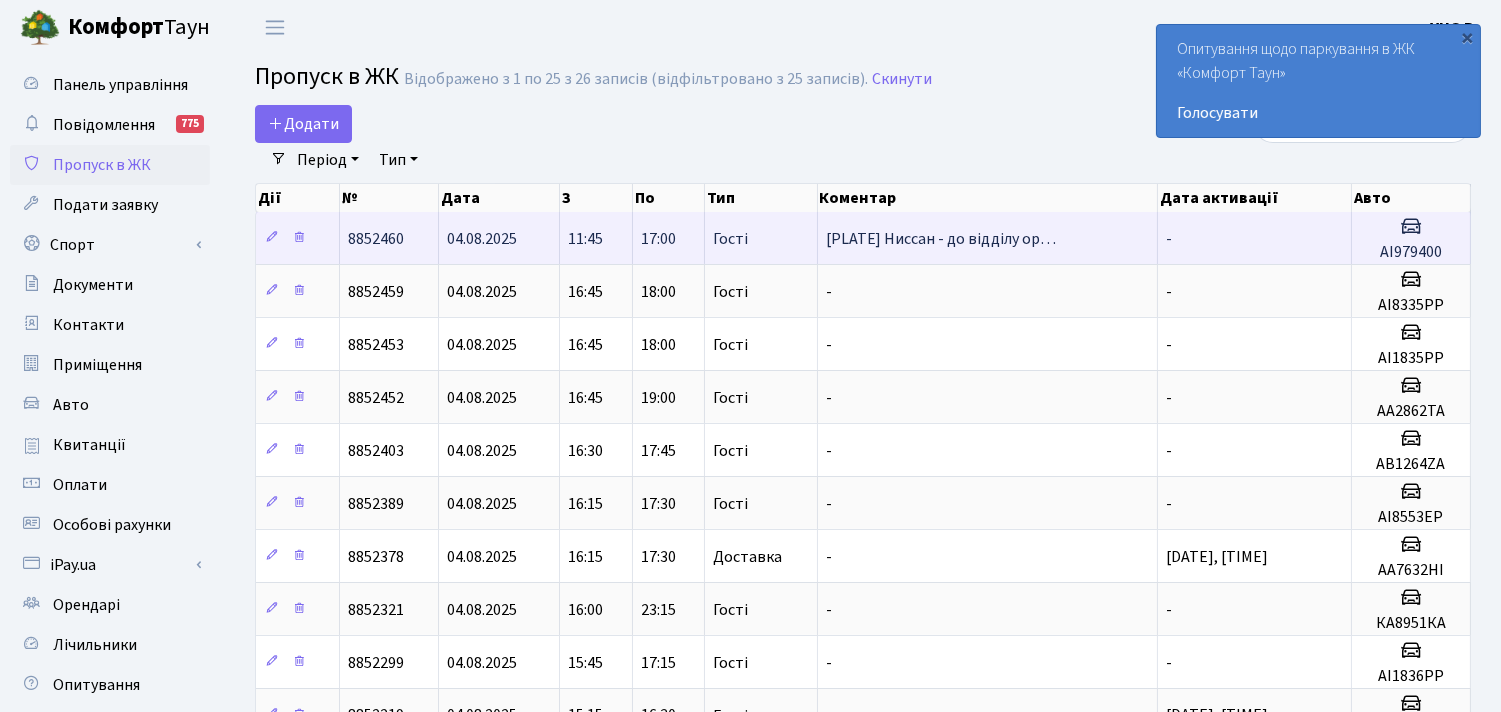 drag, startPoint x: 823, startPoint y: 240, endPoint x: 888, endPoint y: 240, distance: 65 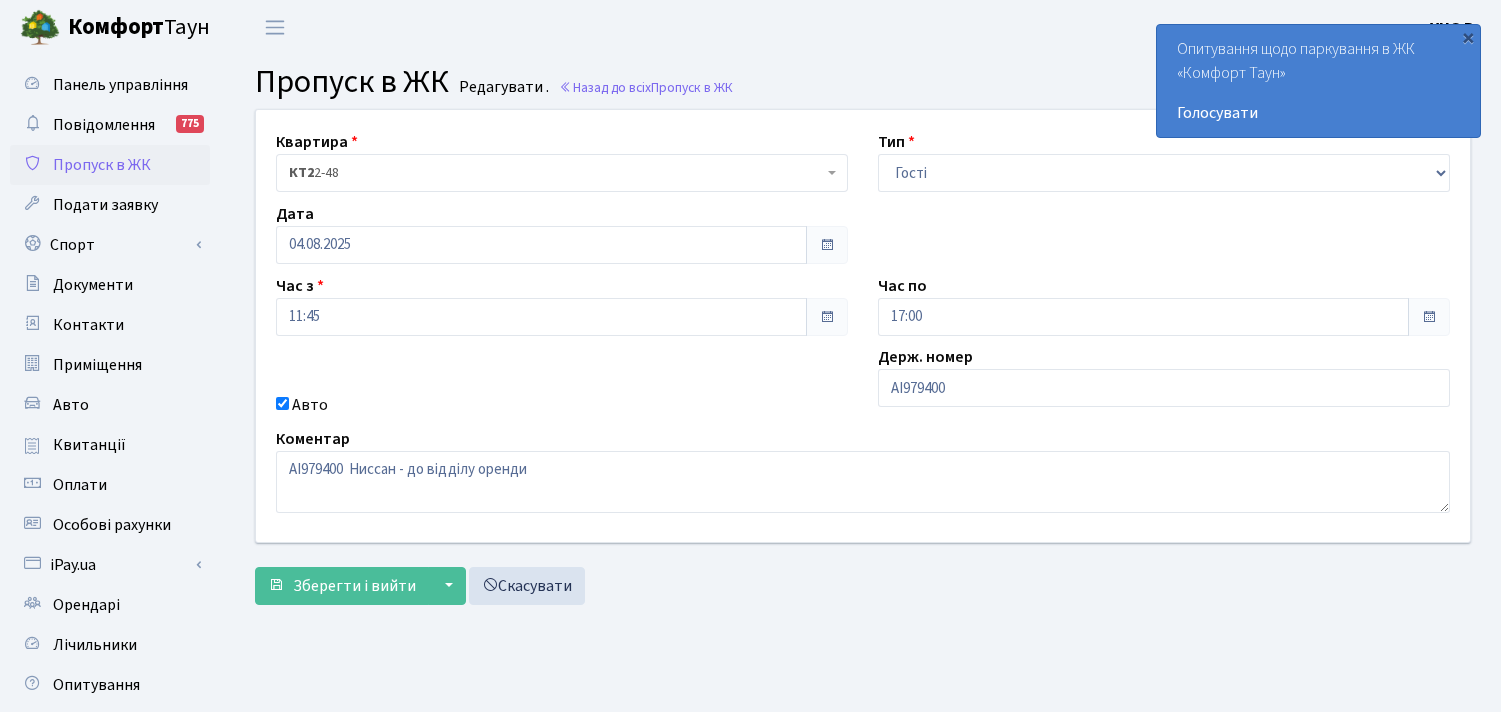 scroll, scrollTop: 0, scrollLeft: 0, axis: both 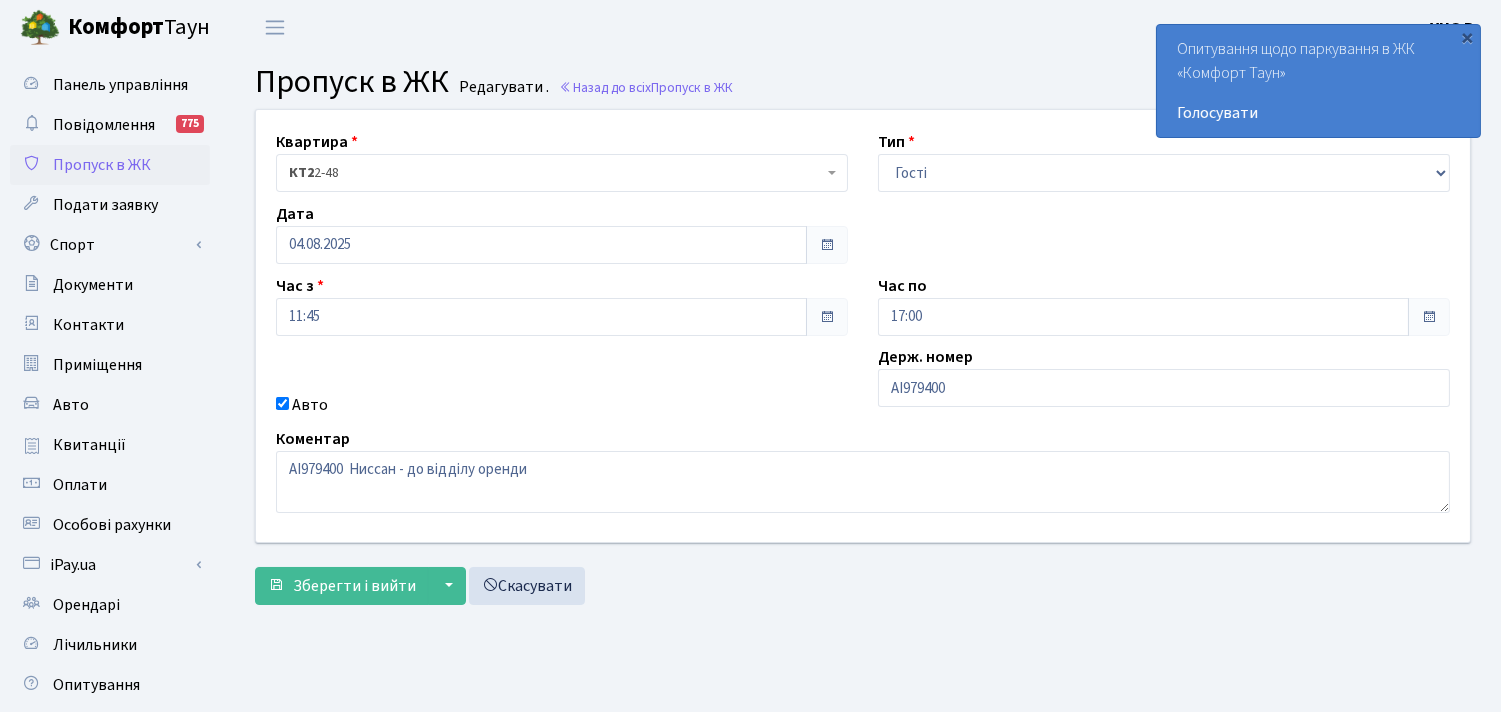 drag, startPoint x: 0, startPoint y: 0, endPoint x: 781, endPoint y: 408, distance: 881.14984 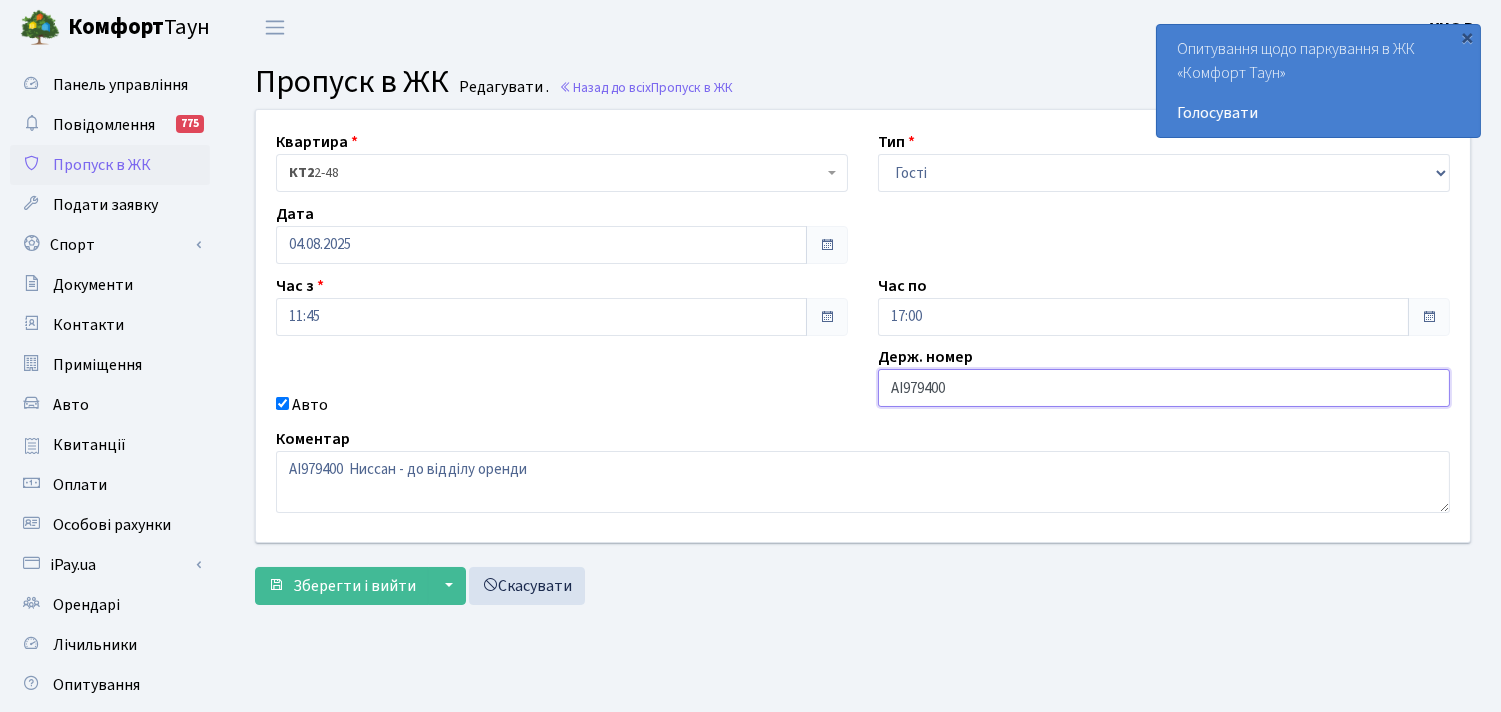 drag, startPoint x: 984, startPoint y: 387, endPoint x: 851, endPoint y: 390, distance: 133.03383 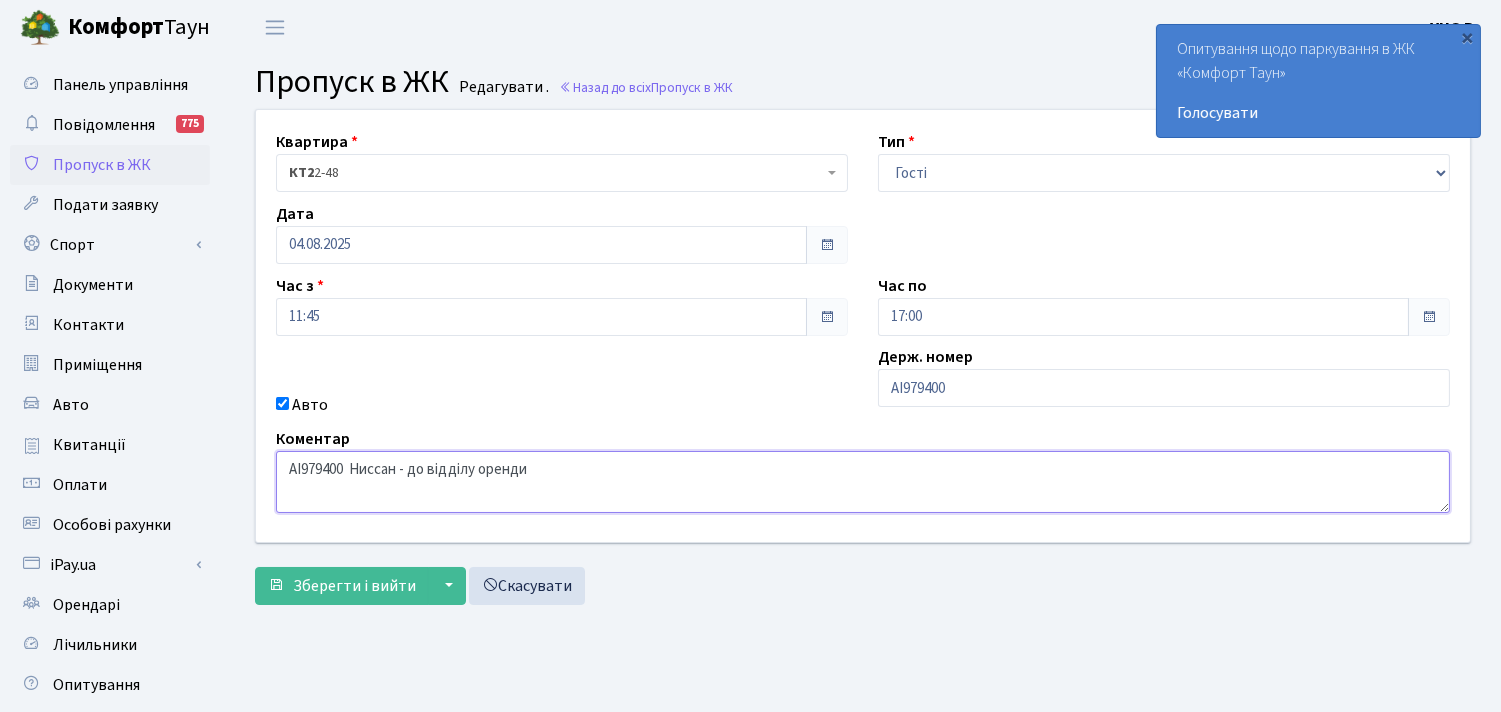 drag, startPoint x: 443, startPoint y: 470, endPoint x: 218, endPoint y: 470, distance: 225 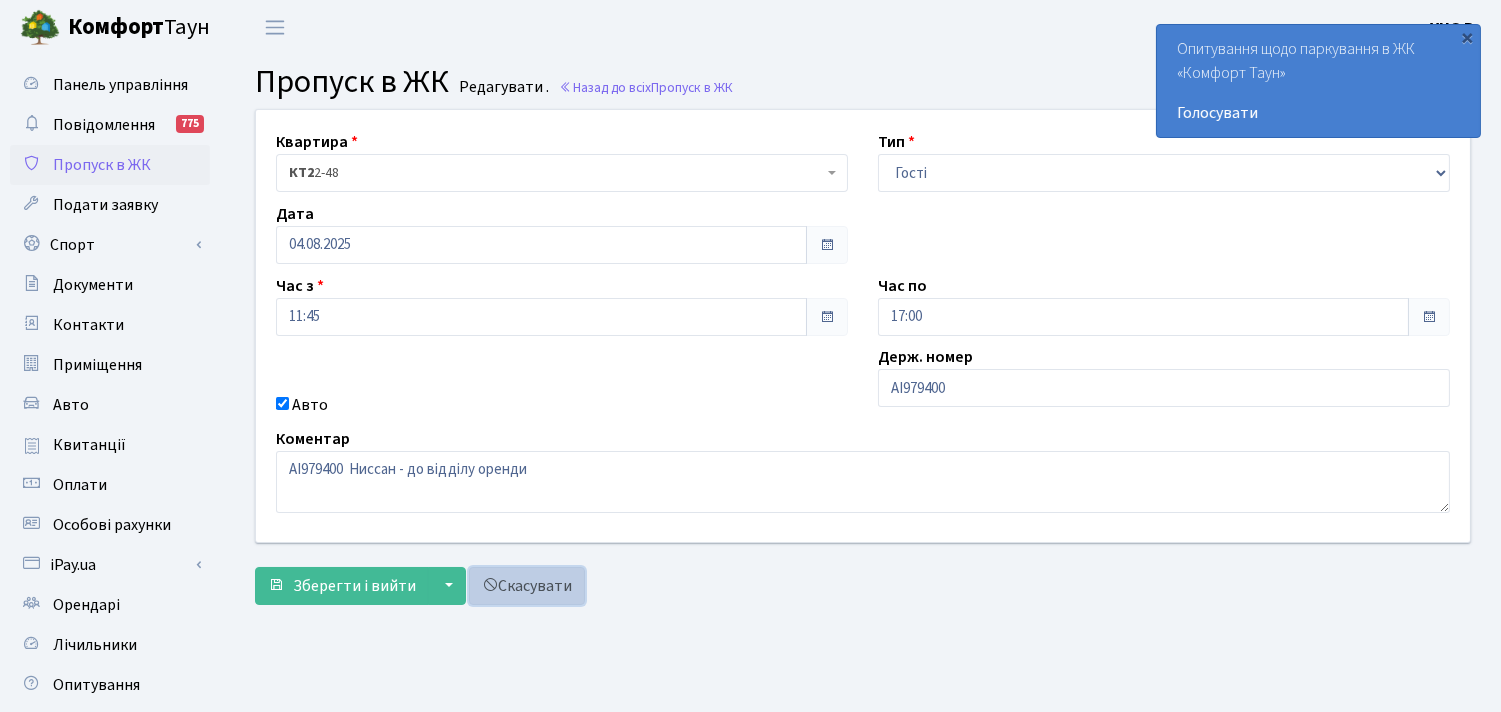 click on "Скасувати" at bounding box center [527, 586] 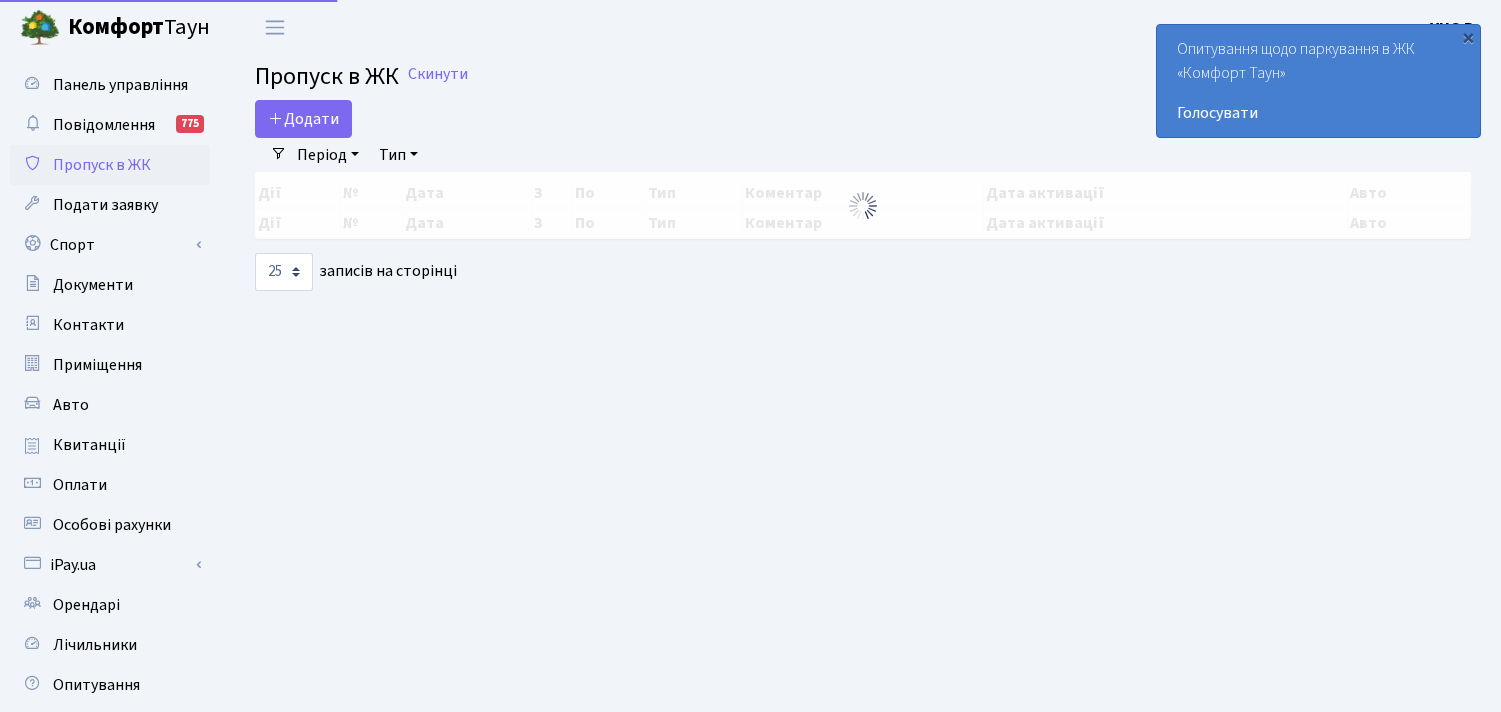 select on "25" 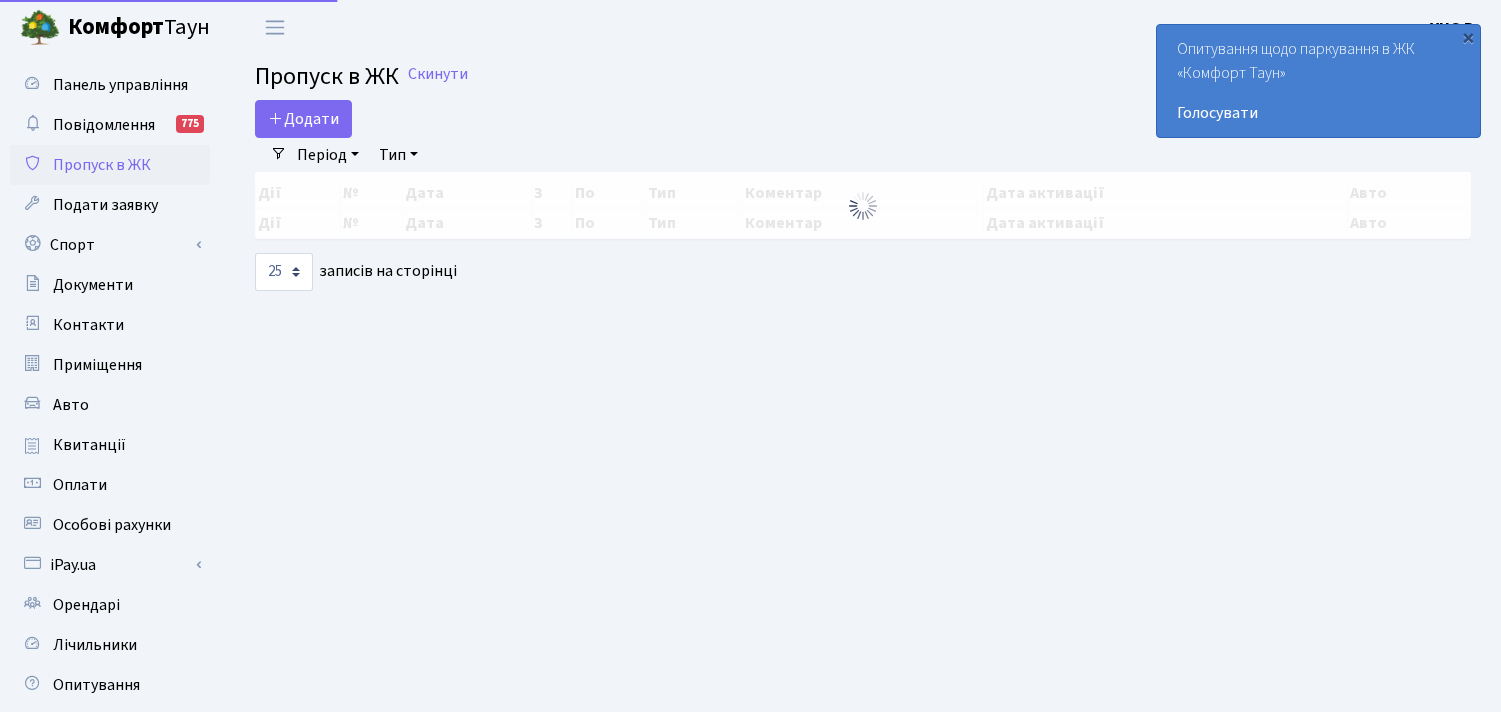 scroll, scrollTop: 0, scrollLeft: 0, axis: both 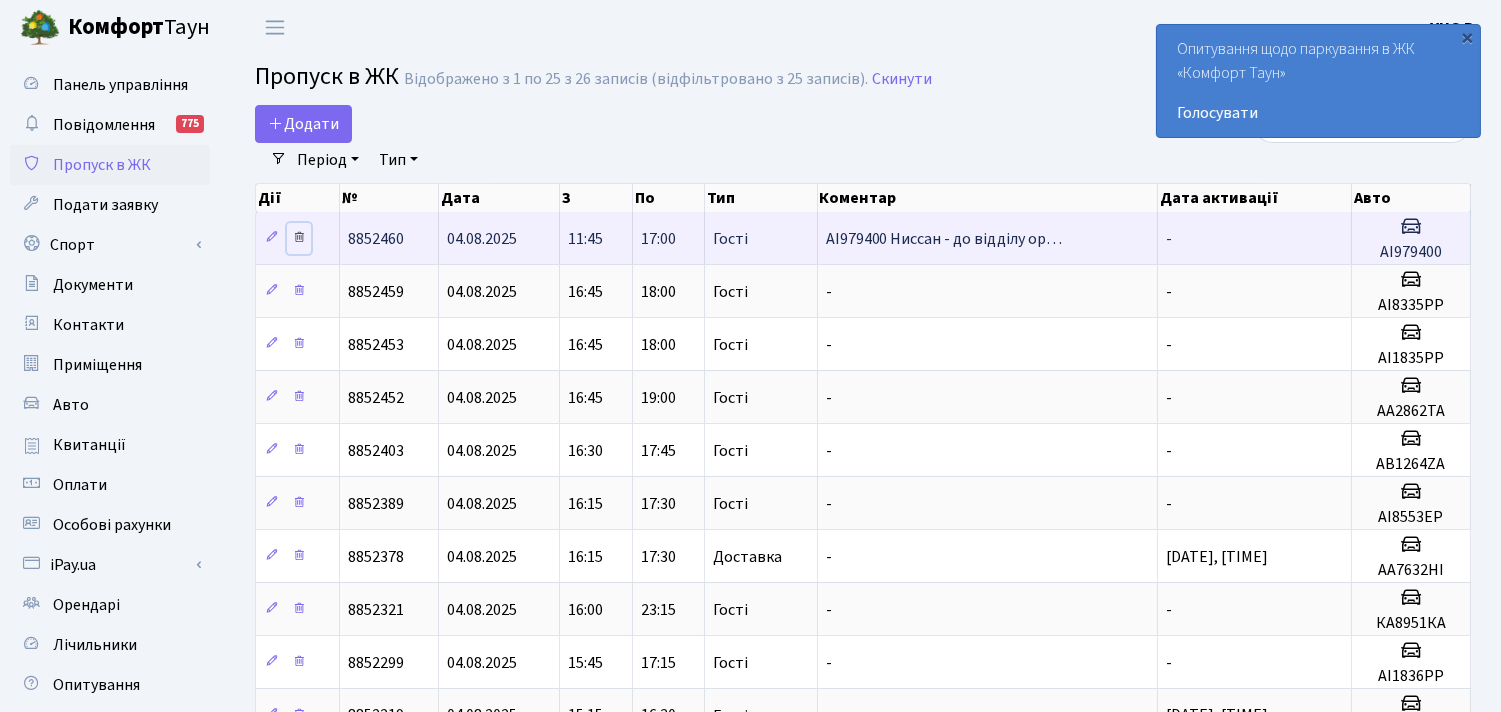 click at bounding box center [299, 237] 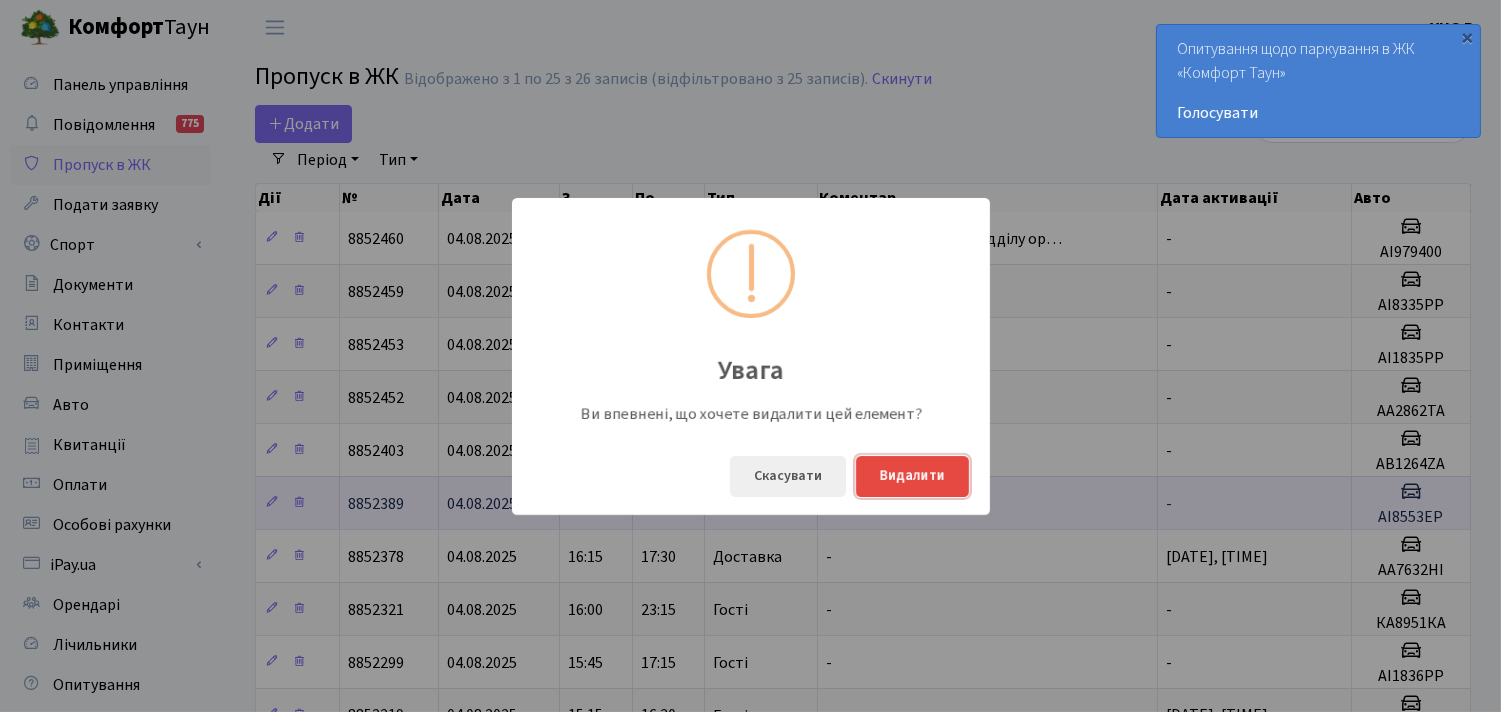 click on "Видалити" at bounding box center [912, 476] 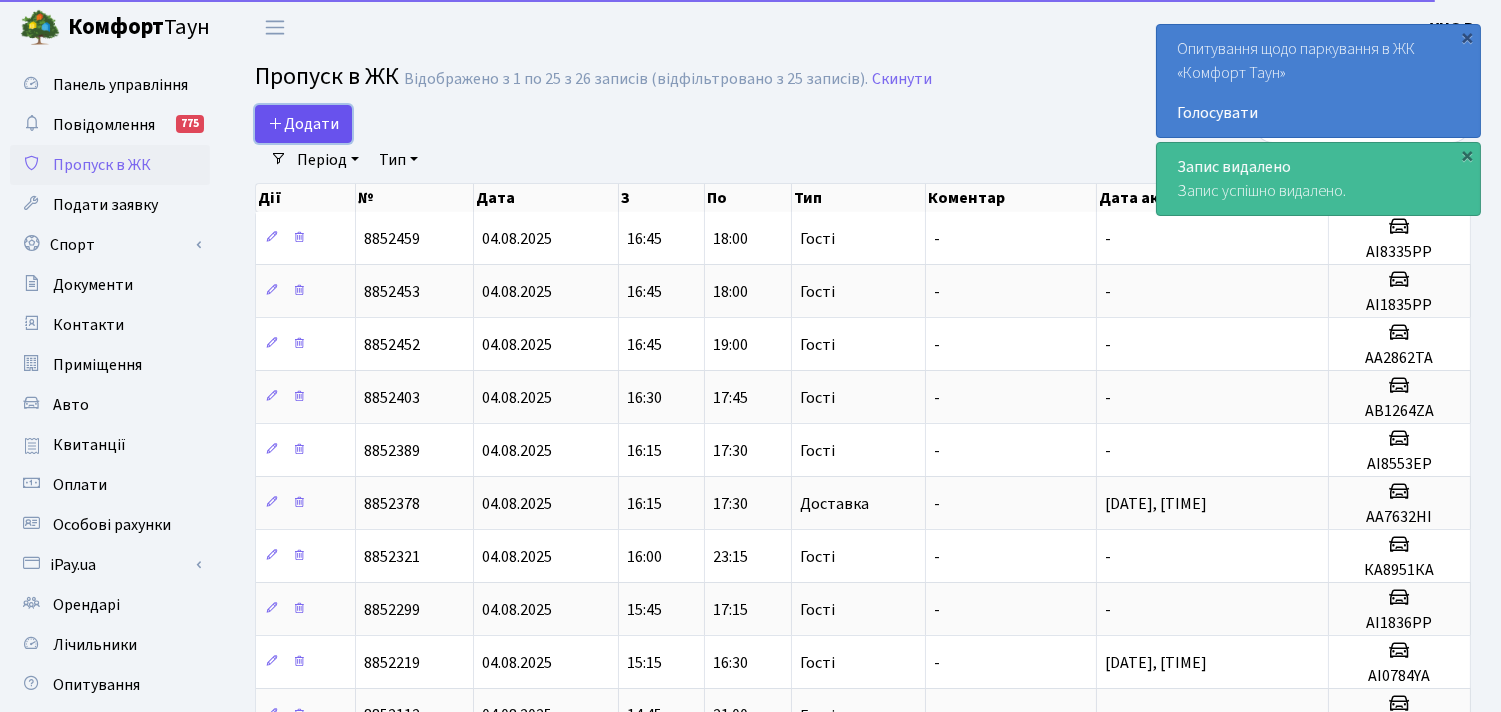 click on "Додати" at bounding box center [303, 124] 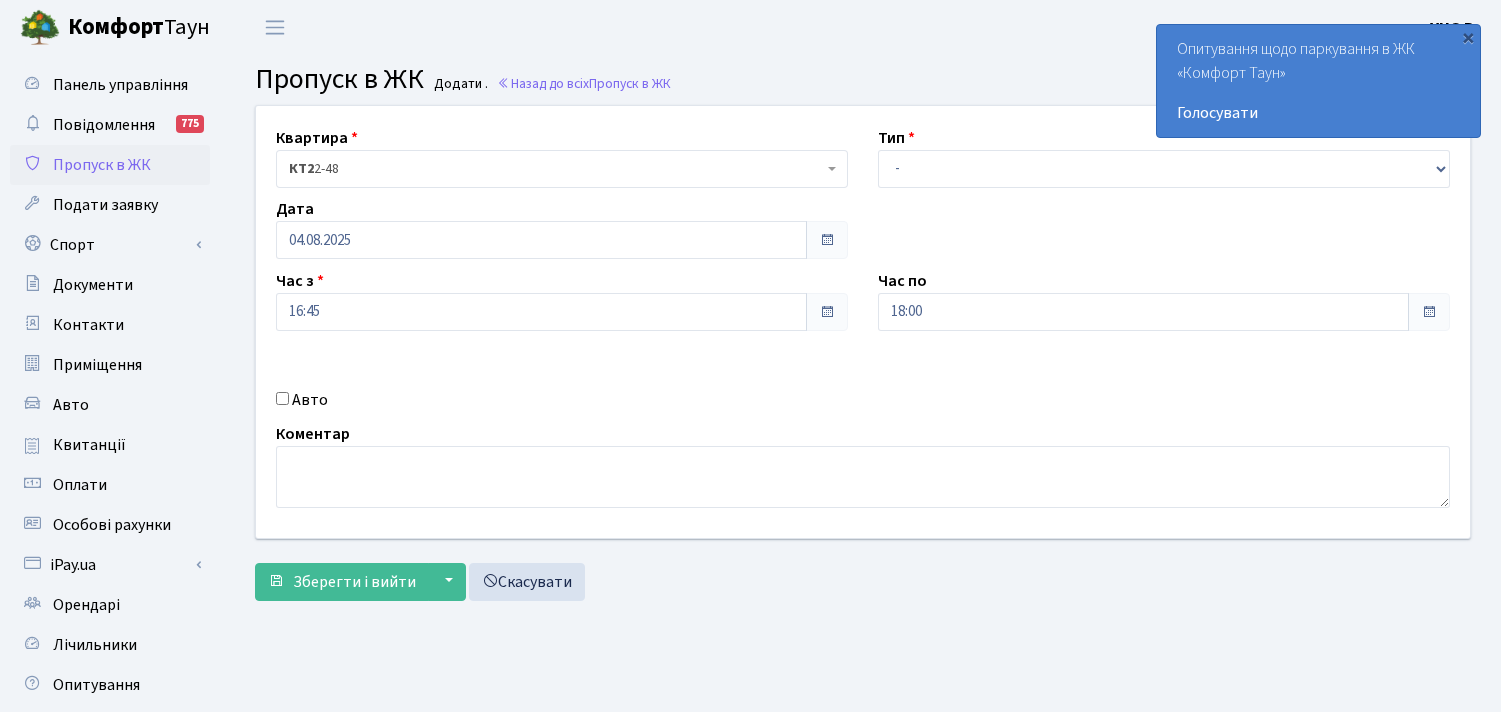 scroll, scrollTop: 0, scrollLeft: 0, axis: both 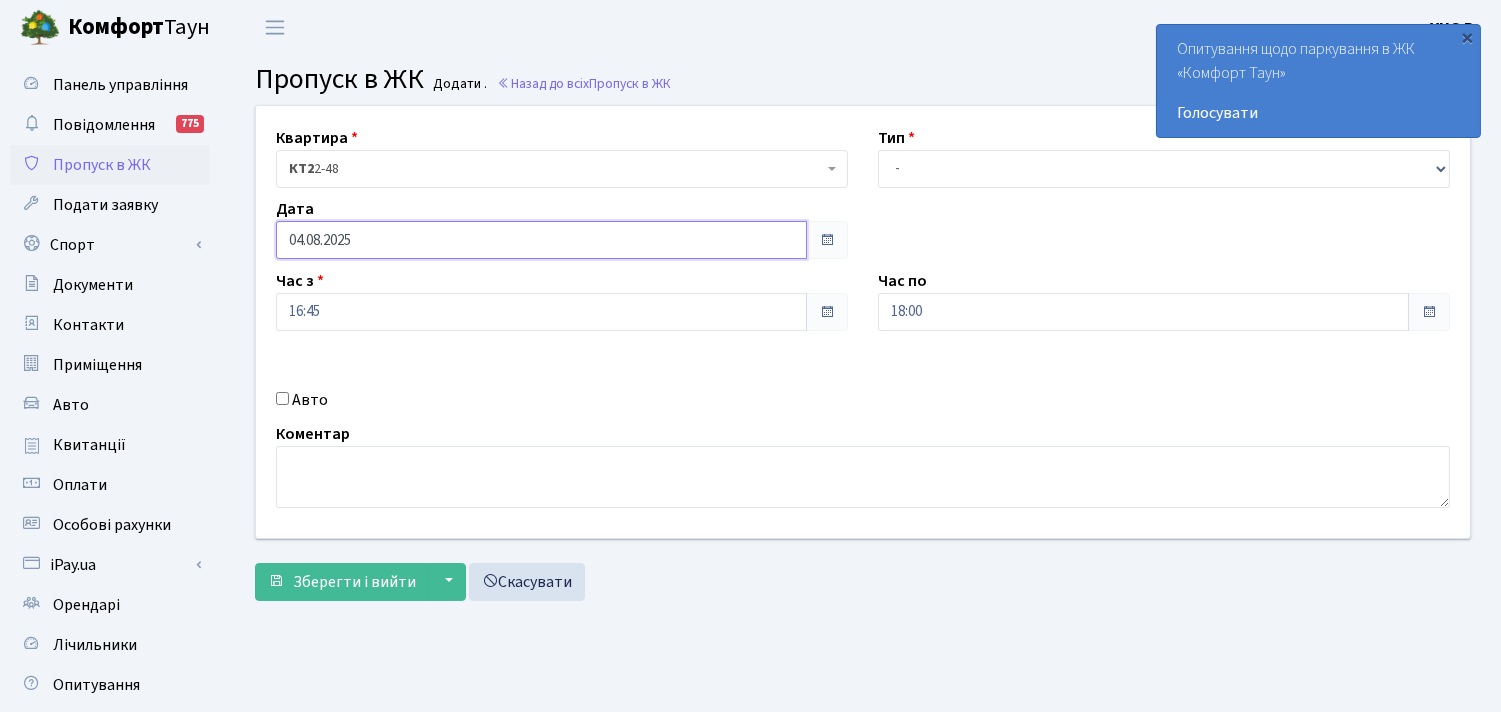 click on "04.08.2025" at bounding box center (541, 240) 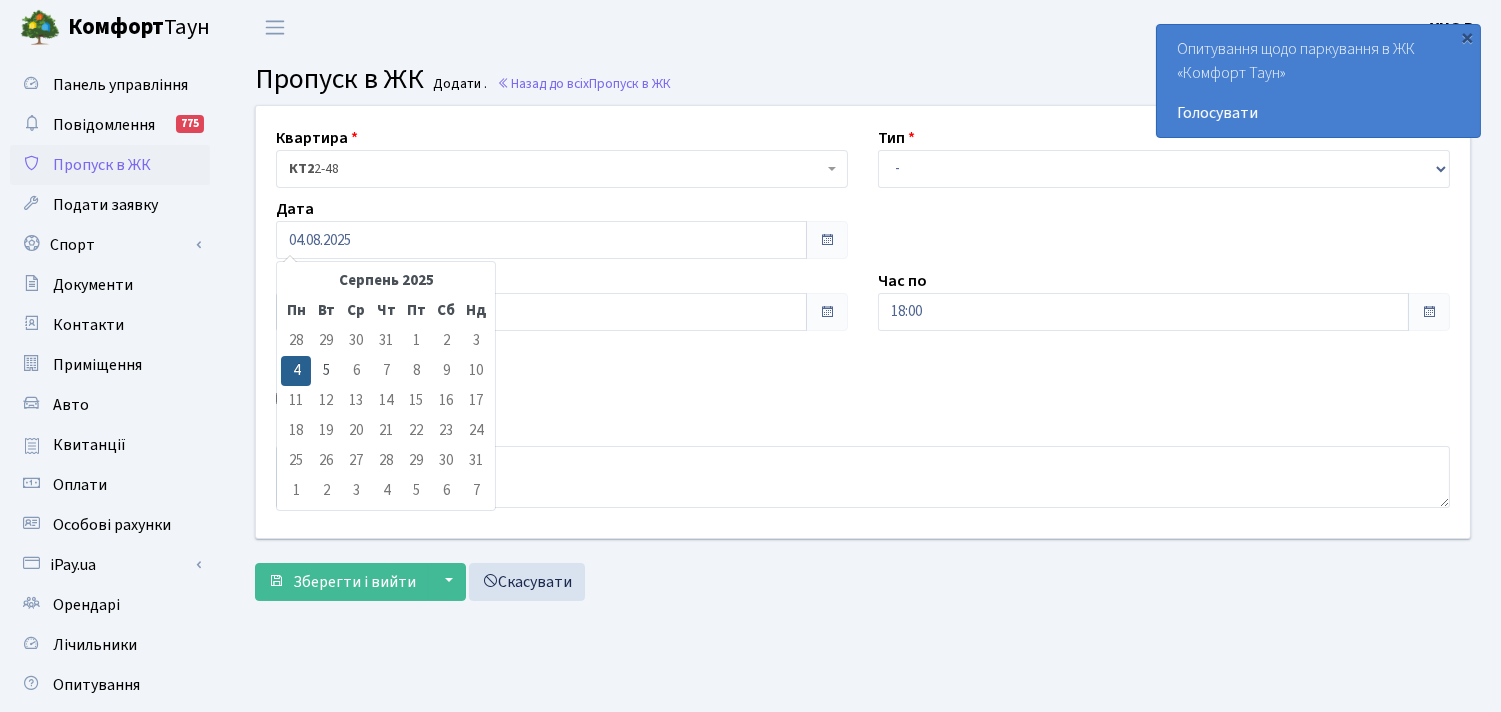 click on "5" at bounding box center (326, 371) 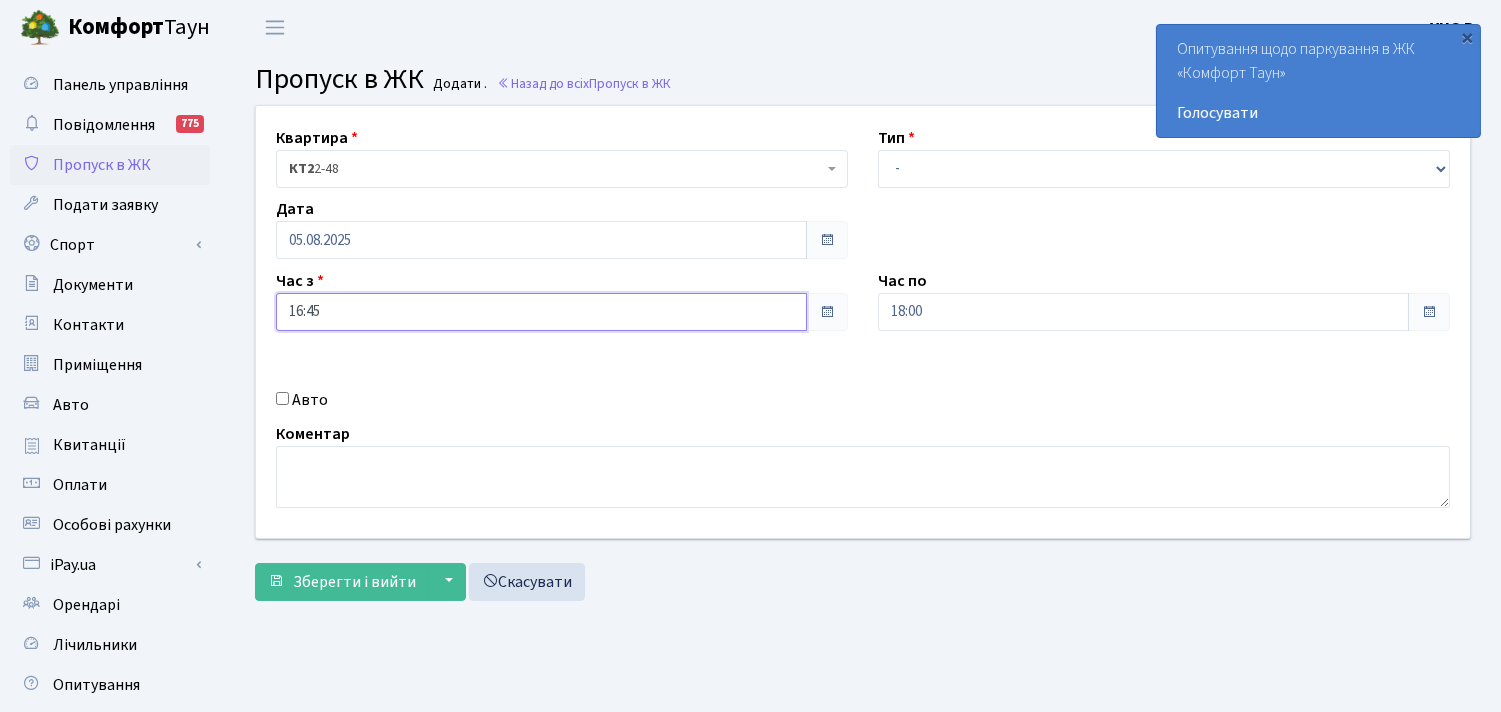 click on "16:45" at bounding box center (541, 312) 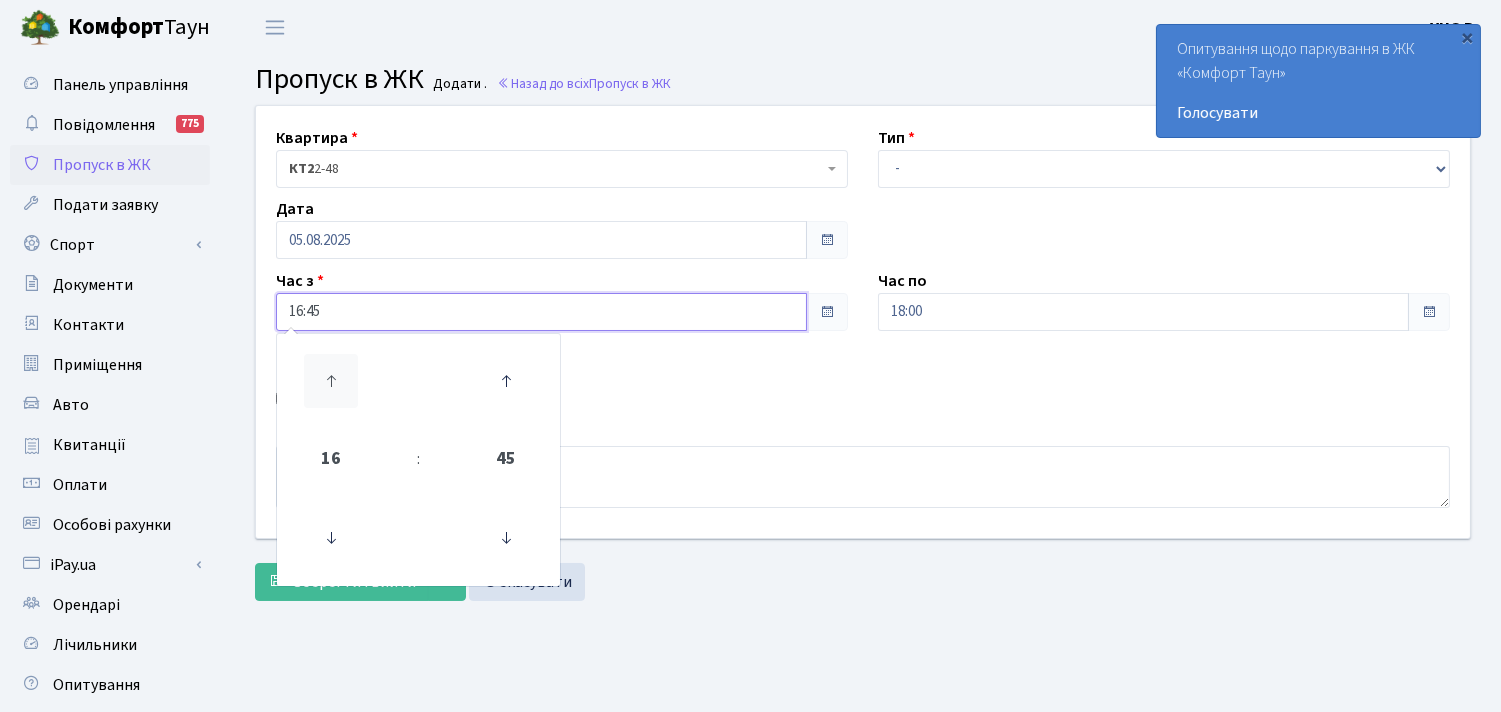 click at bounding box center [331, 381] 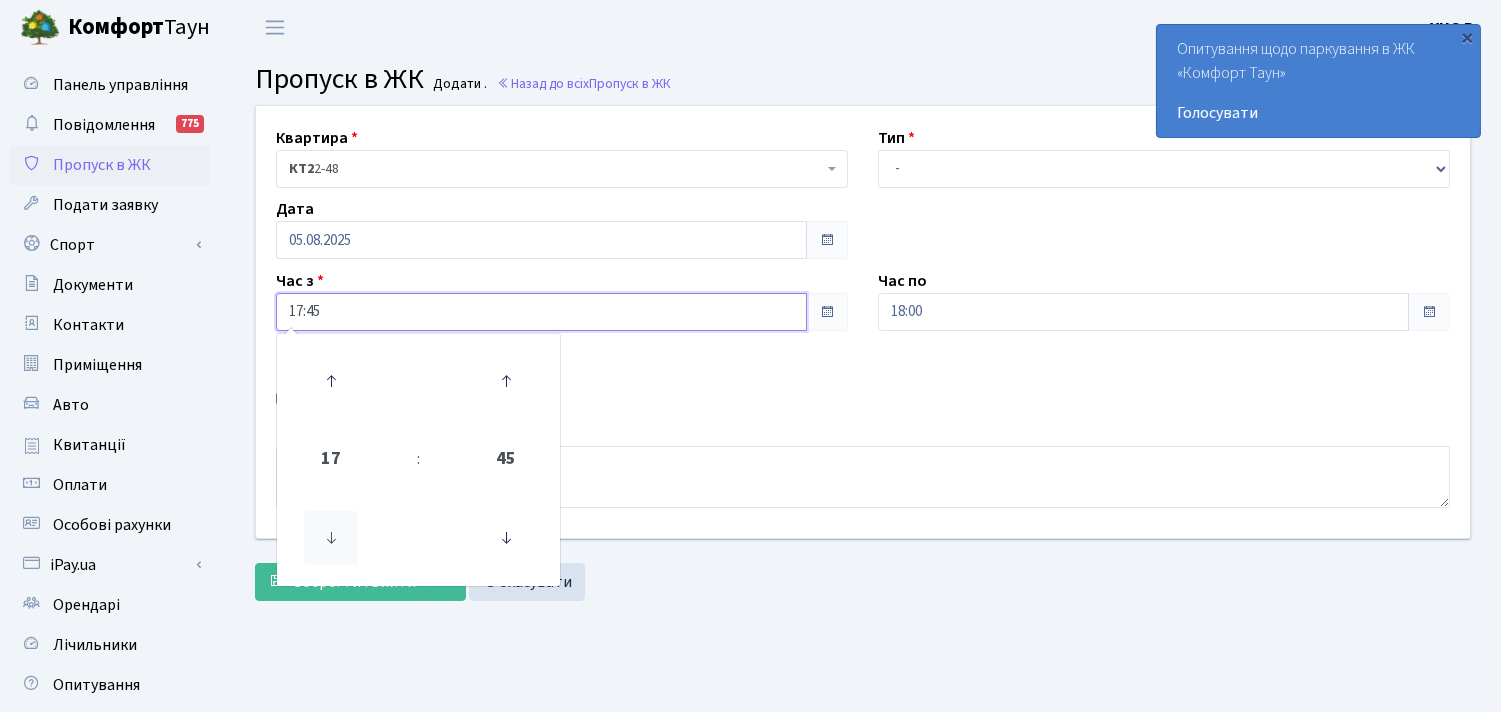 click at bounding box center (331, 538) 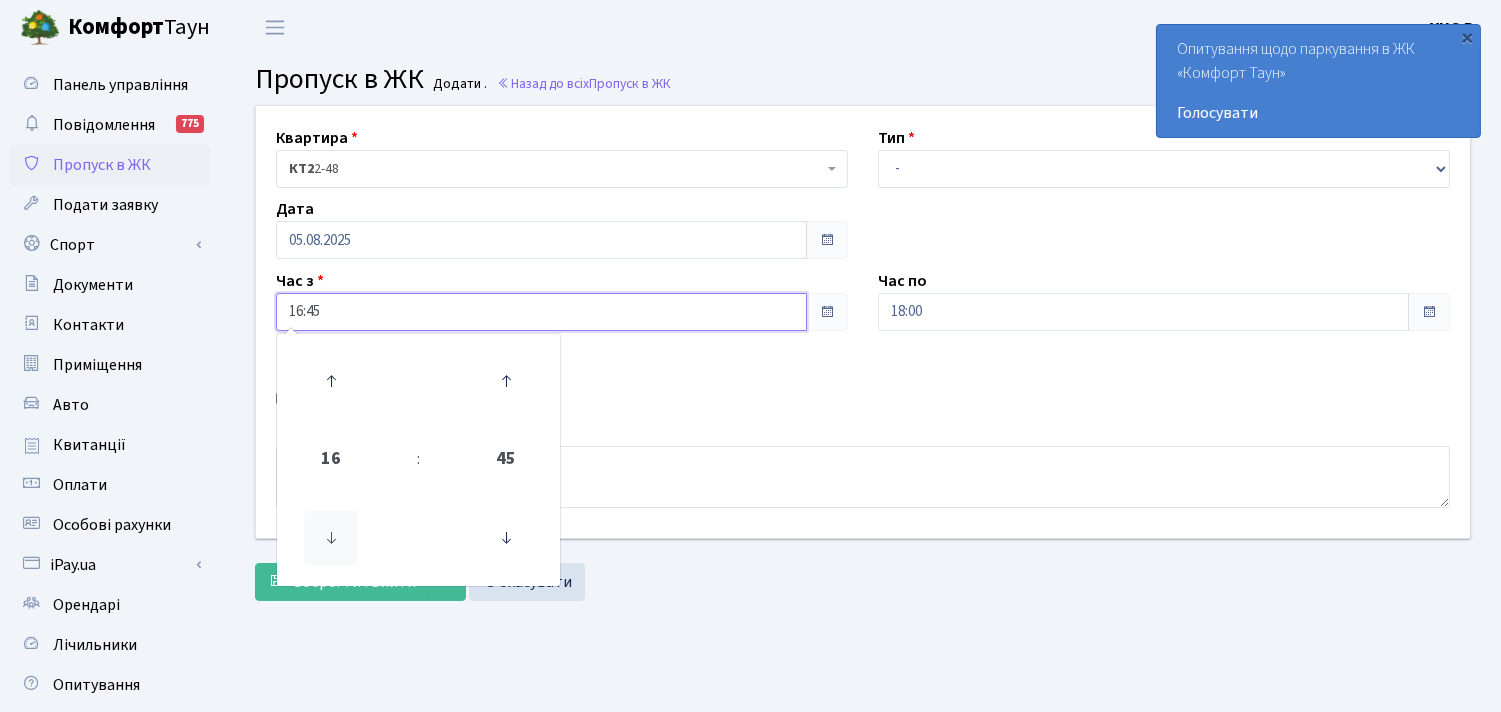 click at bounding box center [331, 538] 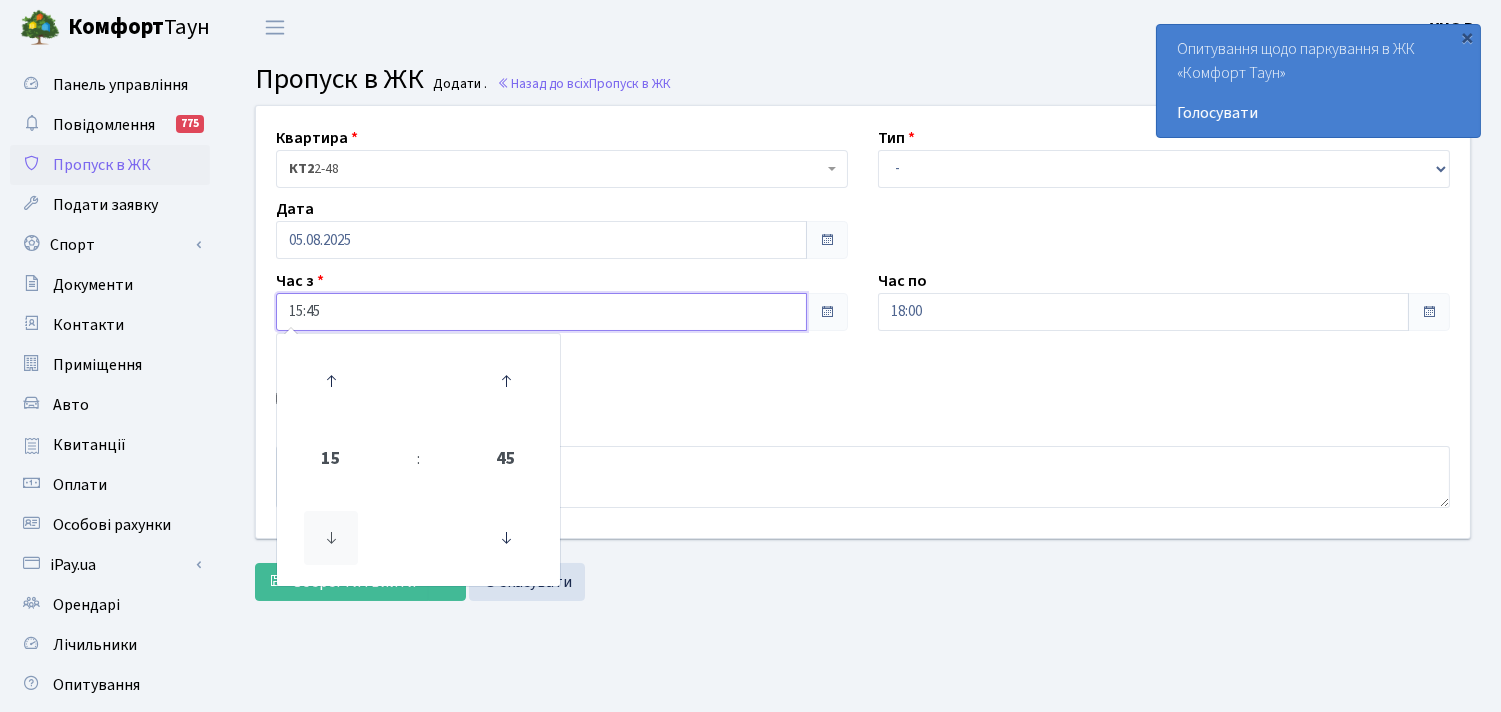 click at bounding box center (331, 538) 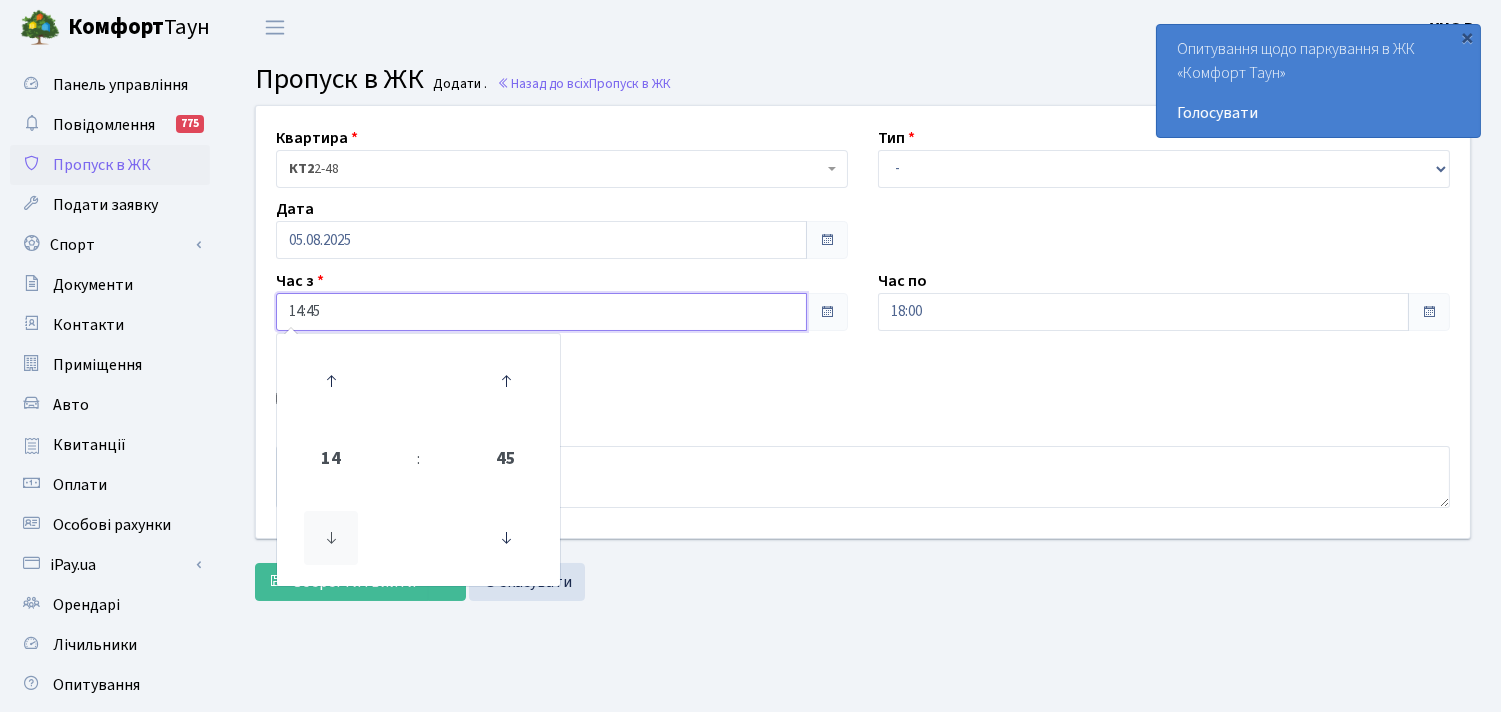 click at bounding box center [331, 538] 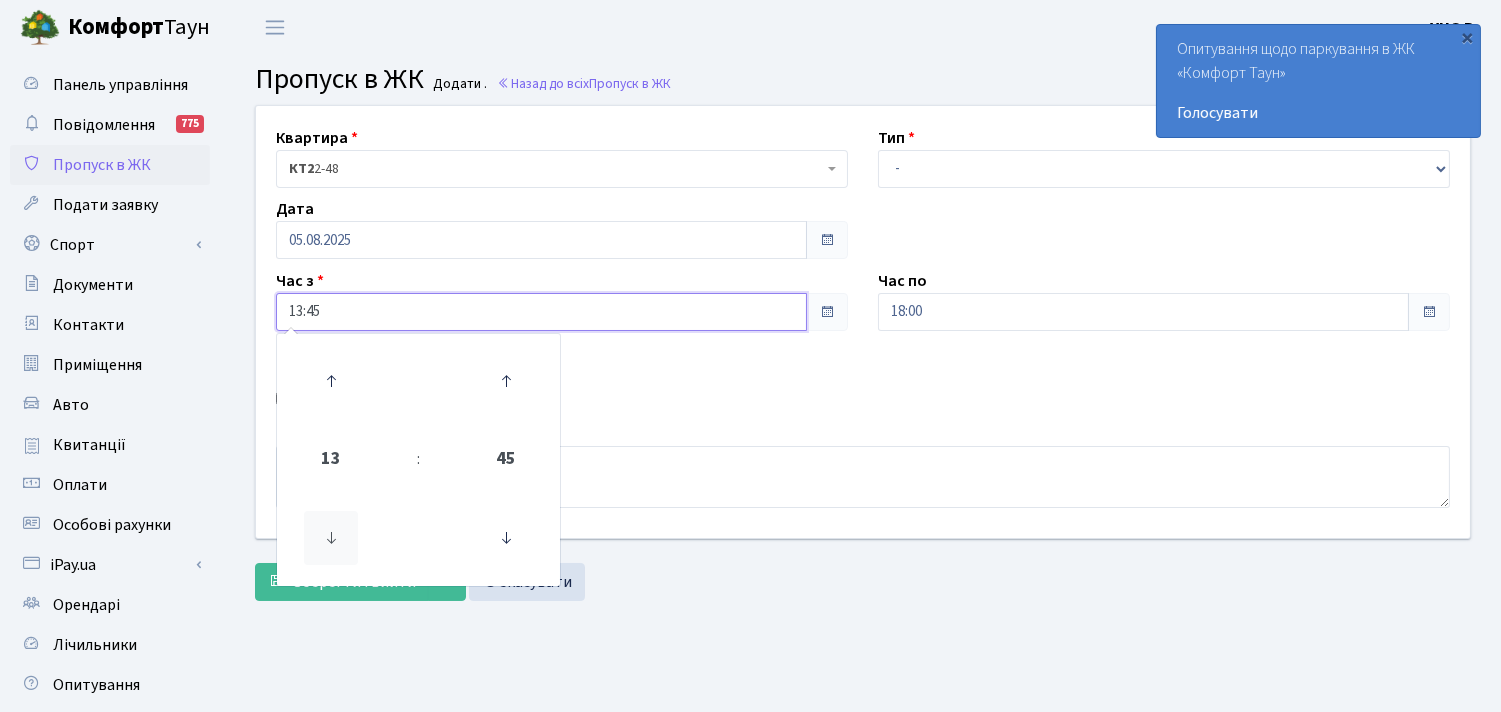 click at bounding box center (331, 538) 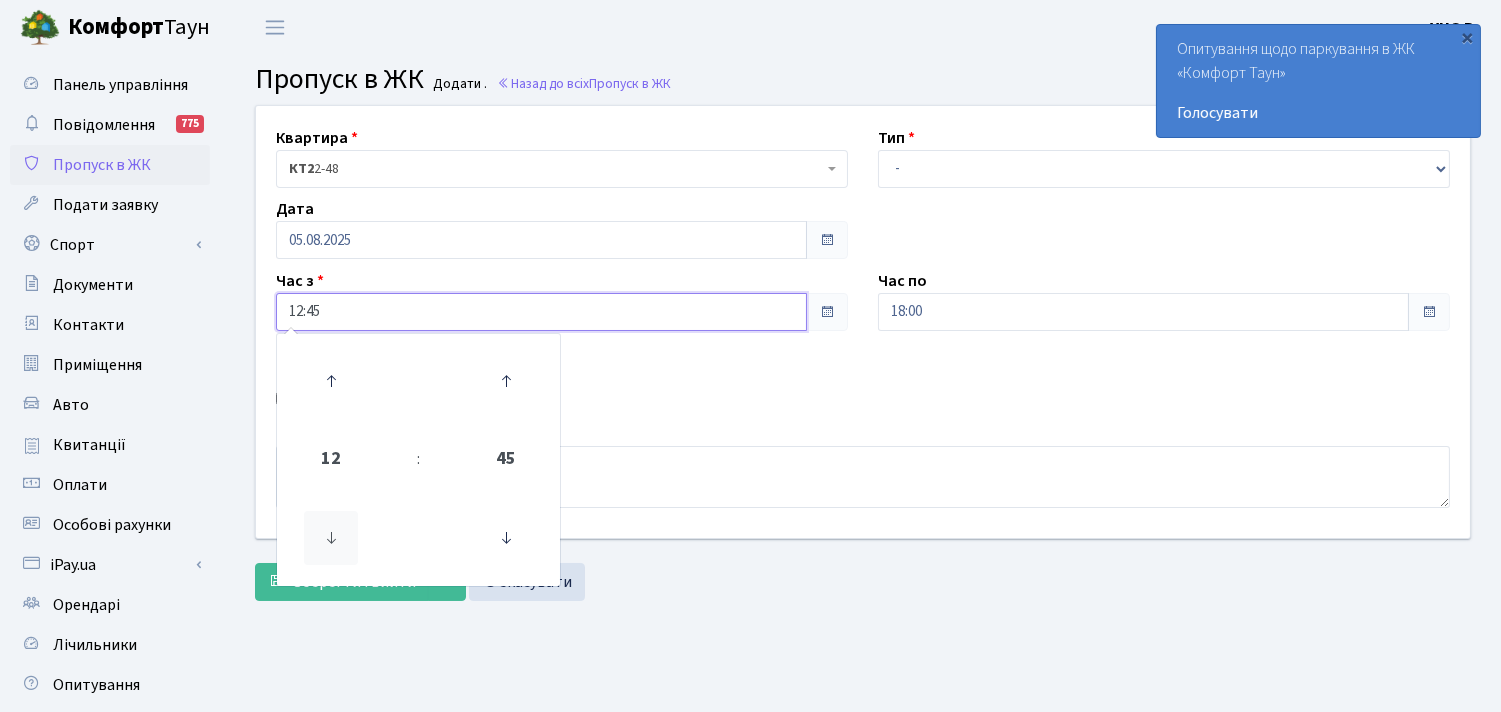 click at bounding box center [331, 538] 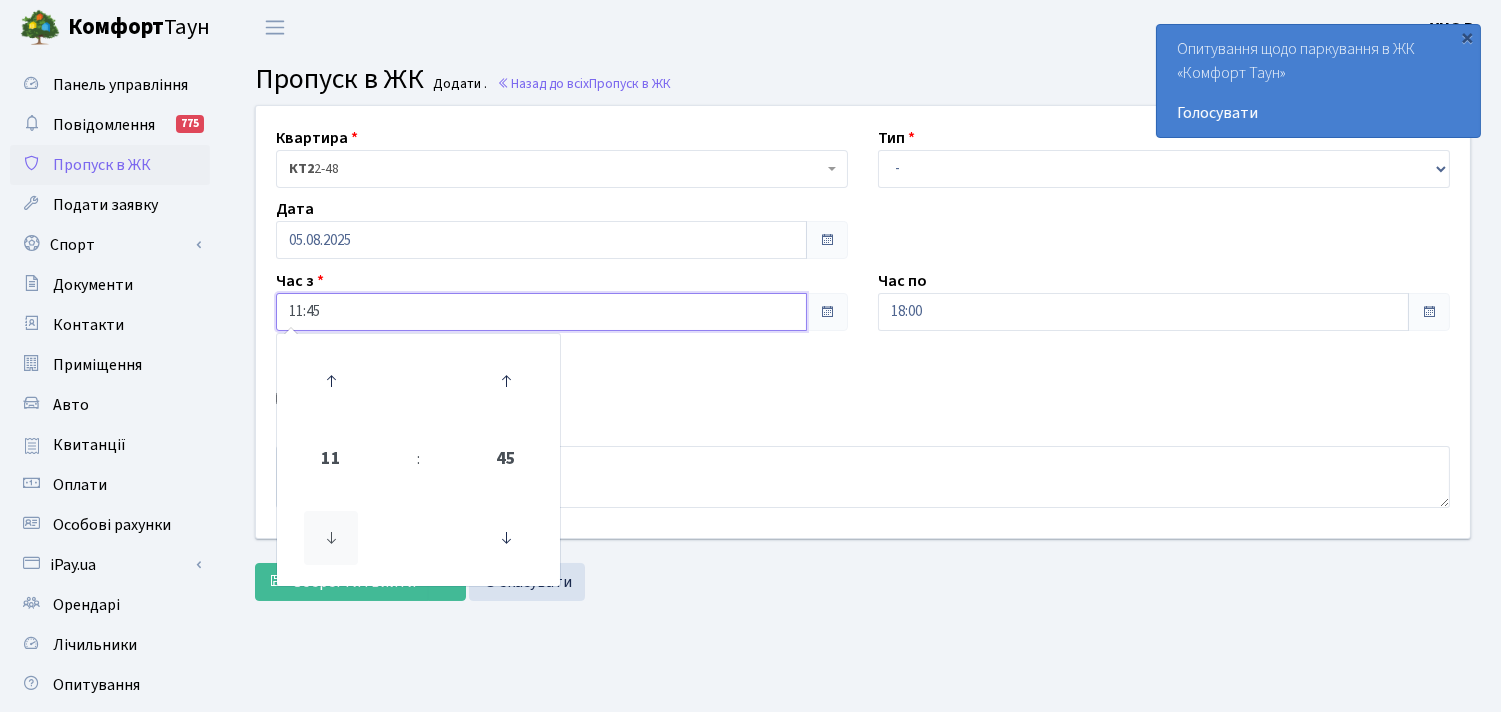 click at bounding box center [331, 538] 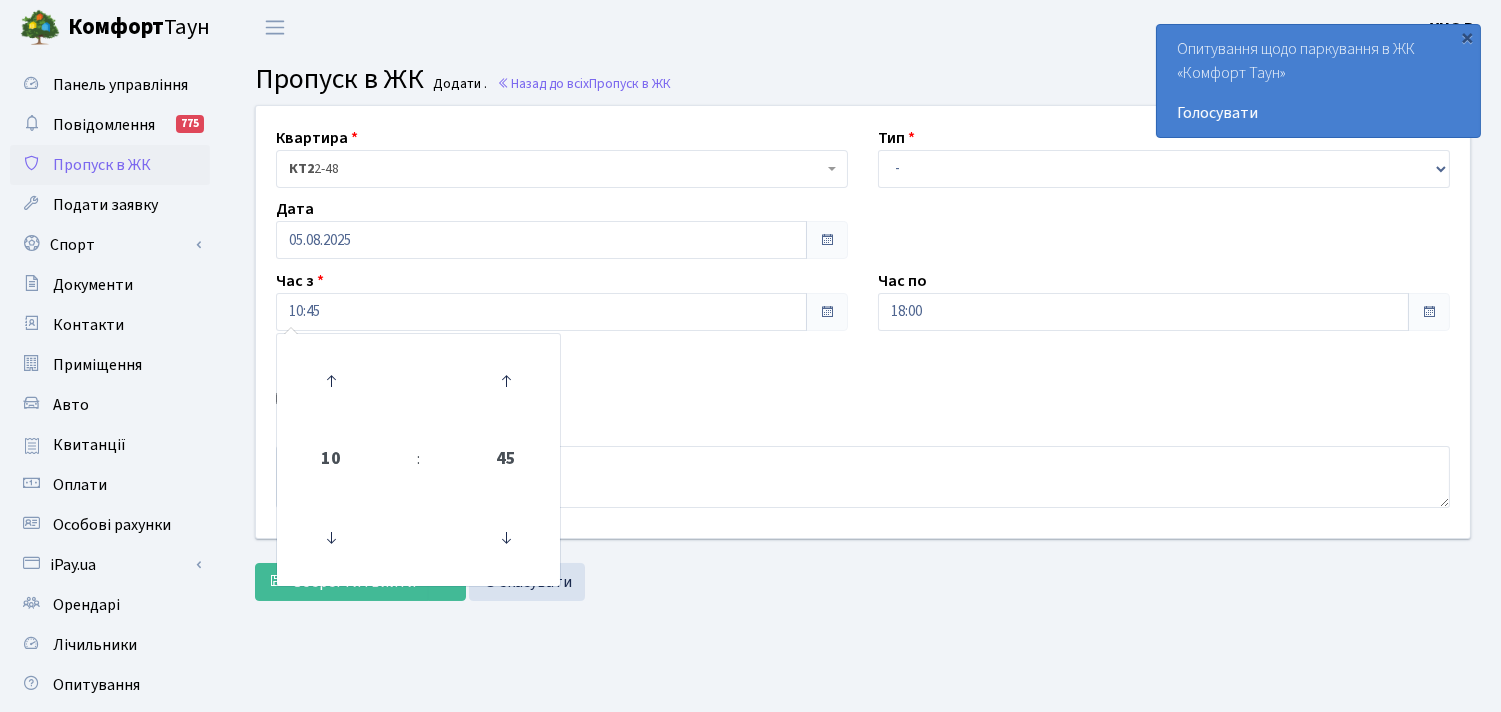 click on "Квартира
<b>КТ2</b>&nbsp;&nbsp;&nbsp;2-48
<b>КТ2</b>&nbsp;&nbsp;&nbsp;2-49
<b>КТ2</b>&nbsp;&nbsp;&nbsp;2-97
<b>КТ2</b>&nbsp;&nbsp;&nbsp;2-144
<b>КТ2</b>&nbsp;&nbsp;&nbsp;2-145
<b>КТ2</b>&nbsp;&nbsp;&nbsp;2-146
<b>КТ2</b>&nbsp;&nbsp;&nbsp;2-147
<b>КТ2</b>&nbsp;&nbsp;&nbsp;2-148
<b>КТ2</b>&nbsp;&nbsp;&nbsp;2-247
<b>КТ2</b>&nbsp;&nbsp;&nbsp;2-248
<b>КТ2</b>&nbsp;&nbsp;&nbsp;2-342" at bounding box center (863, 322) 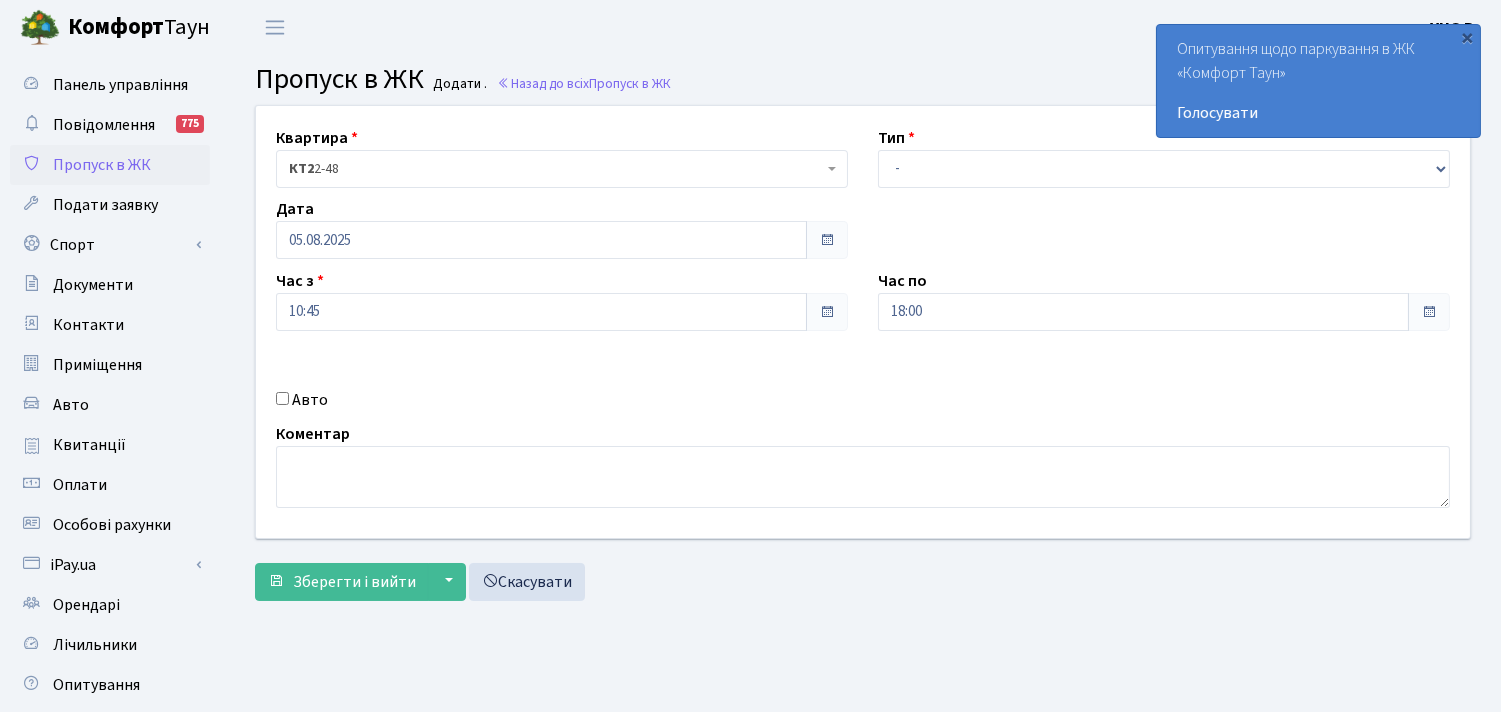 click on "Авто" at bounding box center [310, 400] 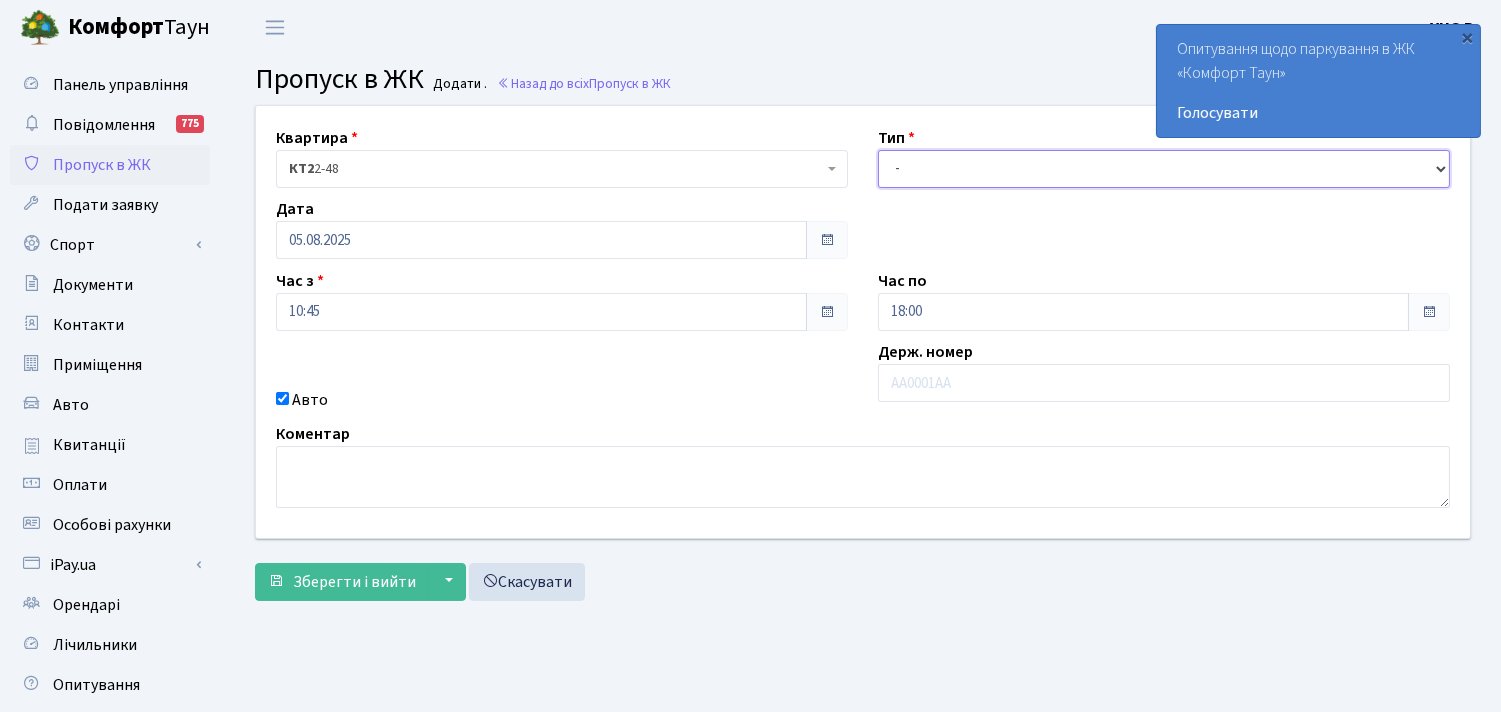 drag, startPoint x: 915, startPoint y: 165, endPoint x: 906, endPoint y: 170, distance: 10.29563 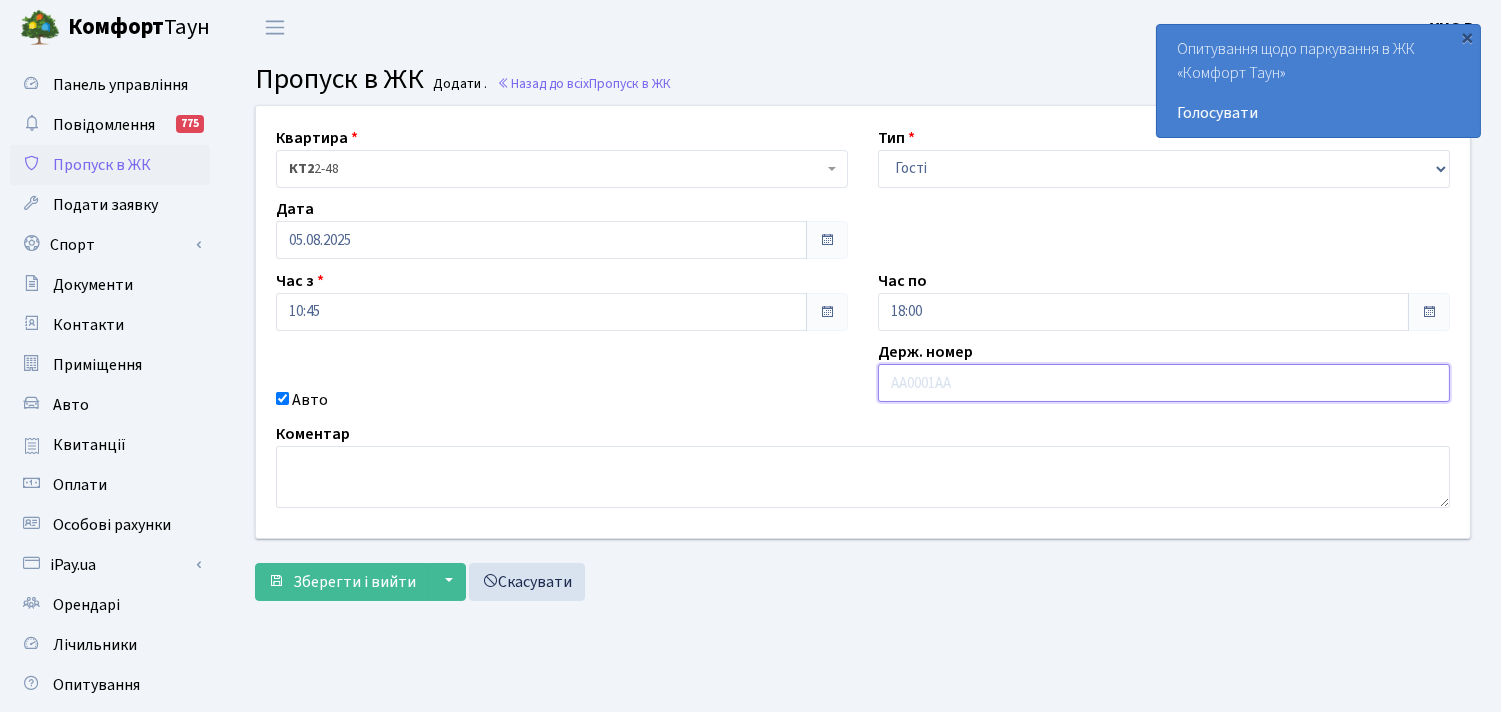 click at bounding box center (1164, 383) 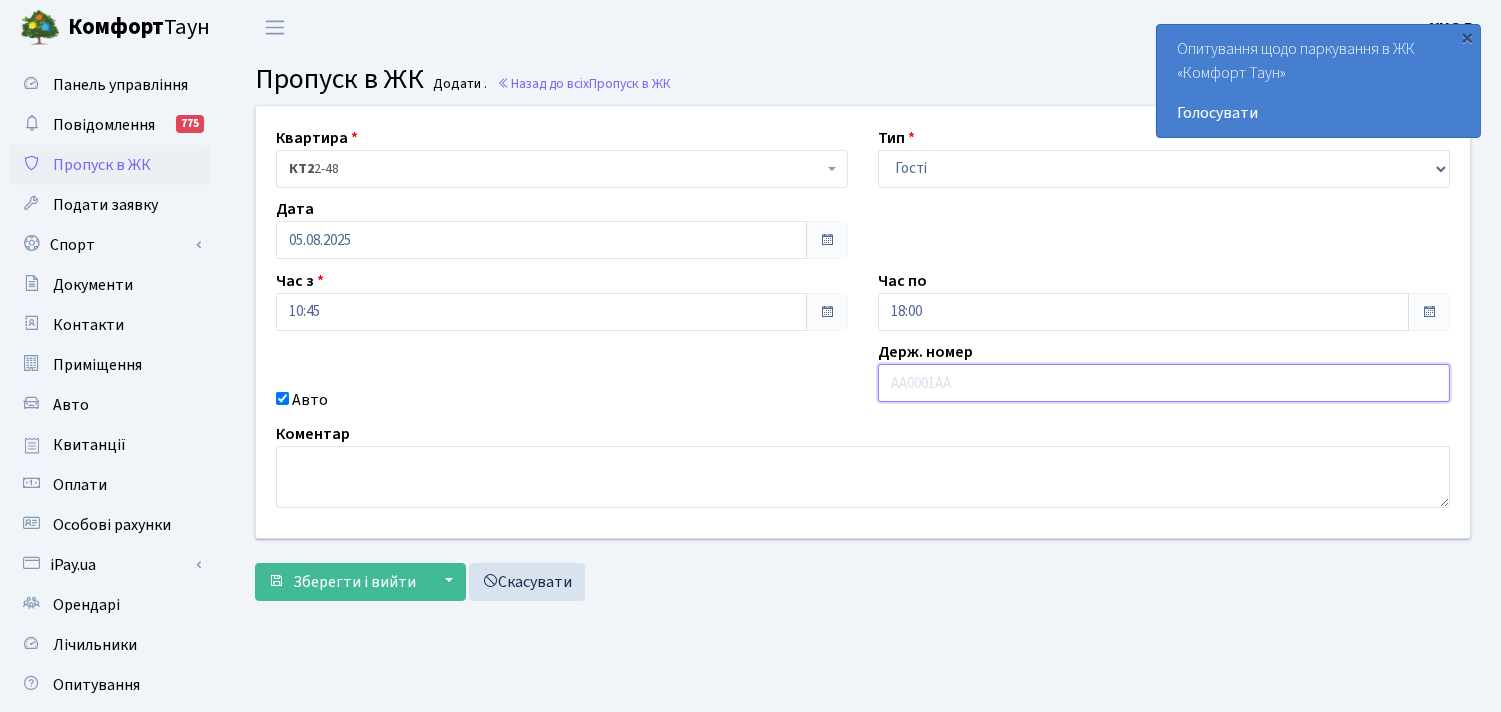 paste on "AI979400" 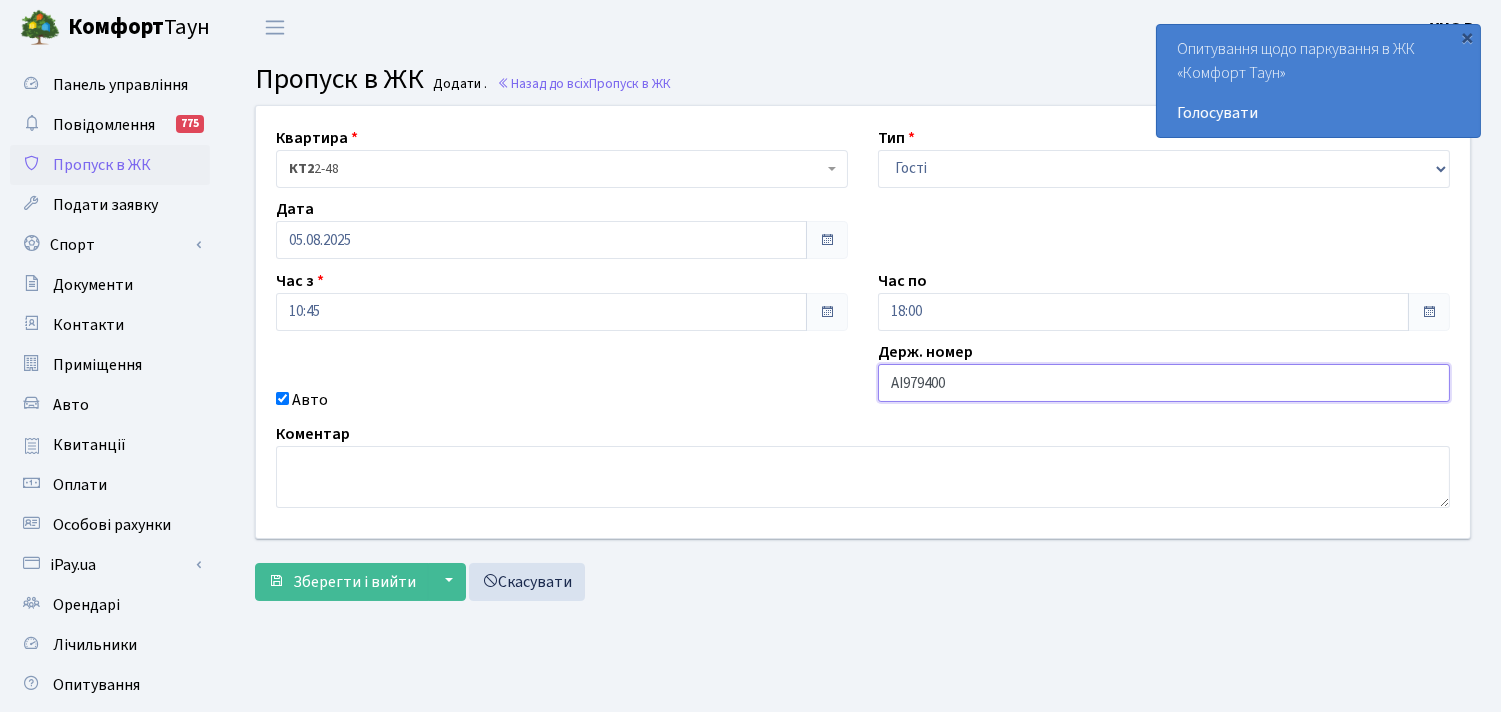 type on "AI979400" 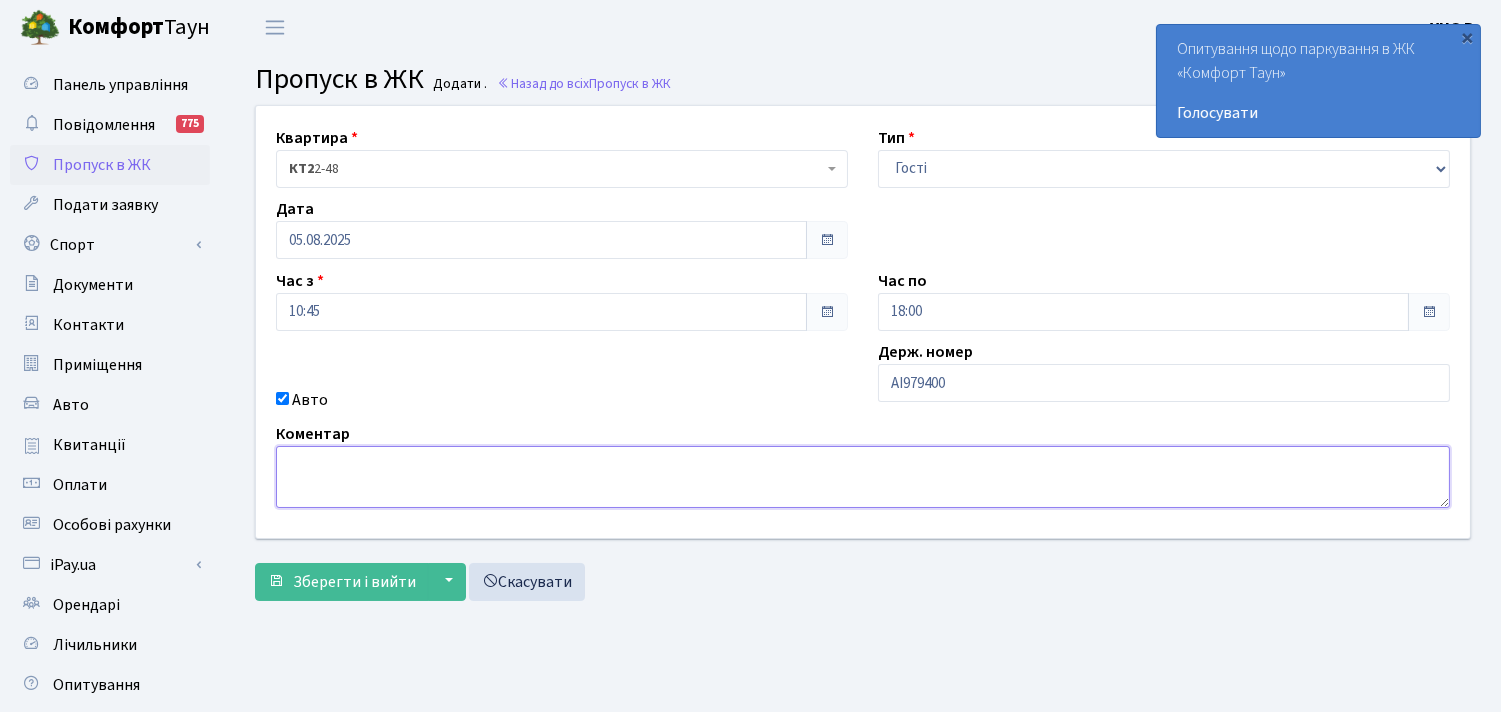 click at bounding box center (863, 477) 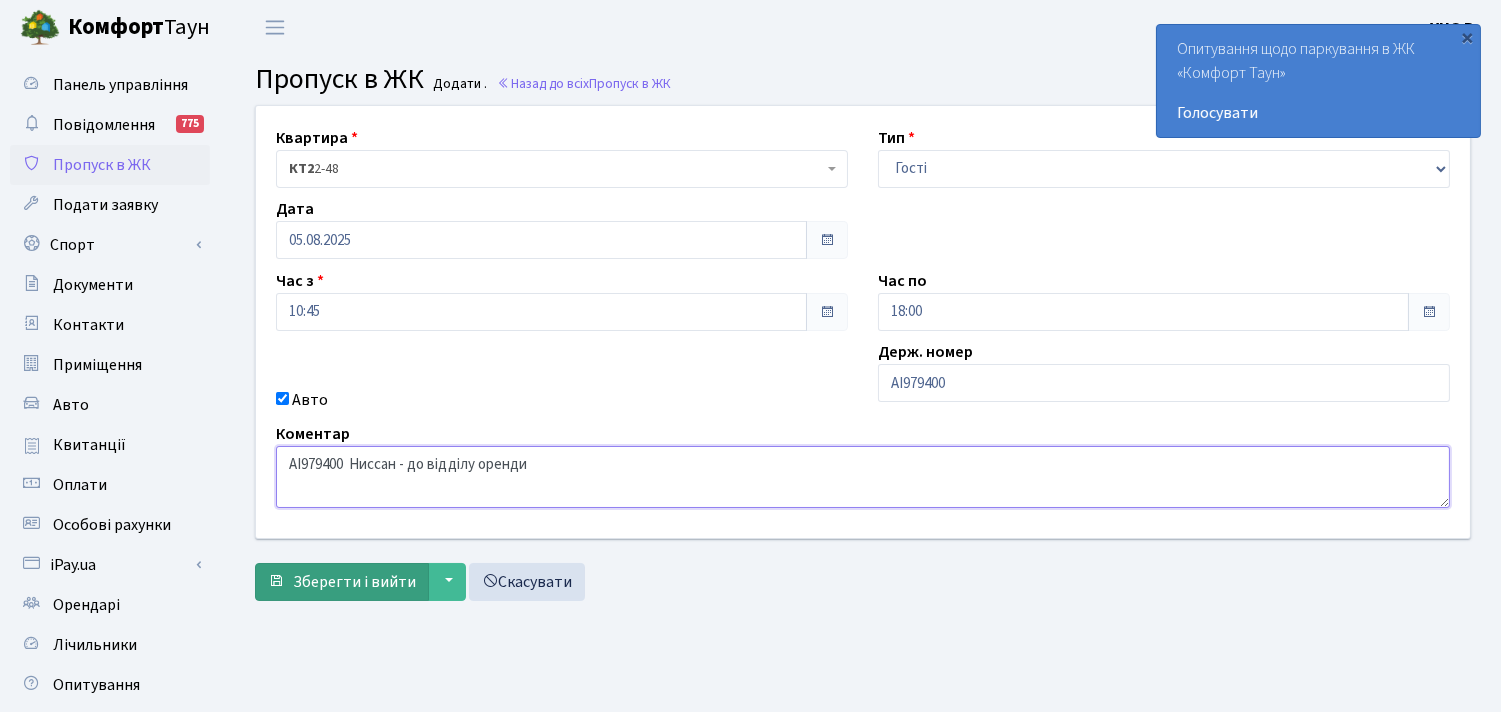 type on "AI979400  Ниссан - до відділу оренди" 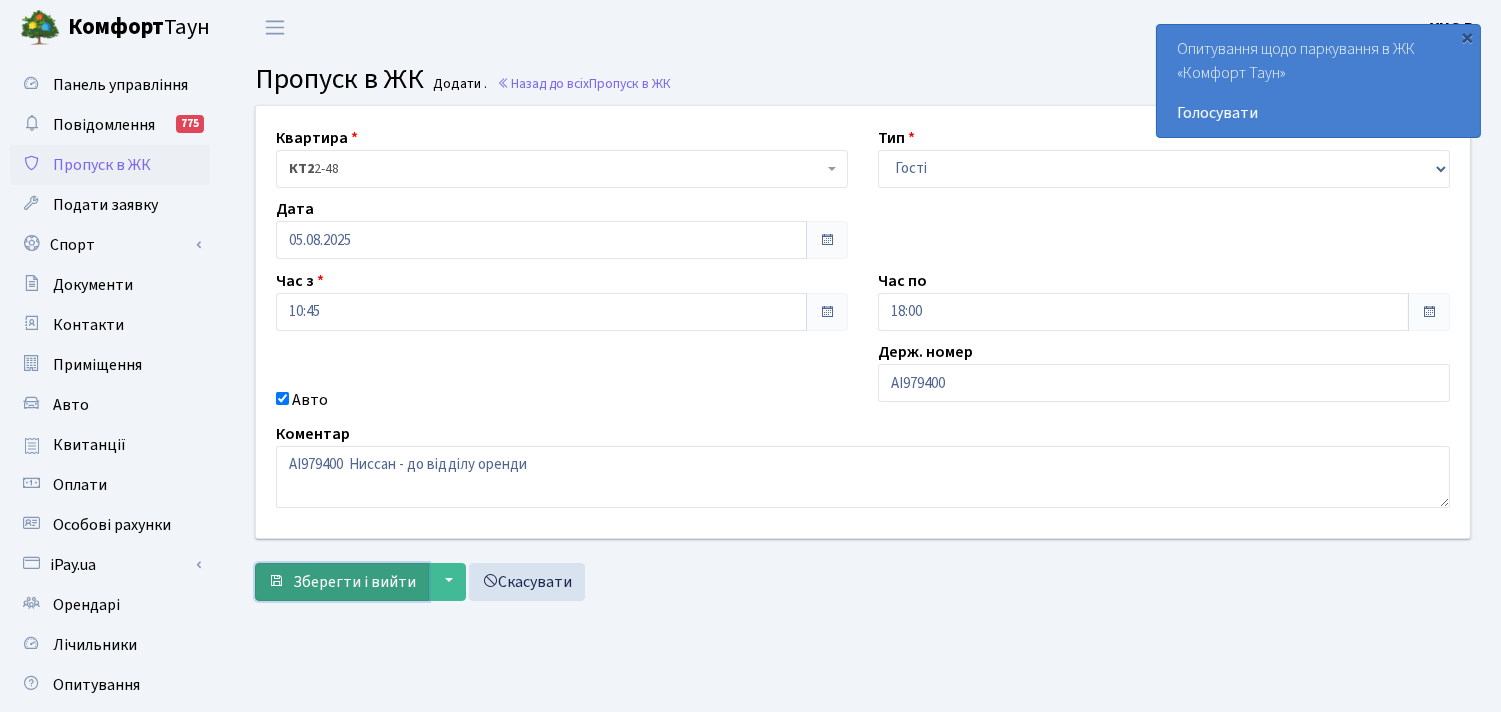 click on "Зберегти і вийти" at bounding box center [342, 582] 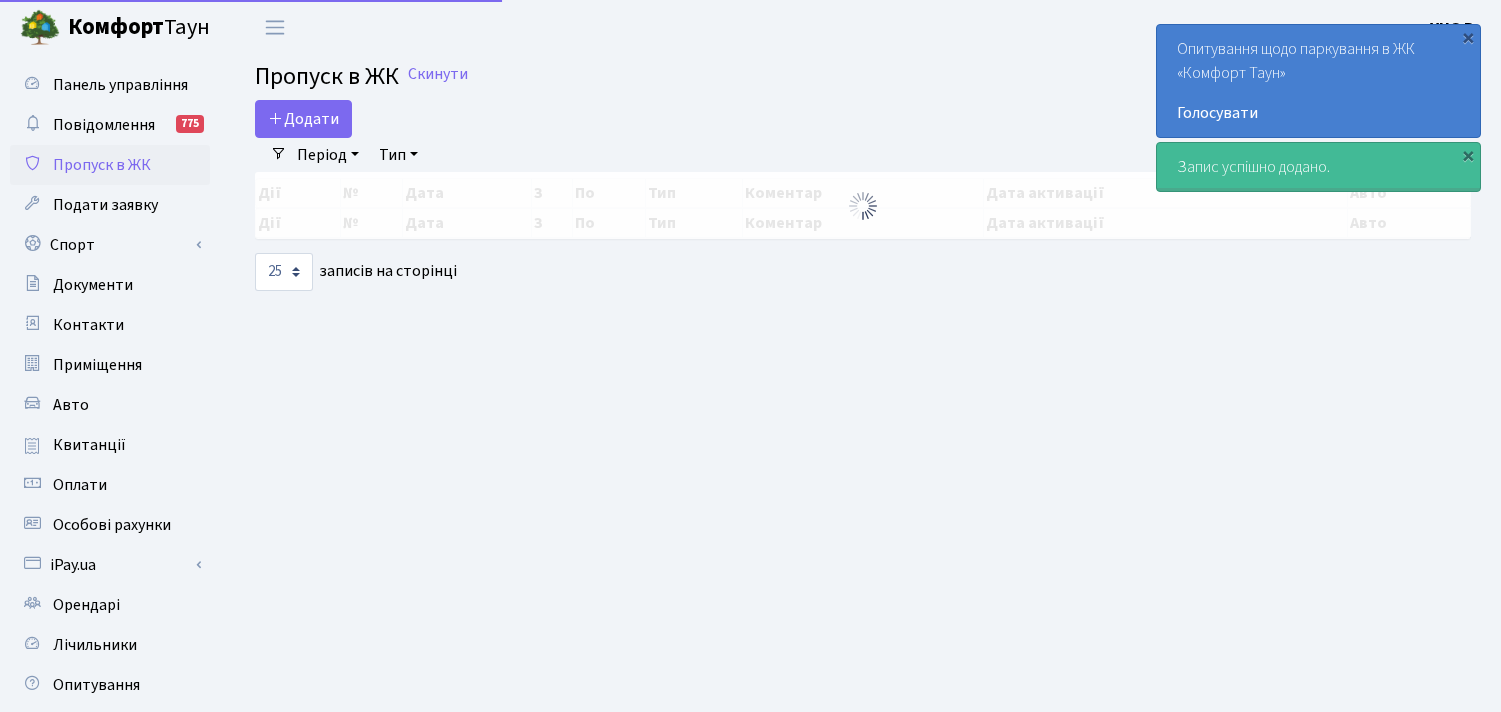 select on "25" 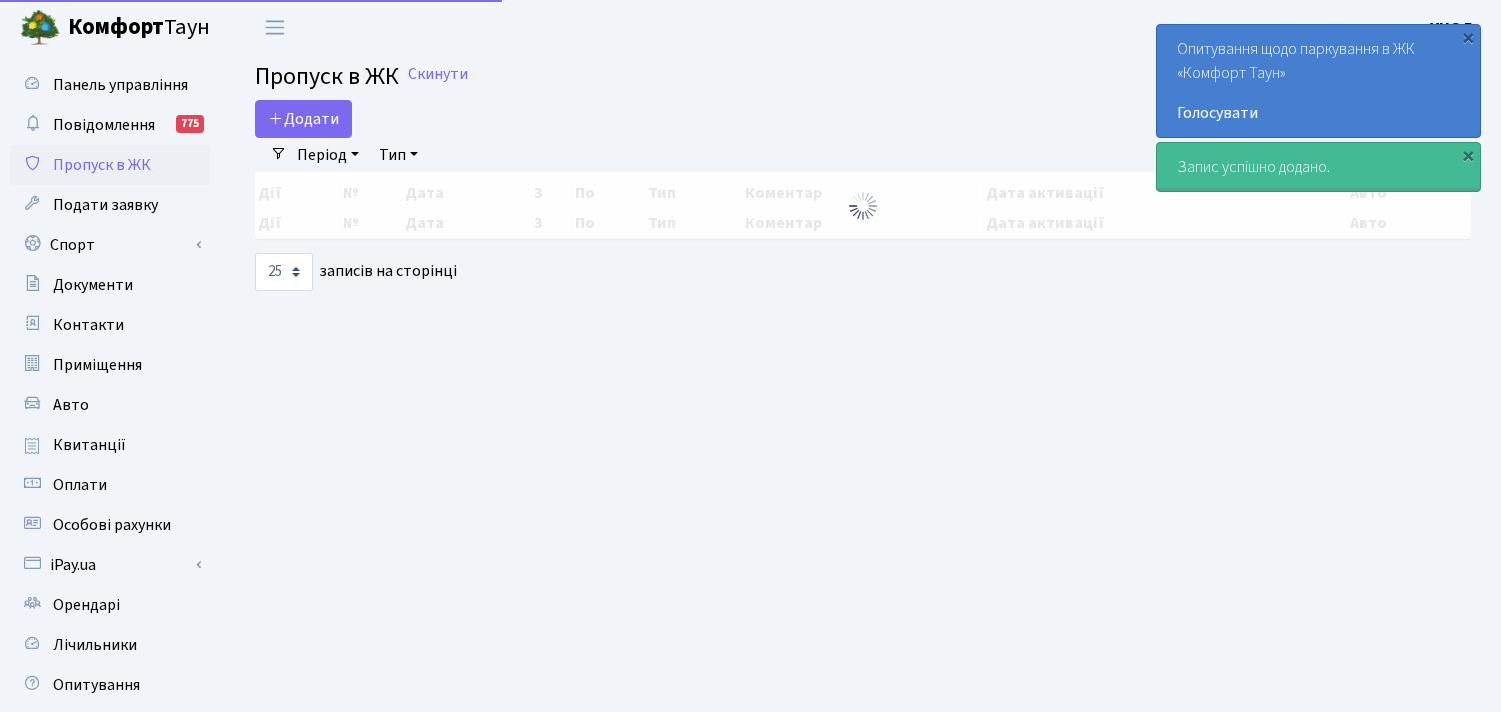 scroll, scrollTop: 0, scrollLeft: 0, axis: both 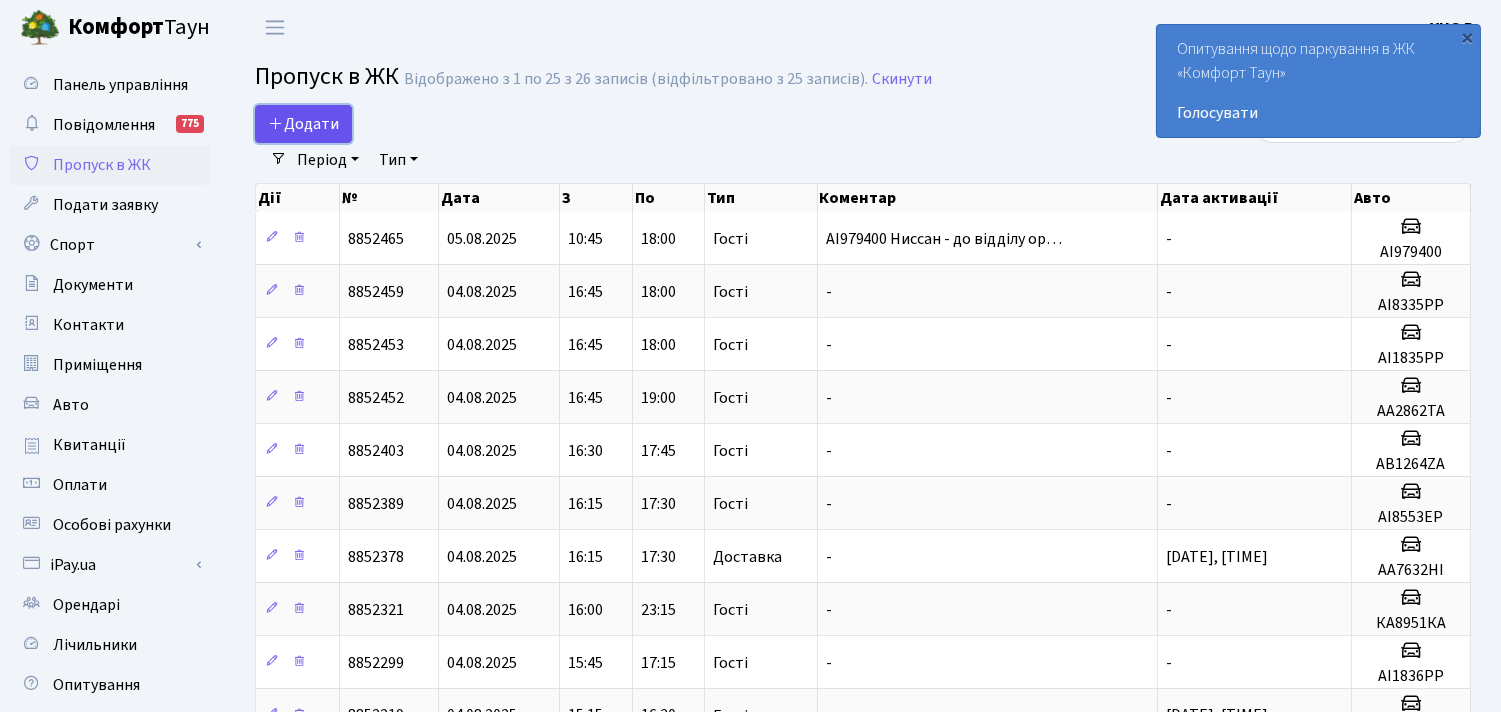 click on "Додати" at bounding box center [303, 124] 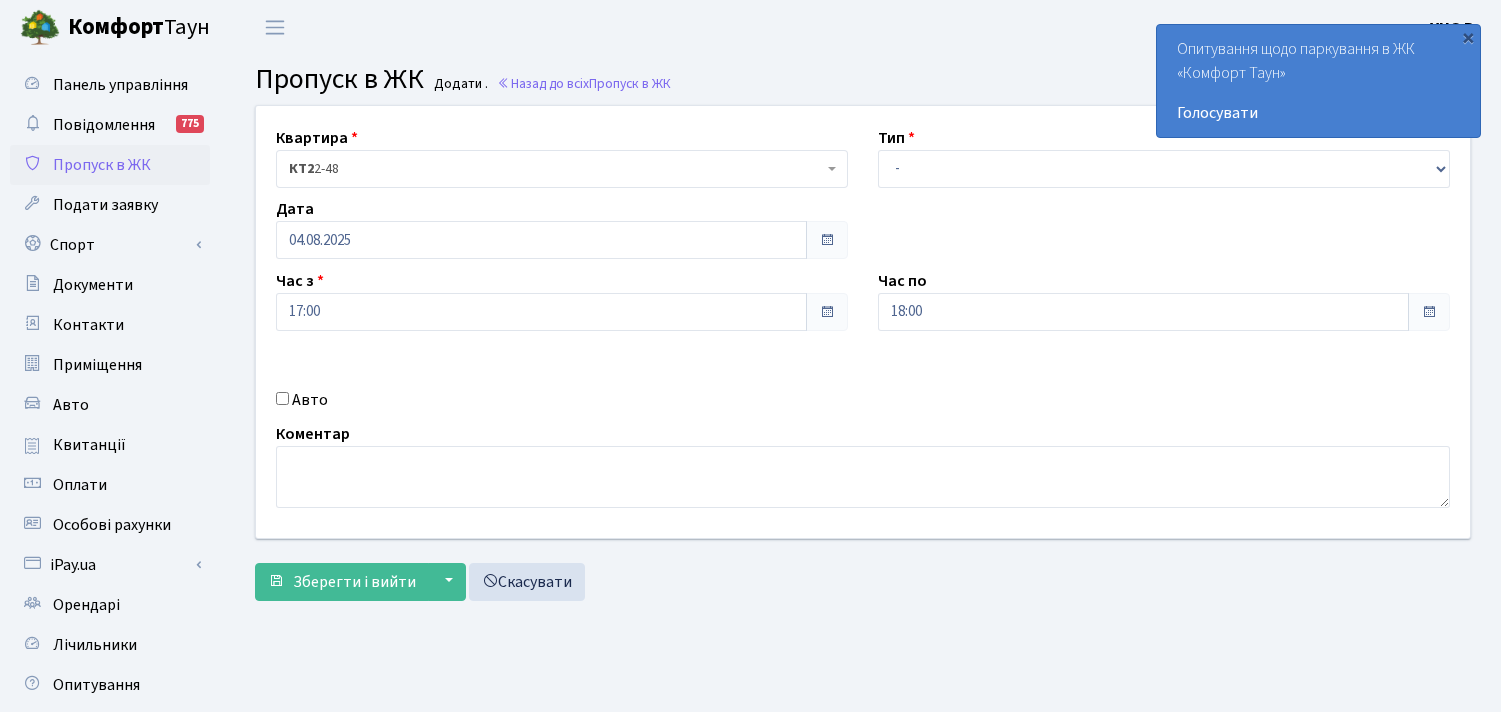 scroll, scrollTop: 0, scrollLeft: 0, axis: both 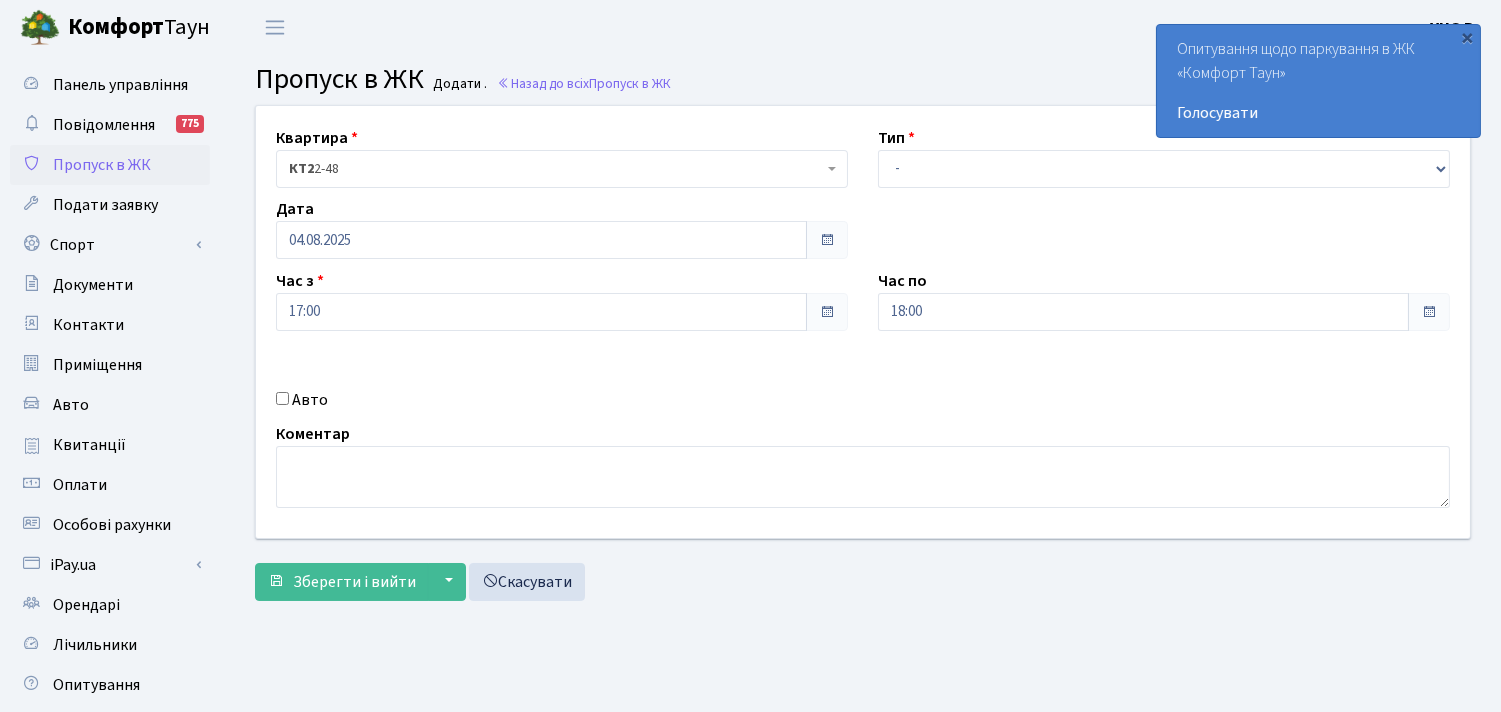 click on "Авто" at bounding box center [310, 400] 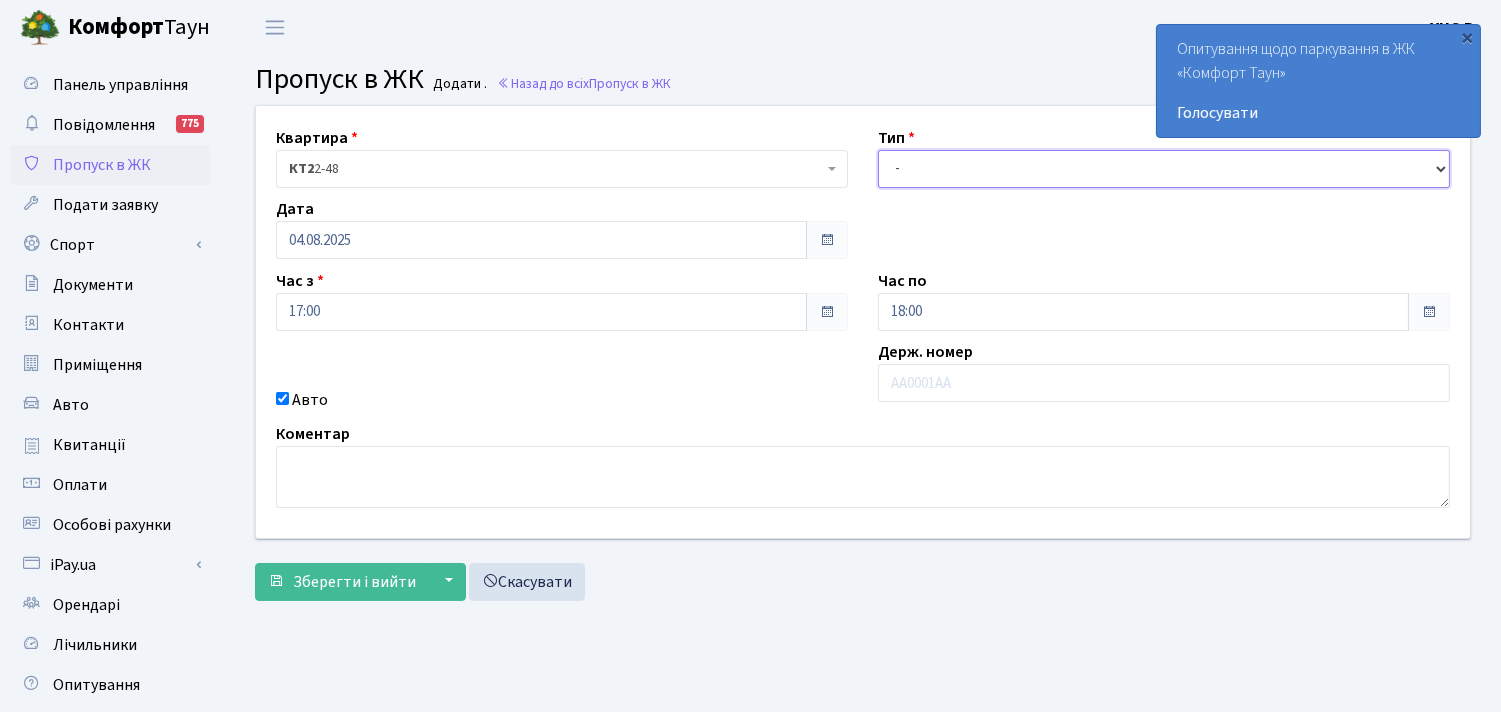 click on "-
Доставка
Таксі
Гості
Сервіс" at bounding box center (1164, 169) 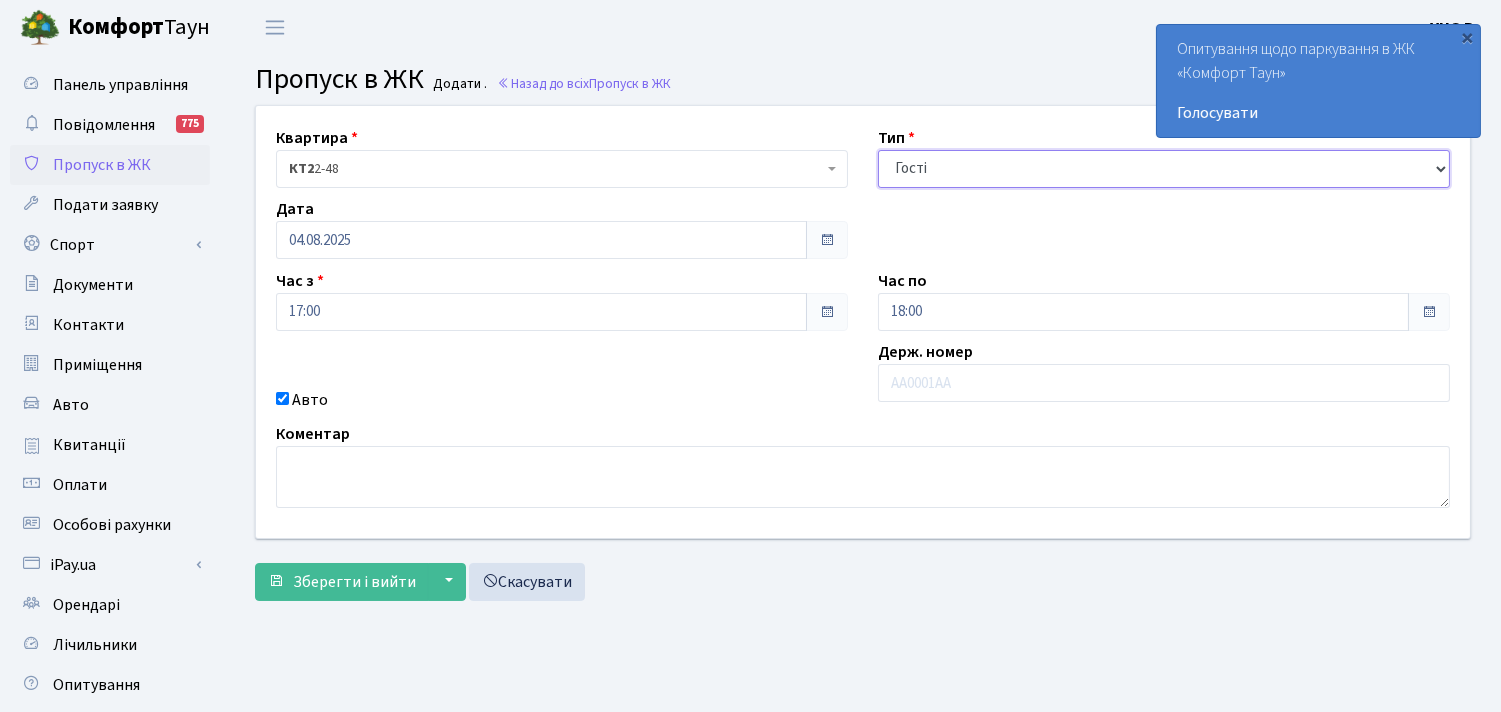 click on "-
Доставка
Таксі
Гості
Сервіс" at bounding box center (1164, 169) 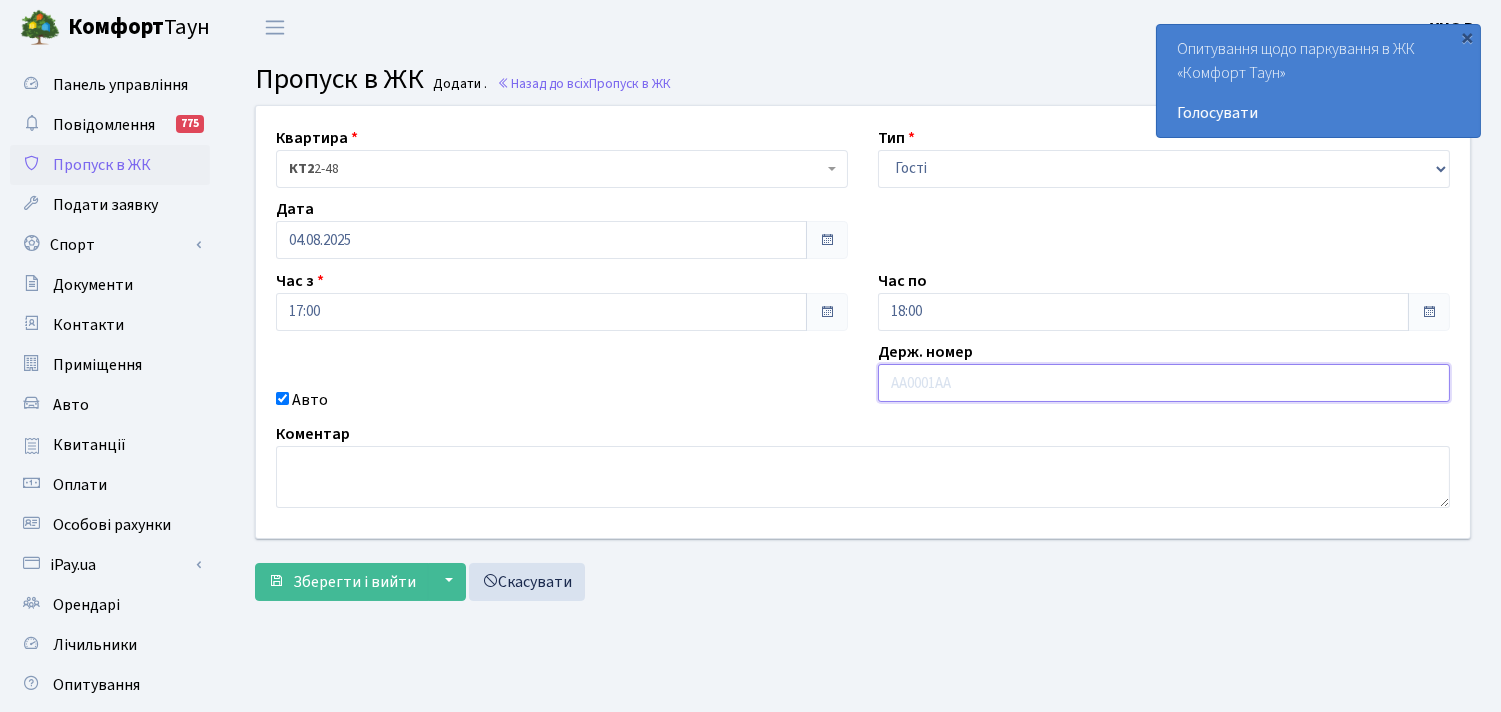 click at bounding box center (1164, 383) 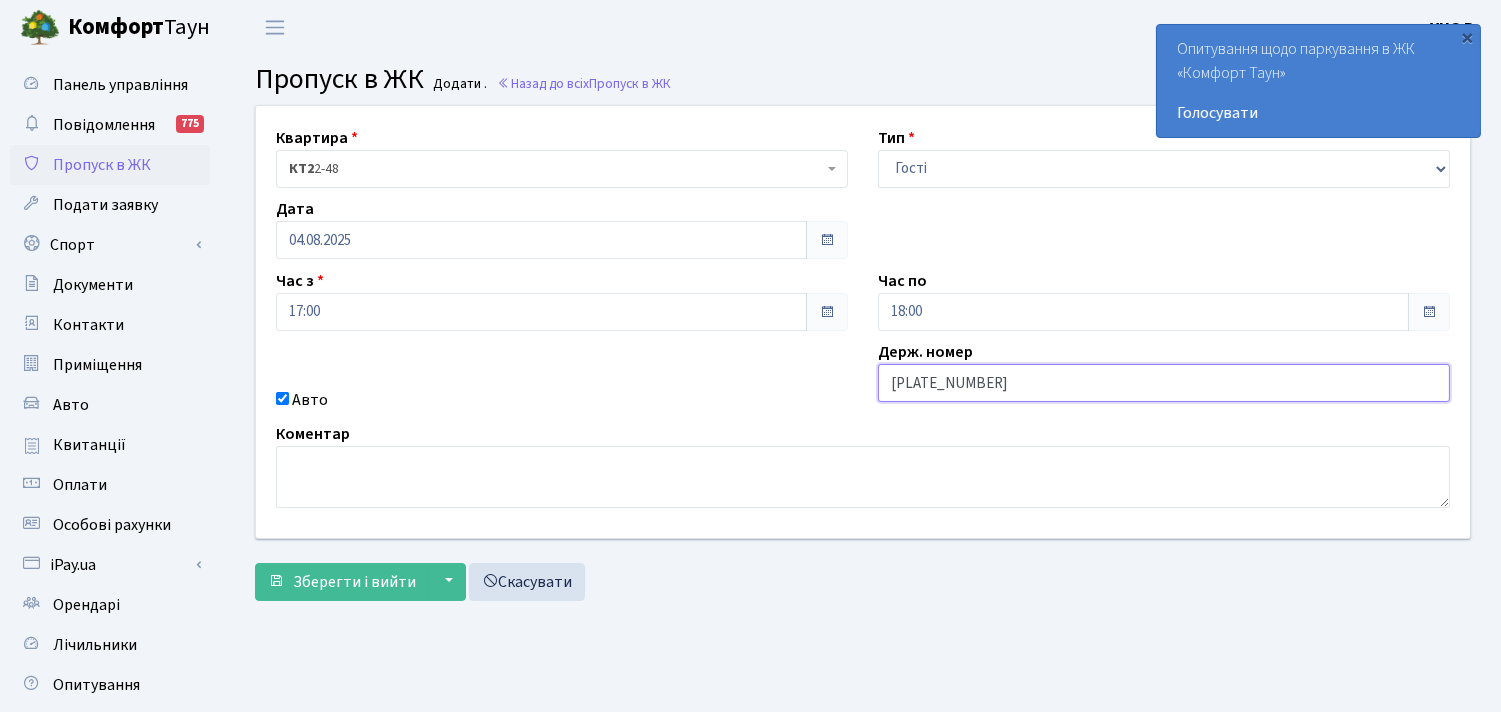 click on "[PLATE_NUMBER]" at bounding box center (1164, 383) 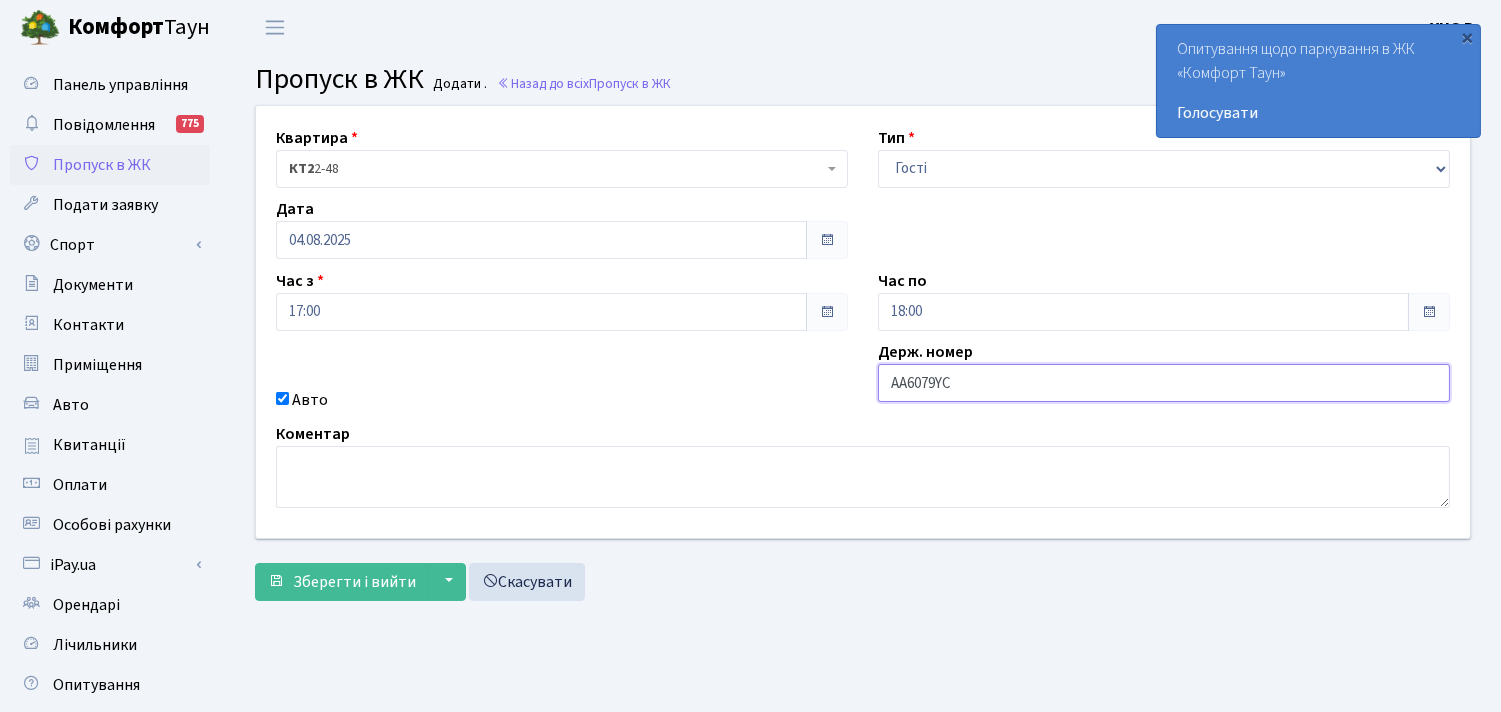 drag, startPoint x: 975, startPoint y: 378, endPoint x: 864, endPoint y: 378, distance: 111 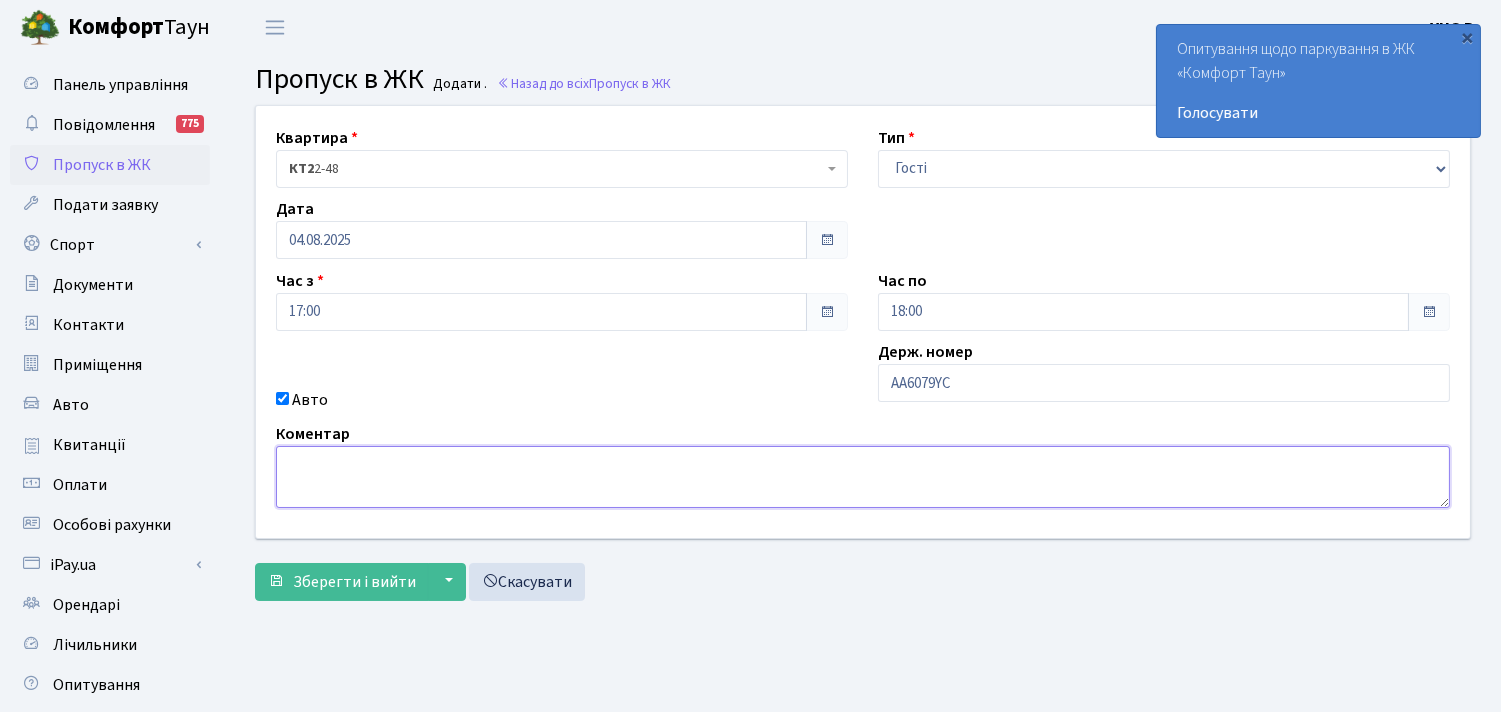 click at bounding box center [863, 477] 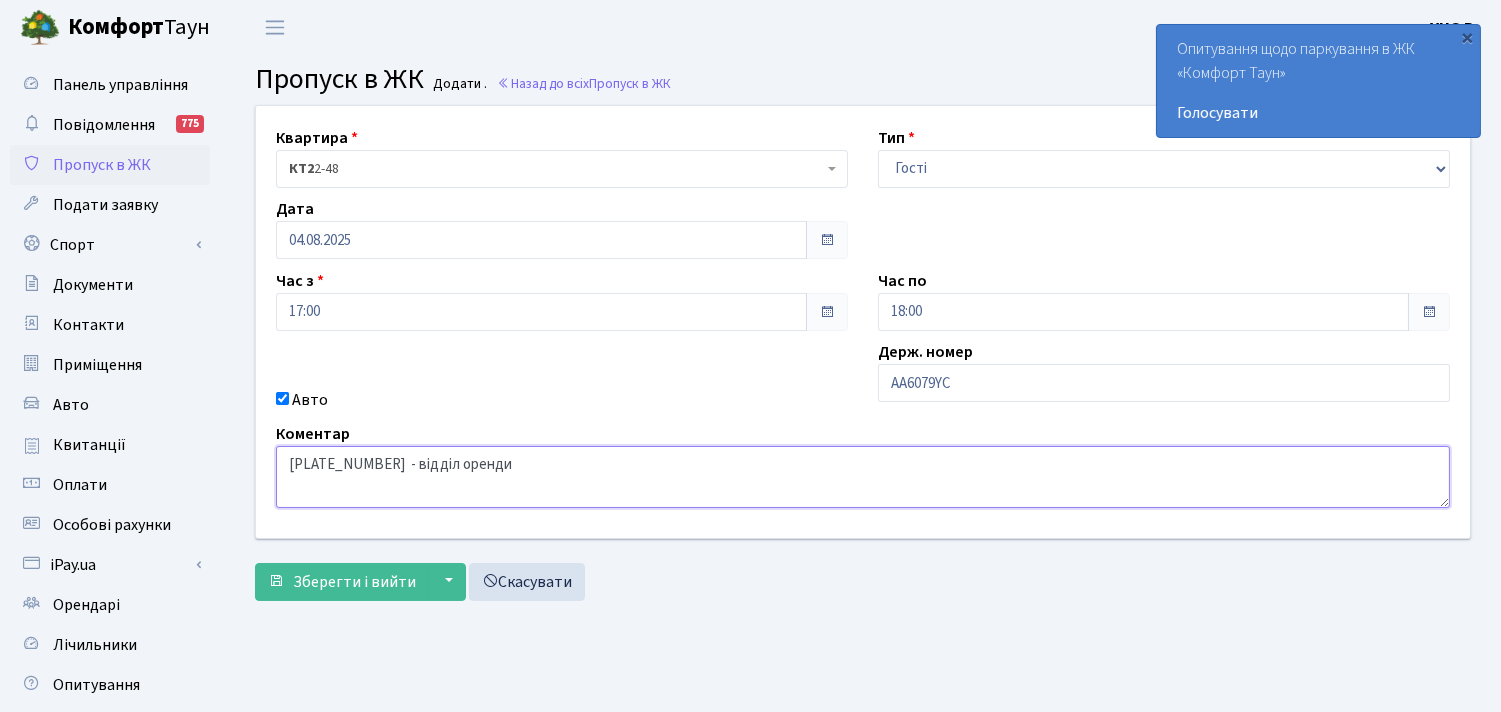 type on "[PLATE_NUMBER]  - відділ оренди" 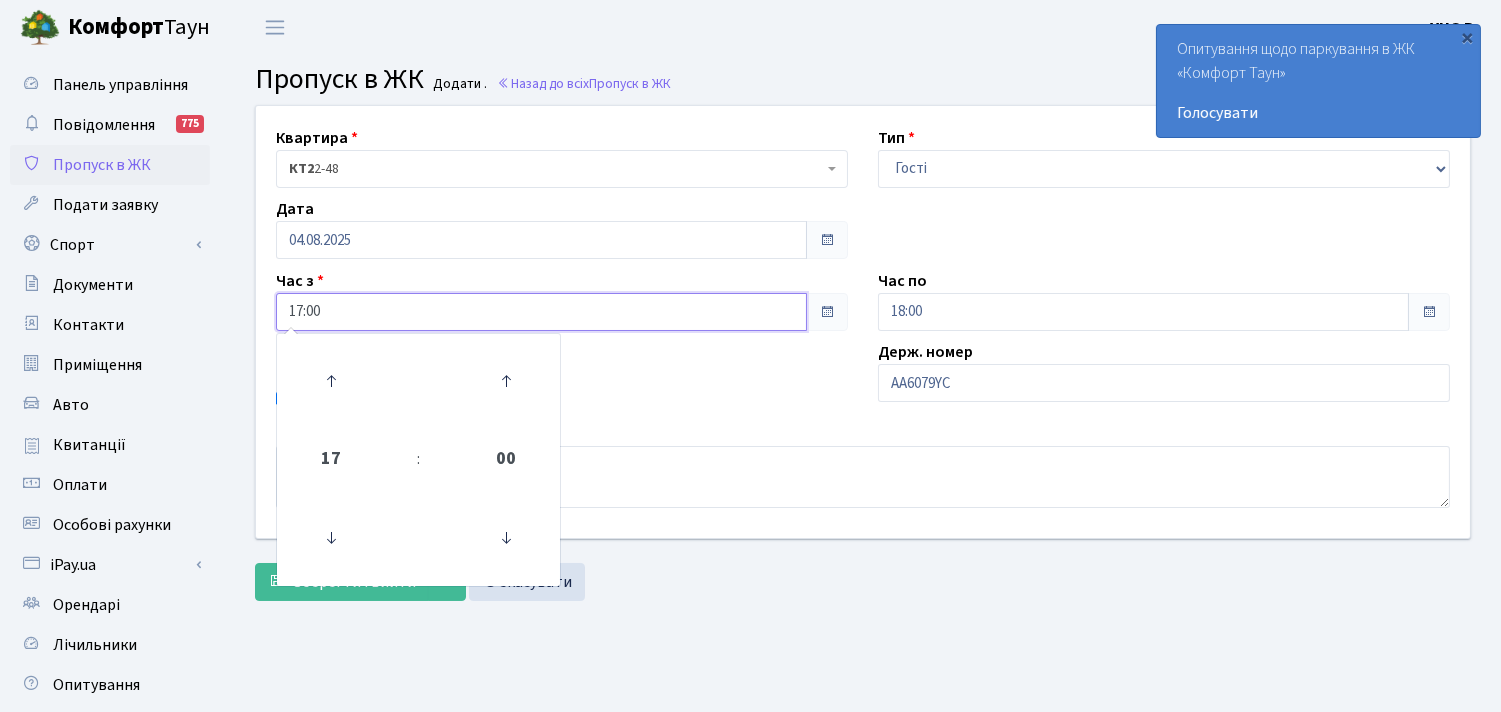 click on "17:00" at bounding box center (541, 312) 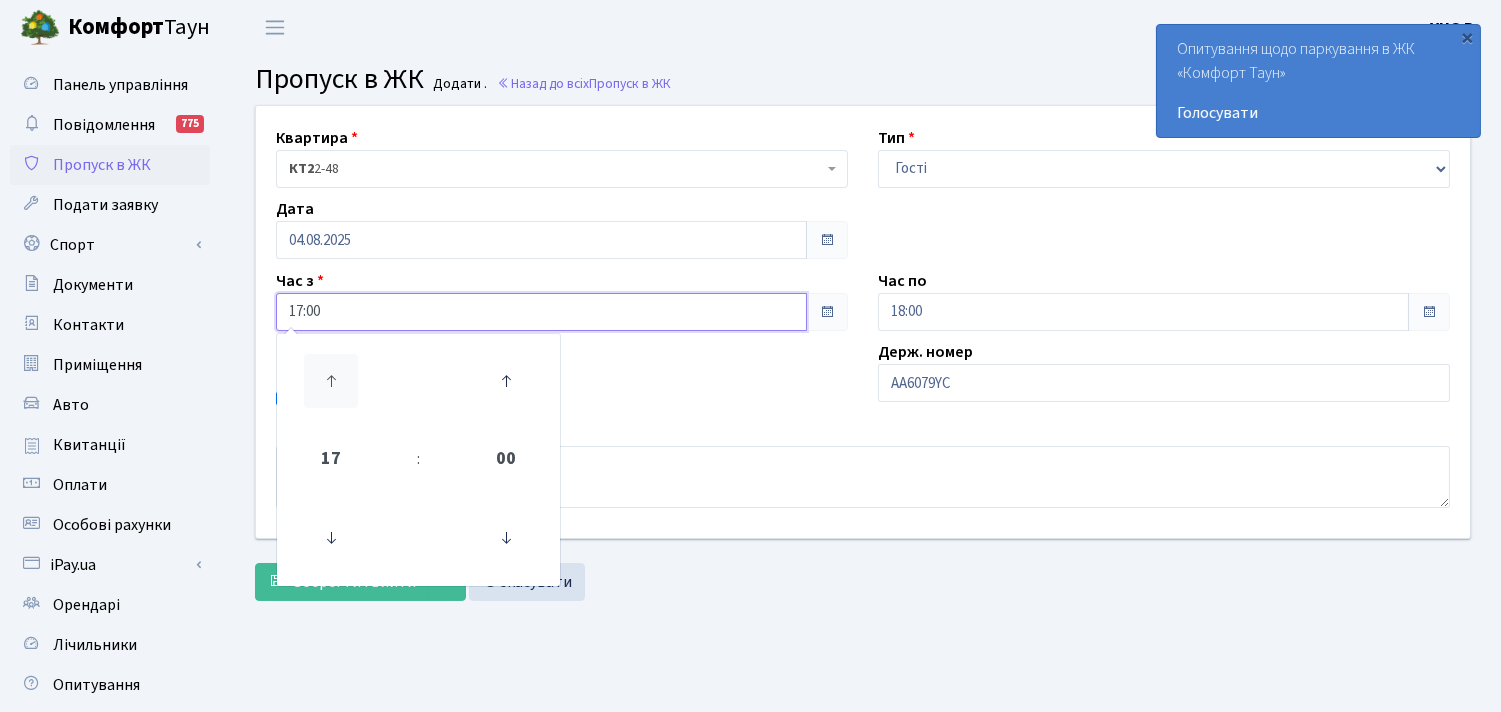 click at bounding box center (331, 381) 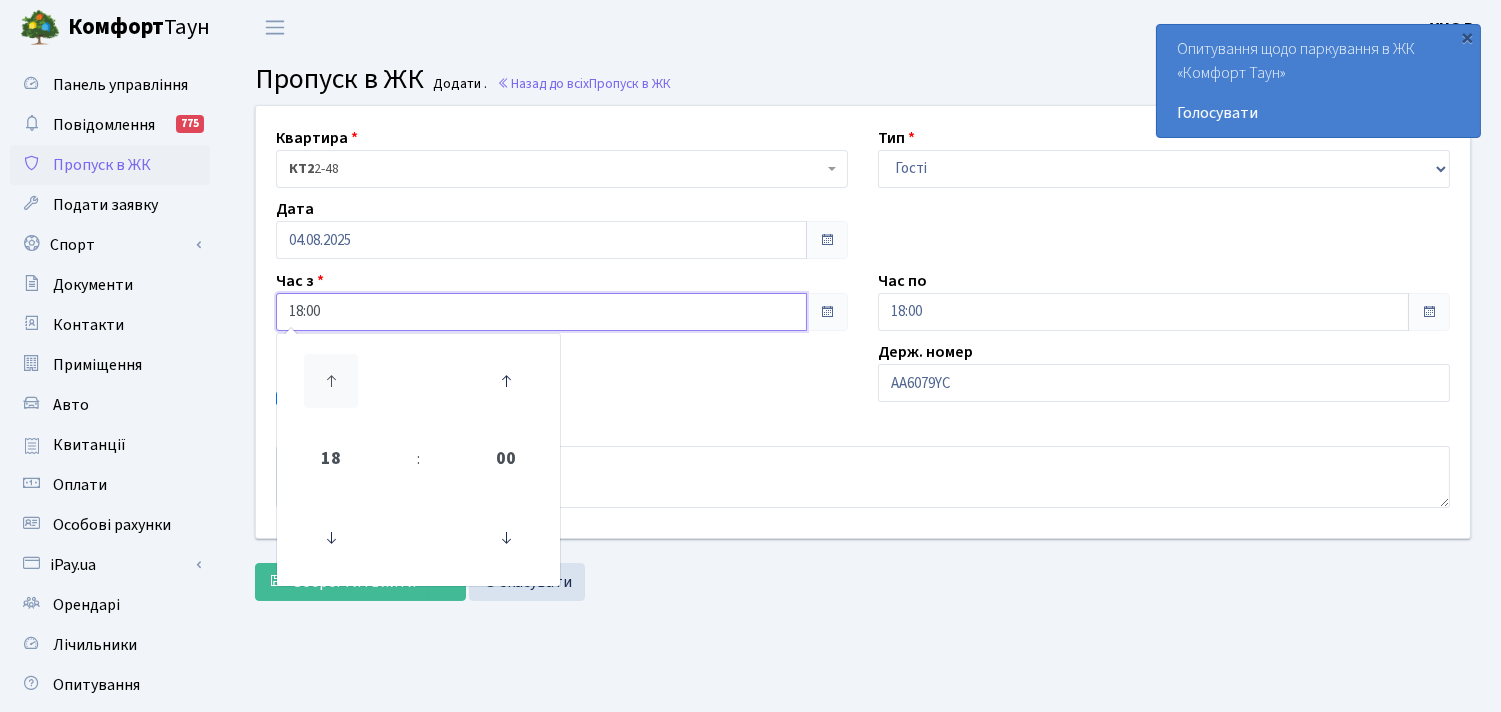 click at bounding box center (331, 381) 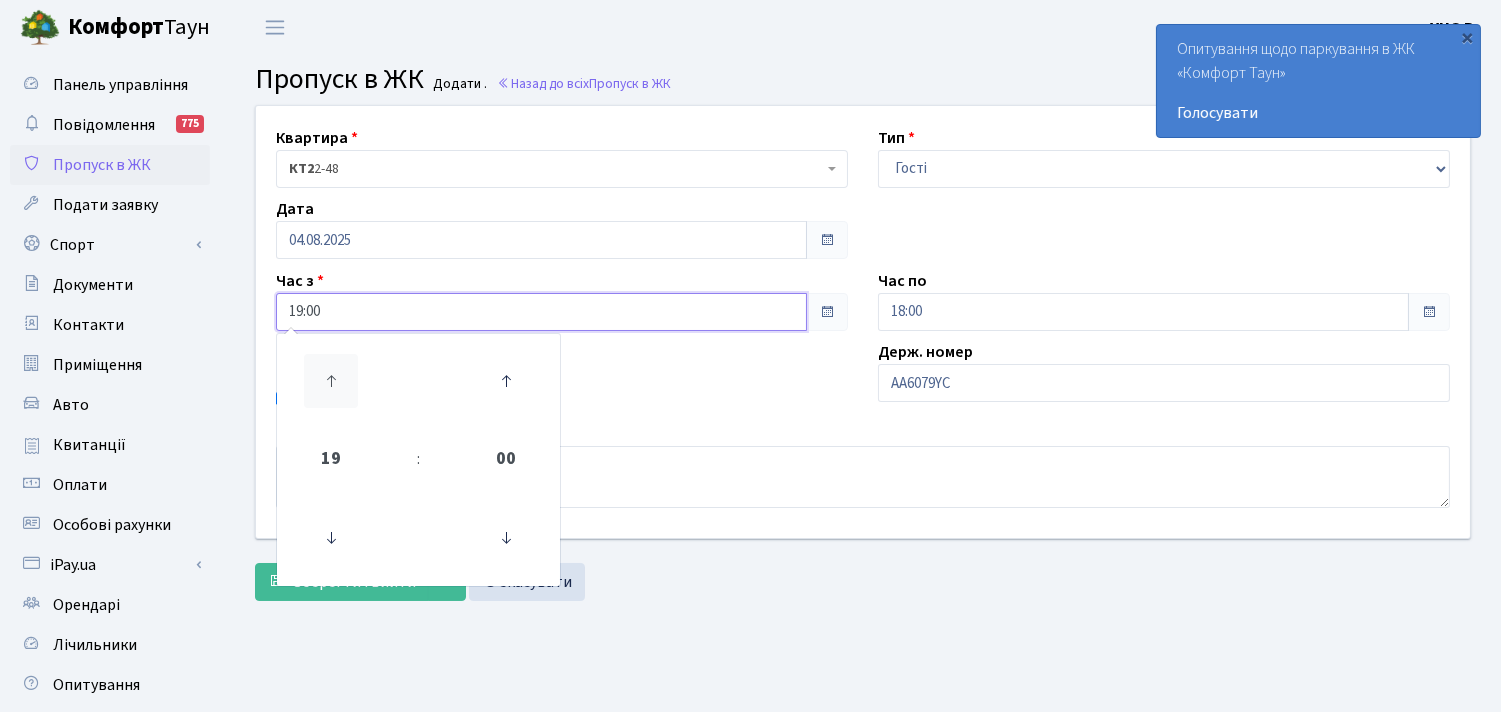 click at bounding box center [331, 381] 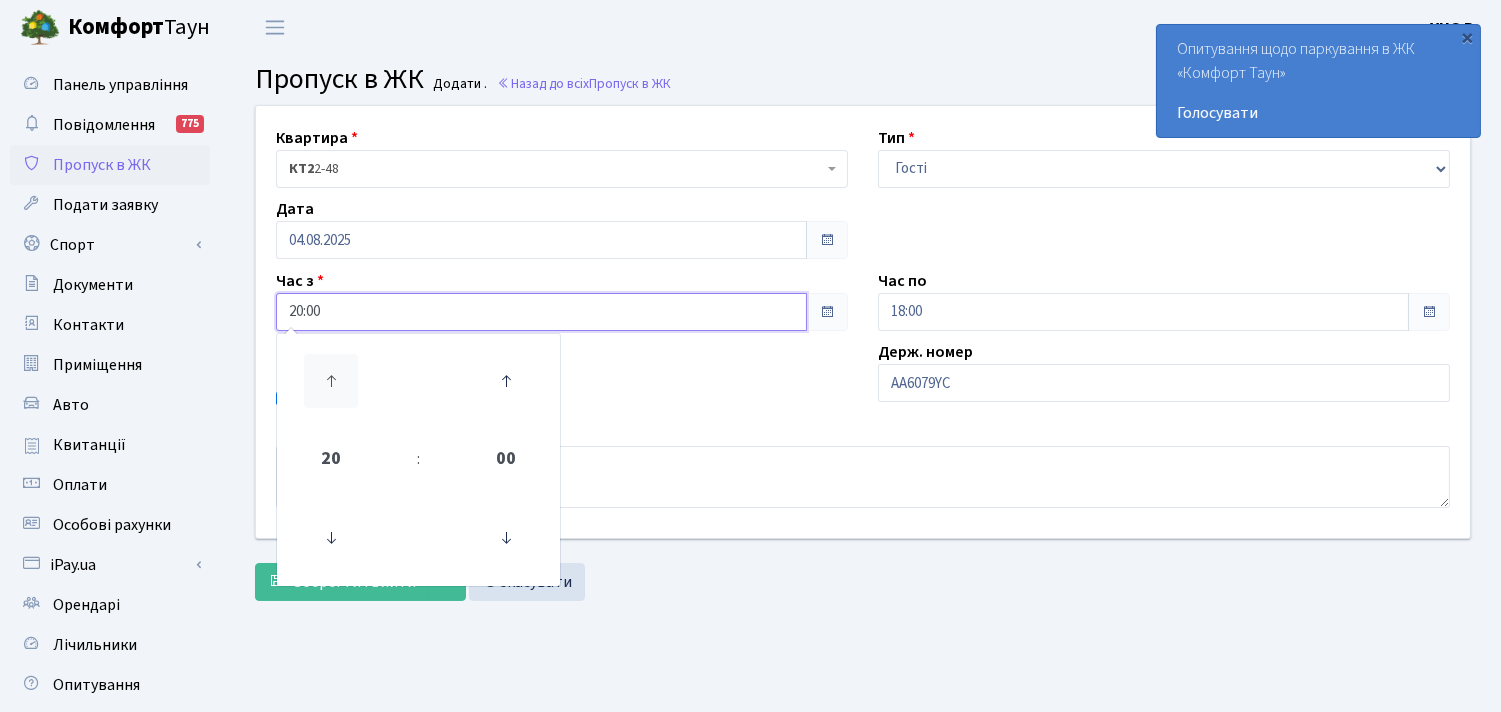 click at bounding box center (331, 381) 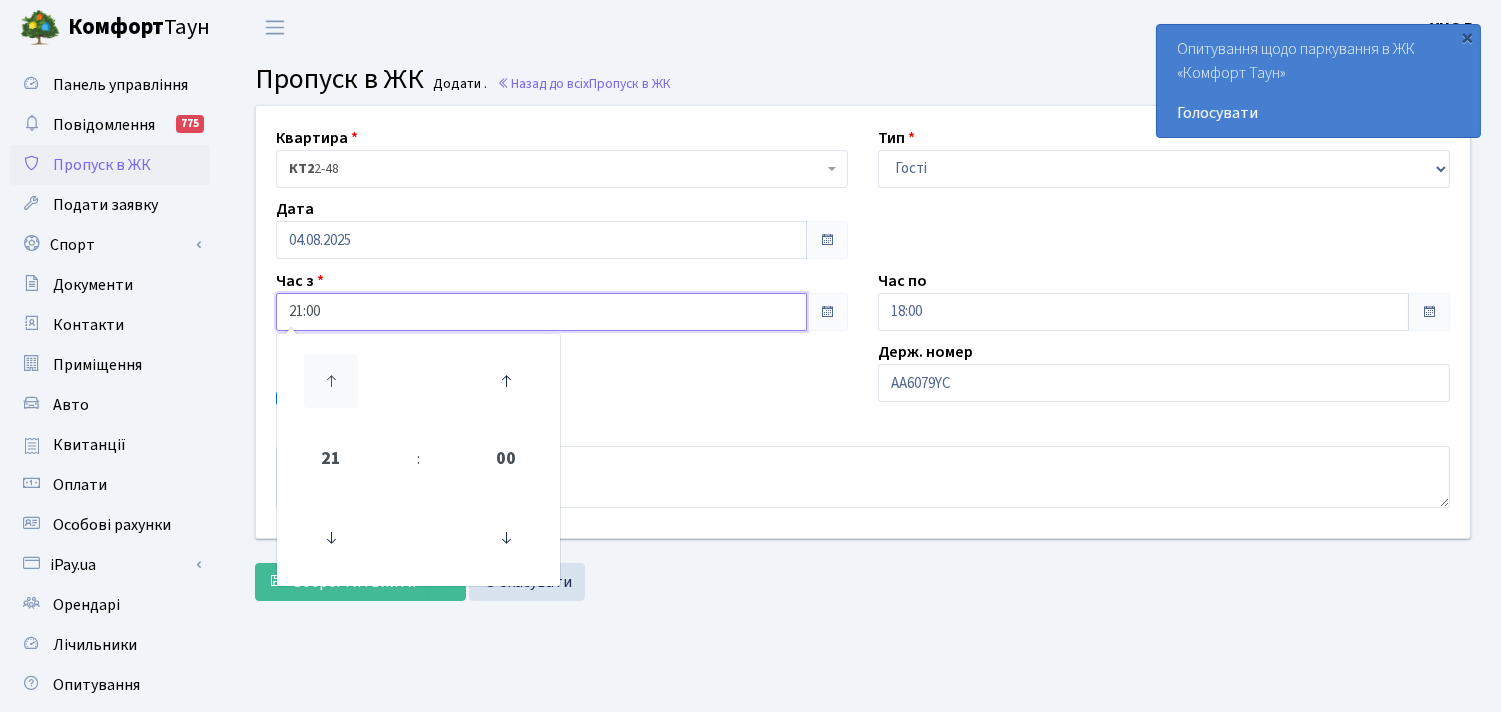 click at bounding box center (331, 381) 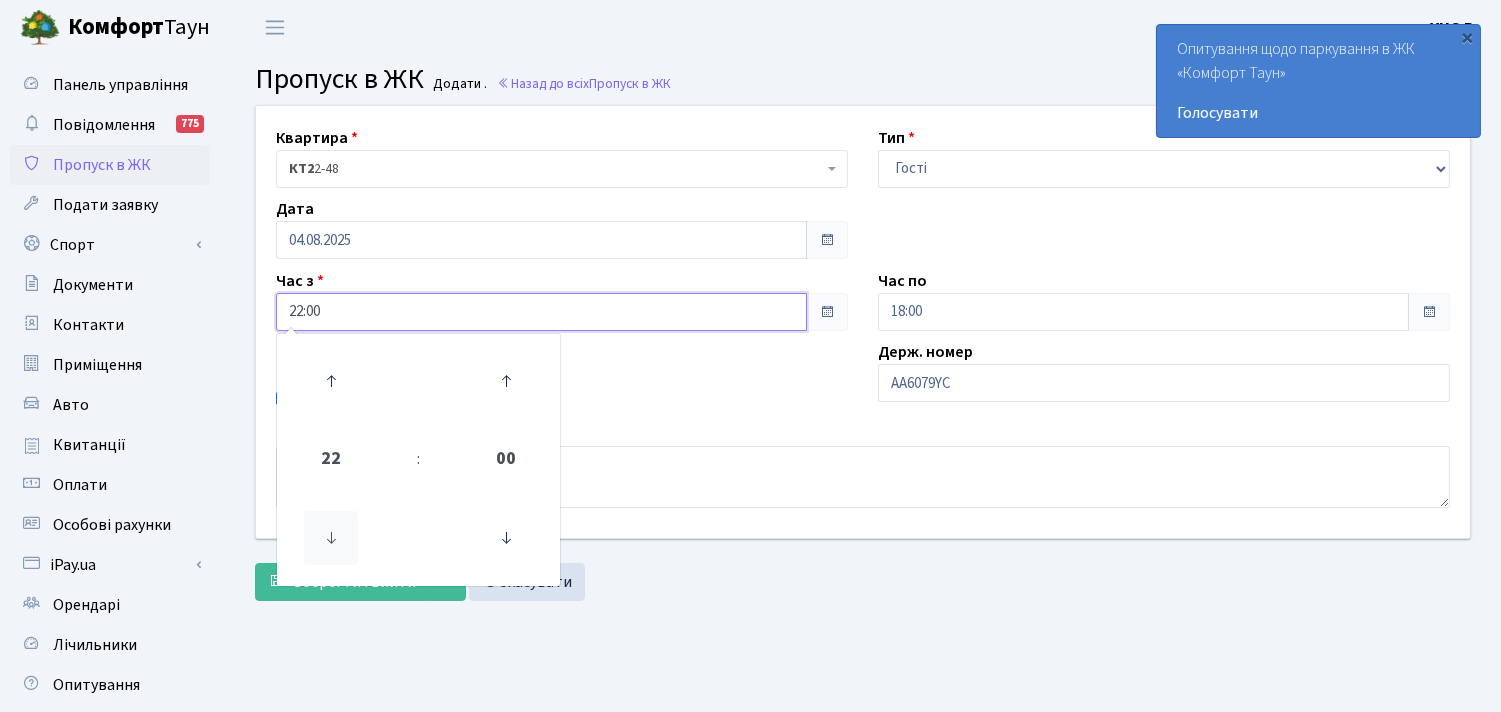 click at bounding box center [331, 538] 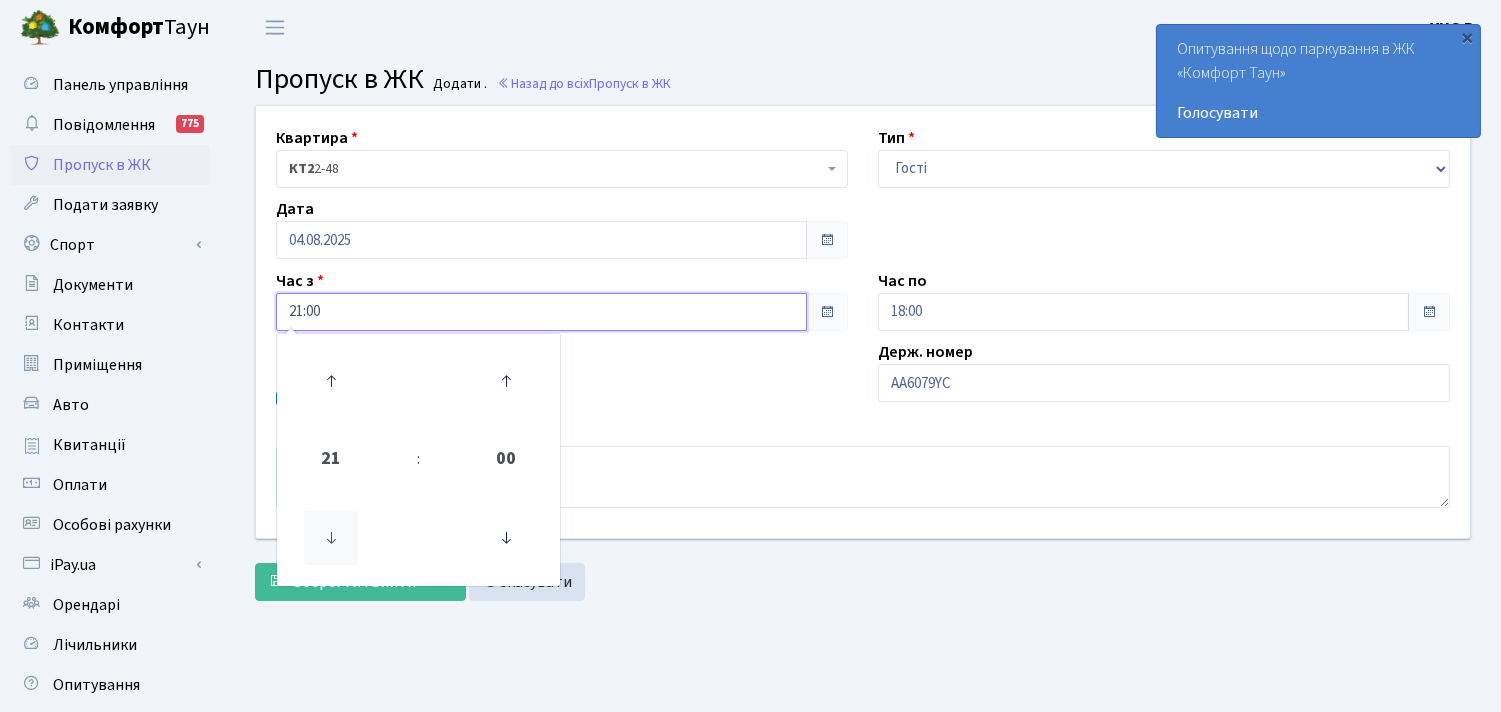 click at bounding box center (331, 538) 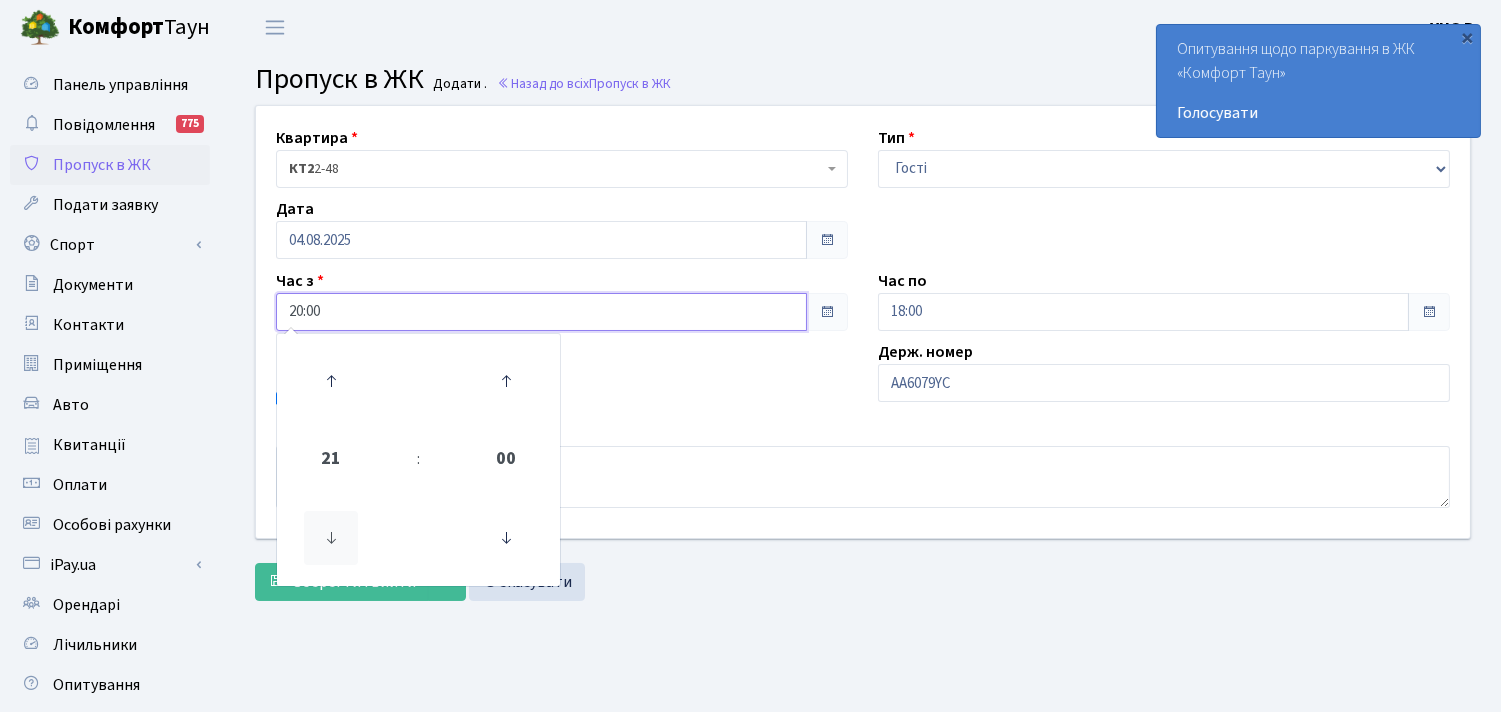 click at bounding box center (331, 538) 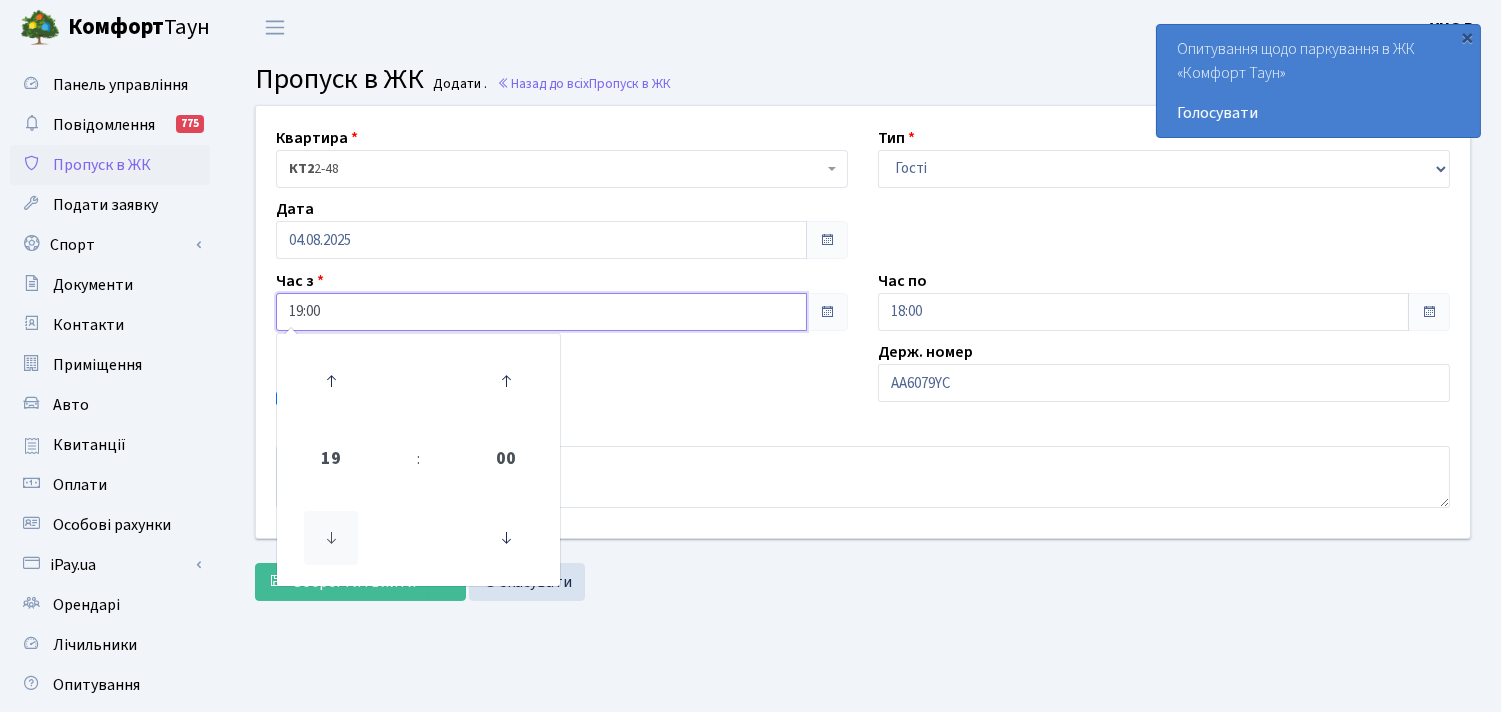 click at bounding box center (331, 538) 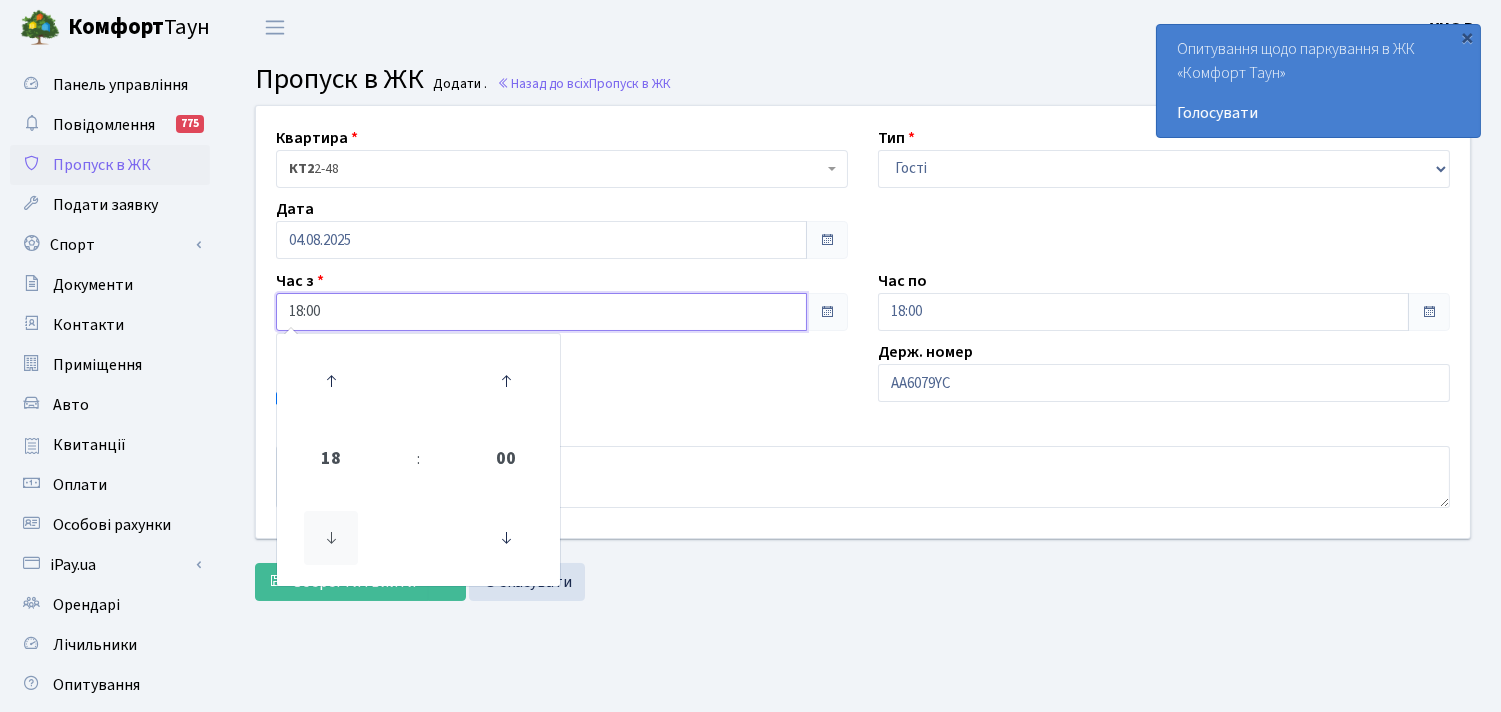 click at bounding box center (331, 538) 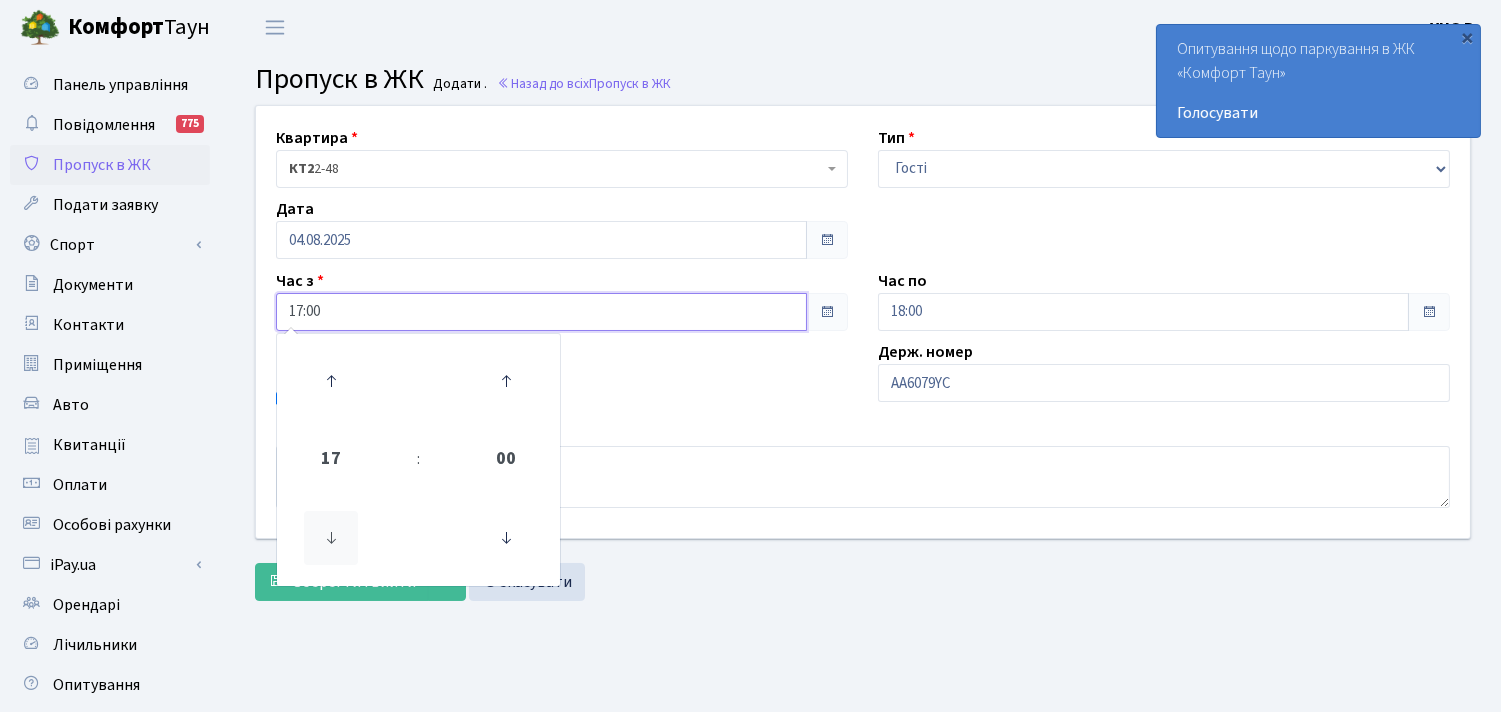 click at bounding box center (331, 538) 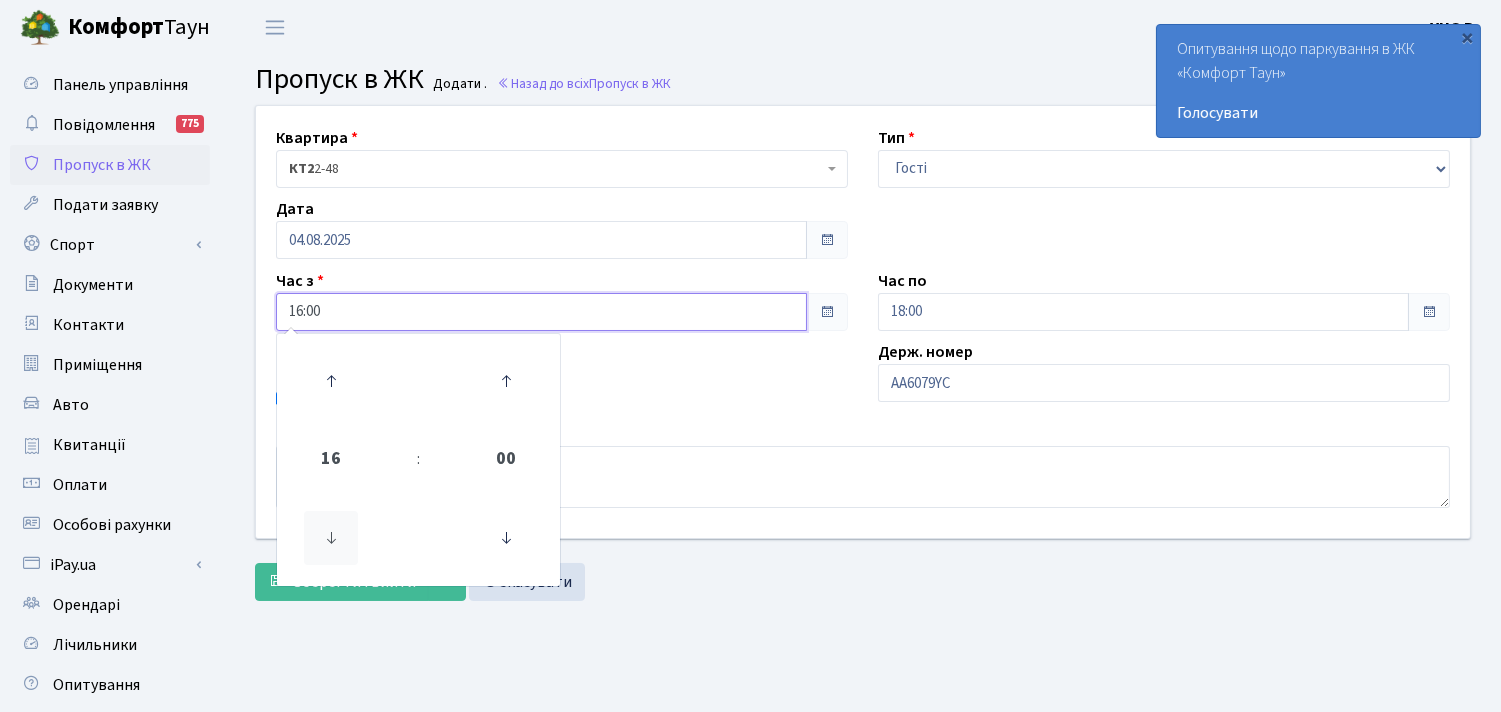 click at bounding box center [331, 538] 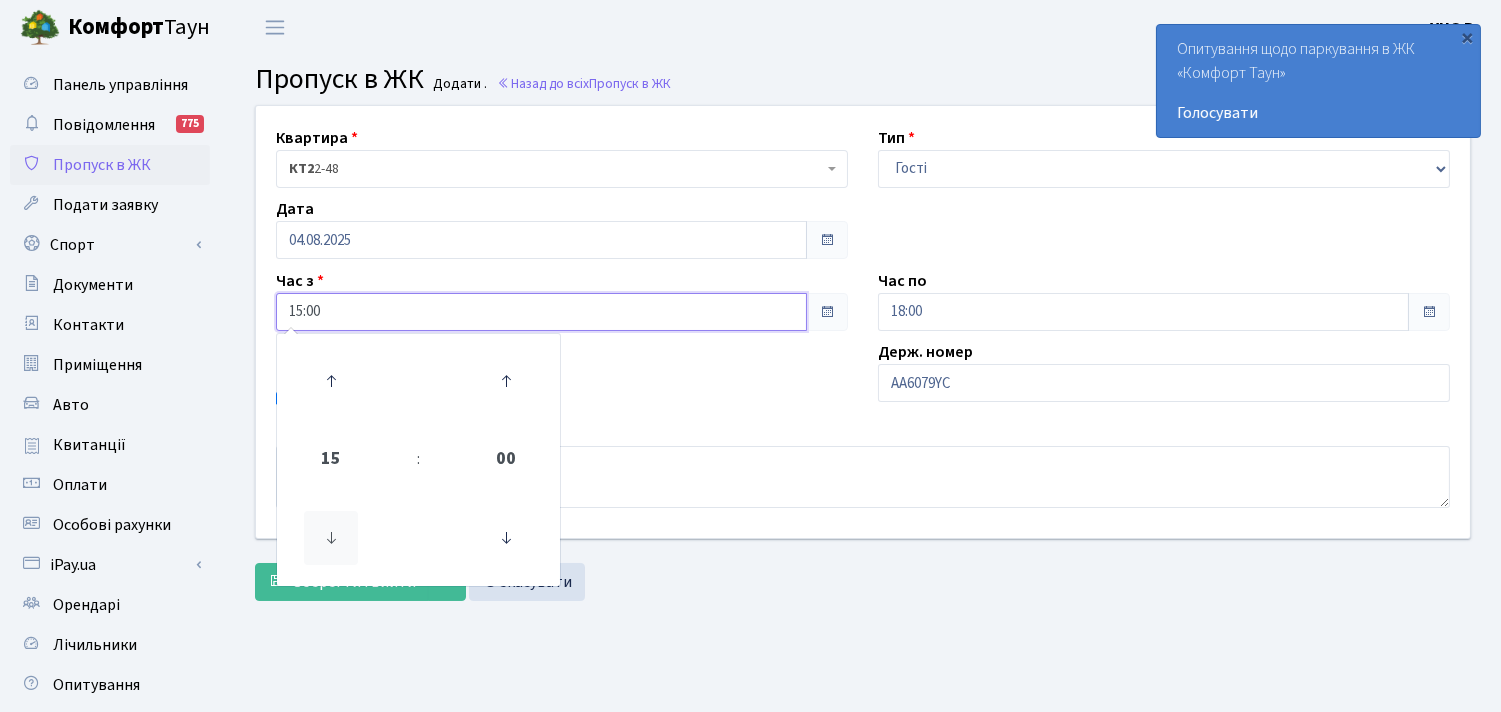 click at bounding box center (331, 538) 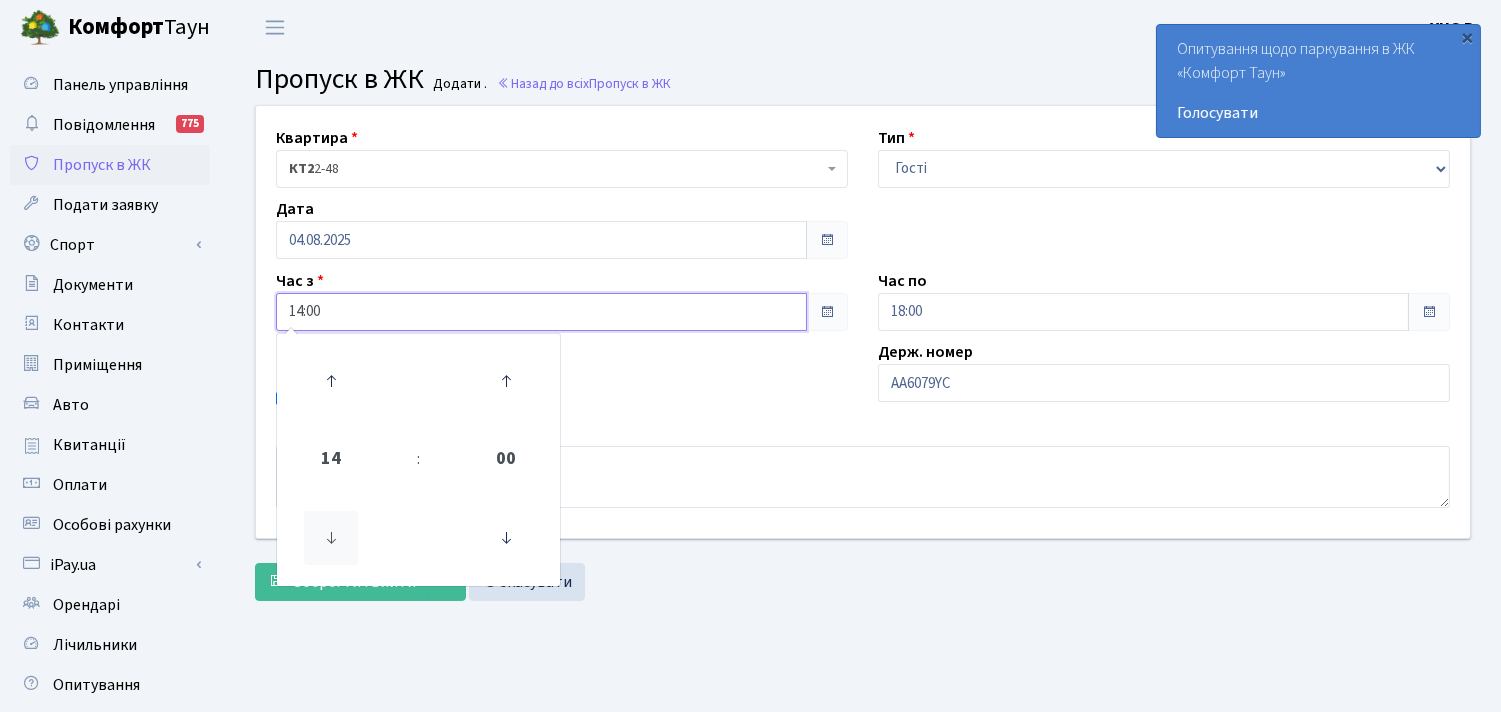click at bounding box center [331, 538] 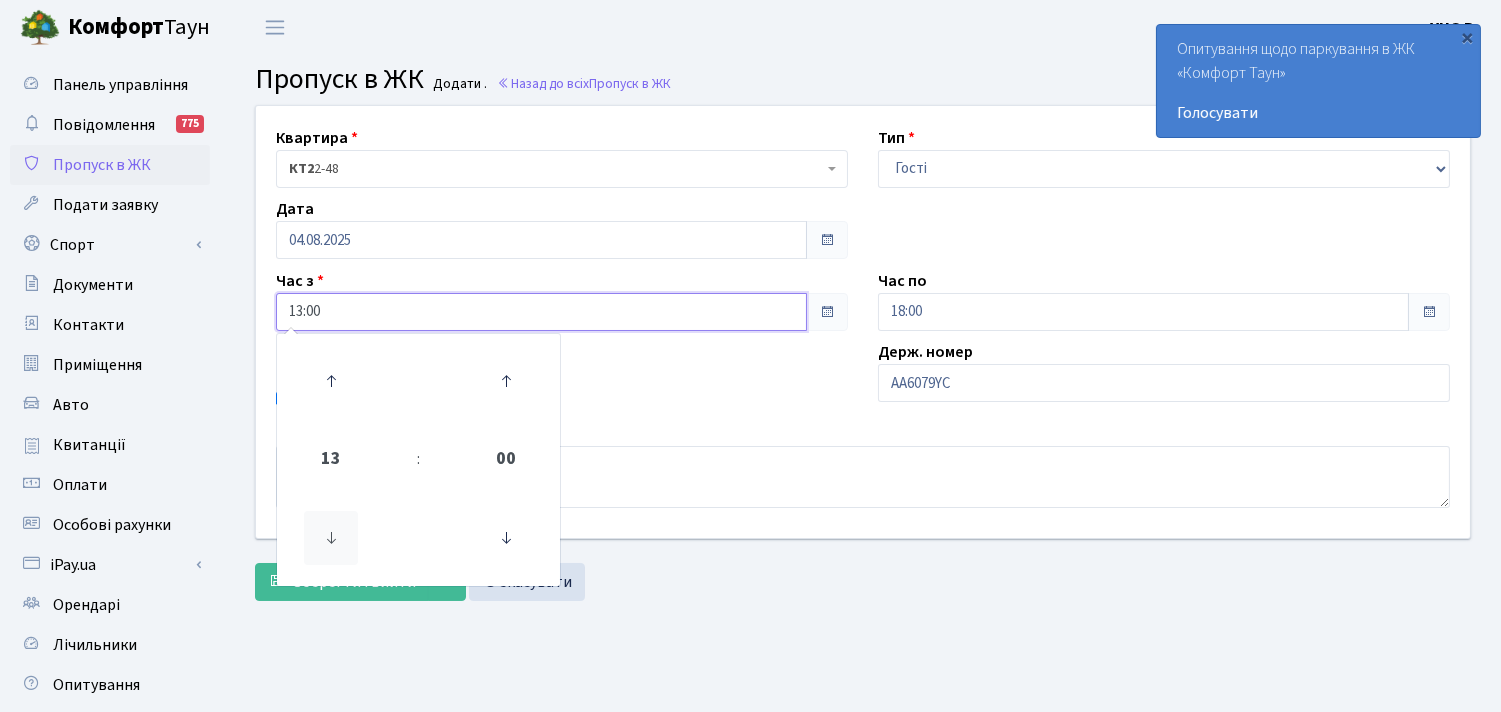 click at bounding box center [331, 538] 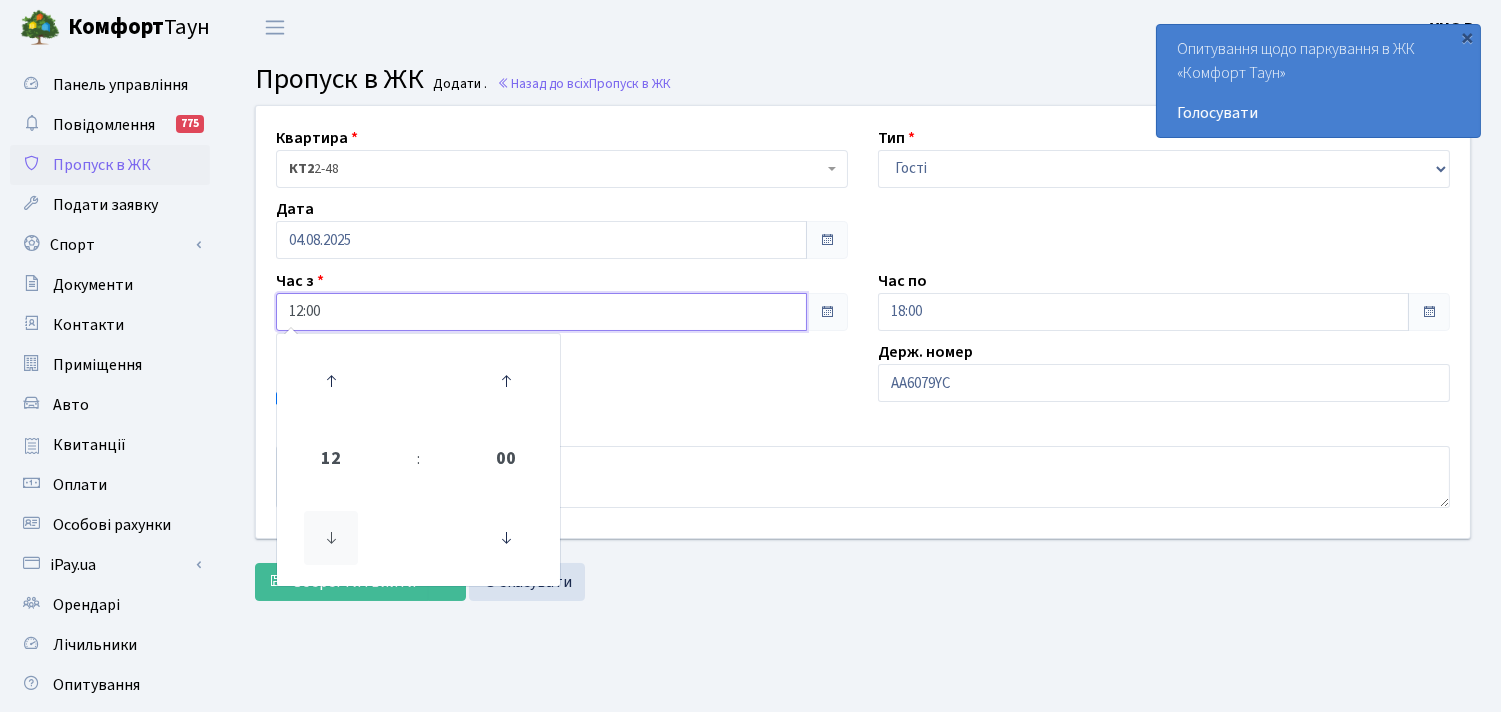 click at bounding box center (331, 538) 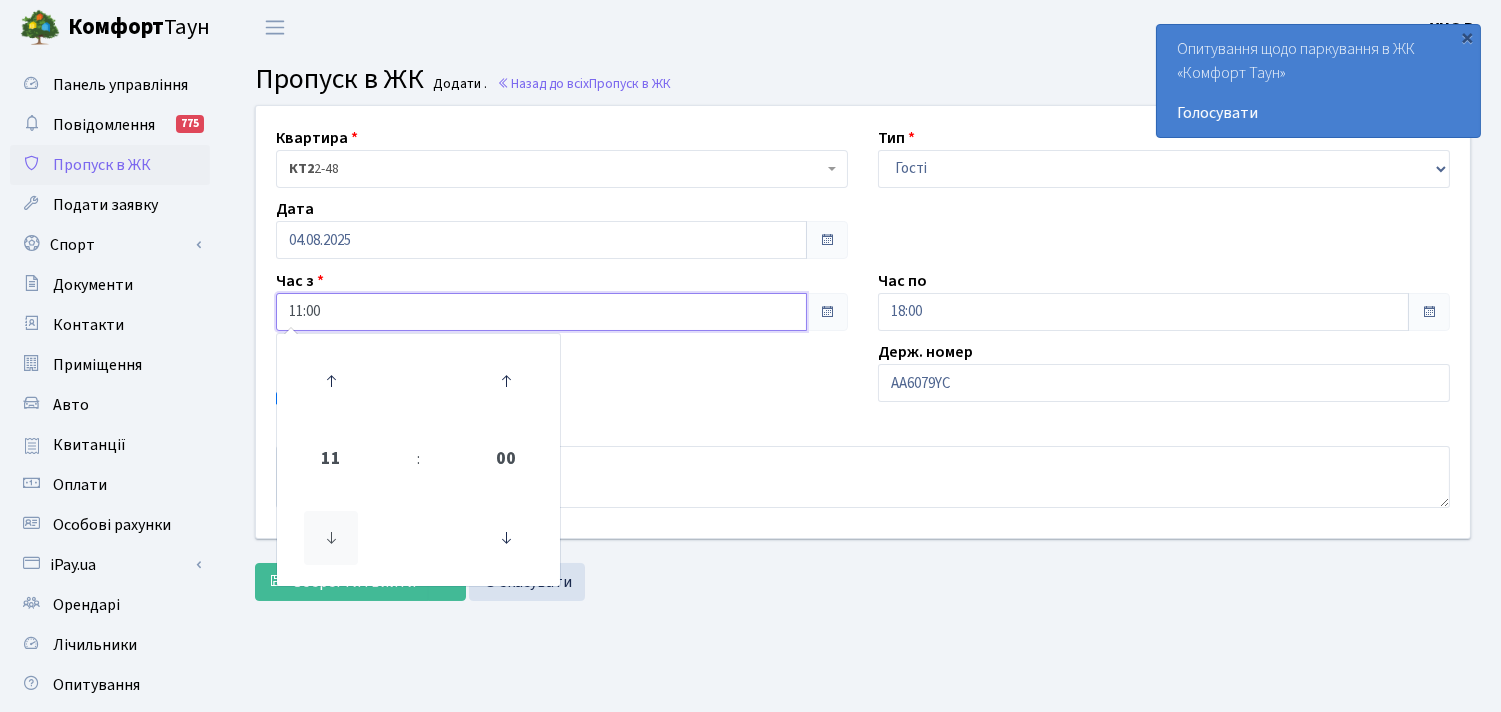 click at bounding box center [331, 538] 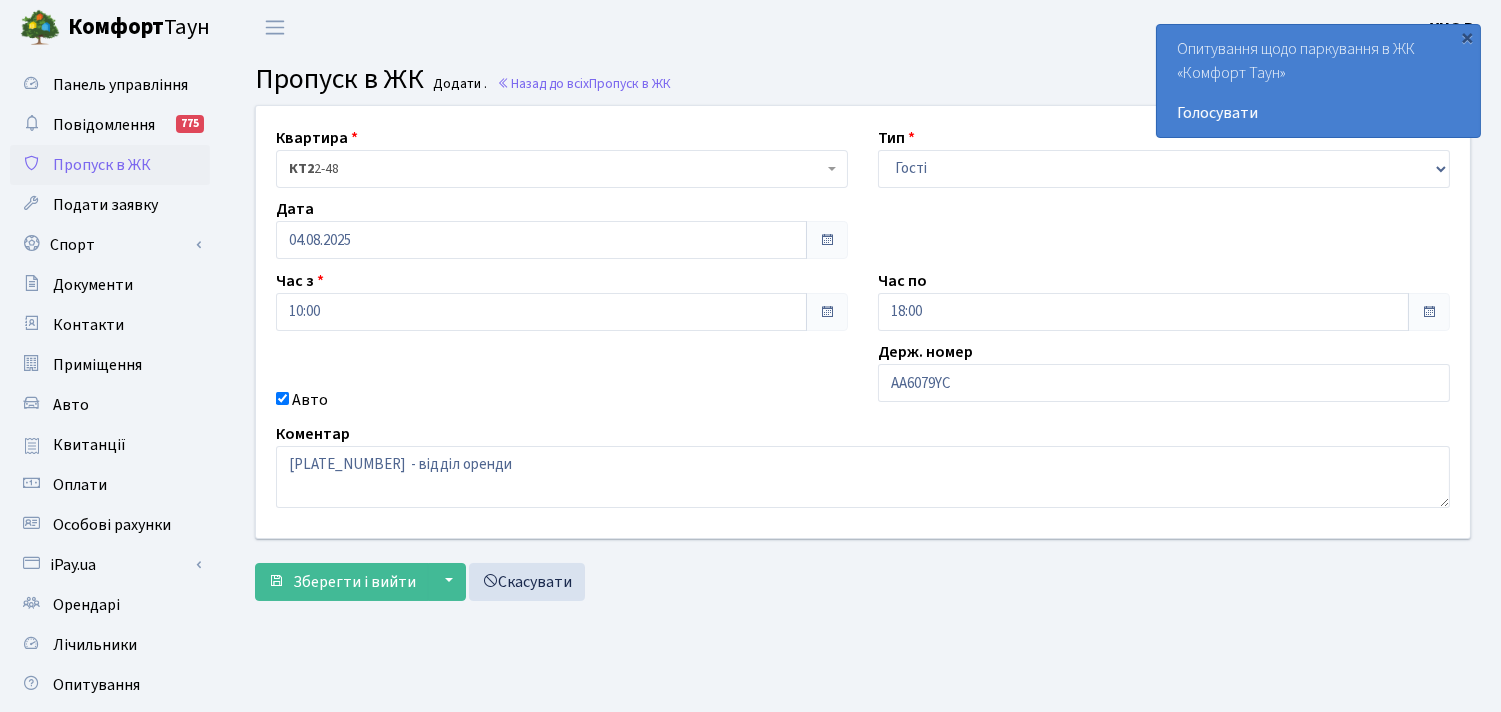 click on "Авто" at bounding box center [562, 400] 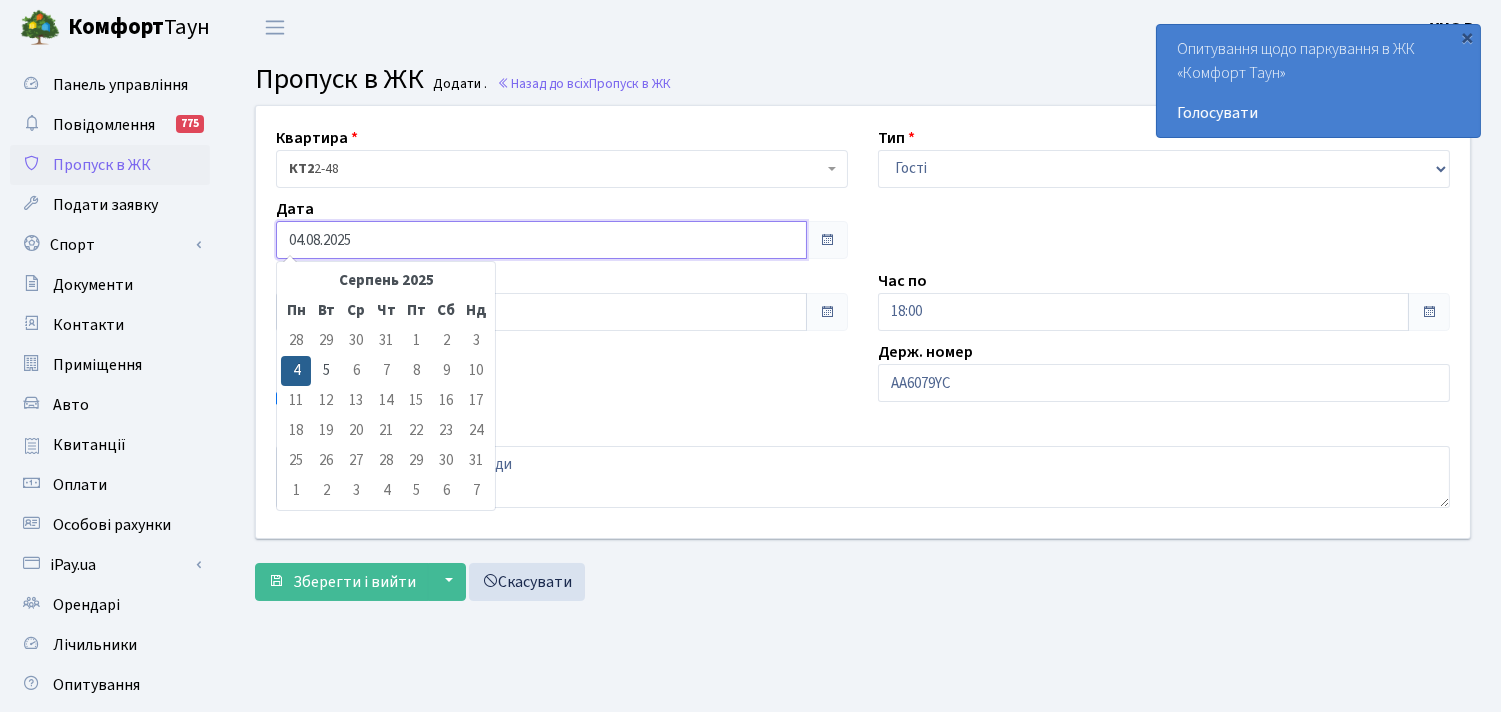click on "04.08.2025" at bounding box center (541, 240) 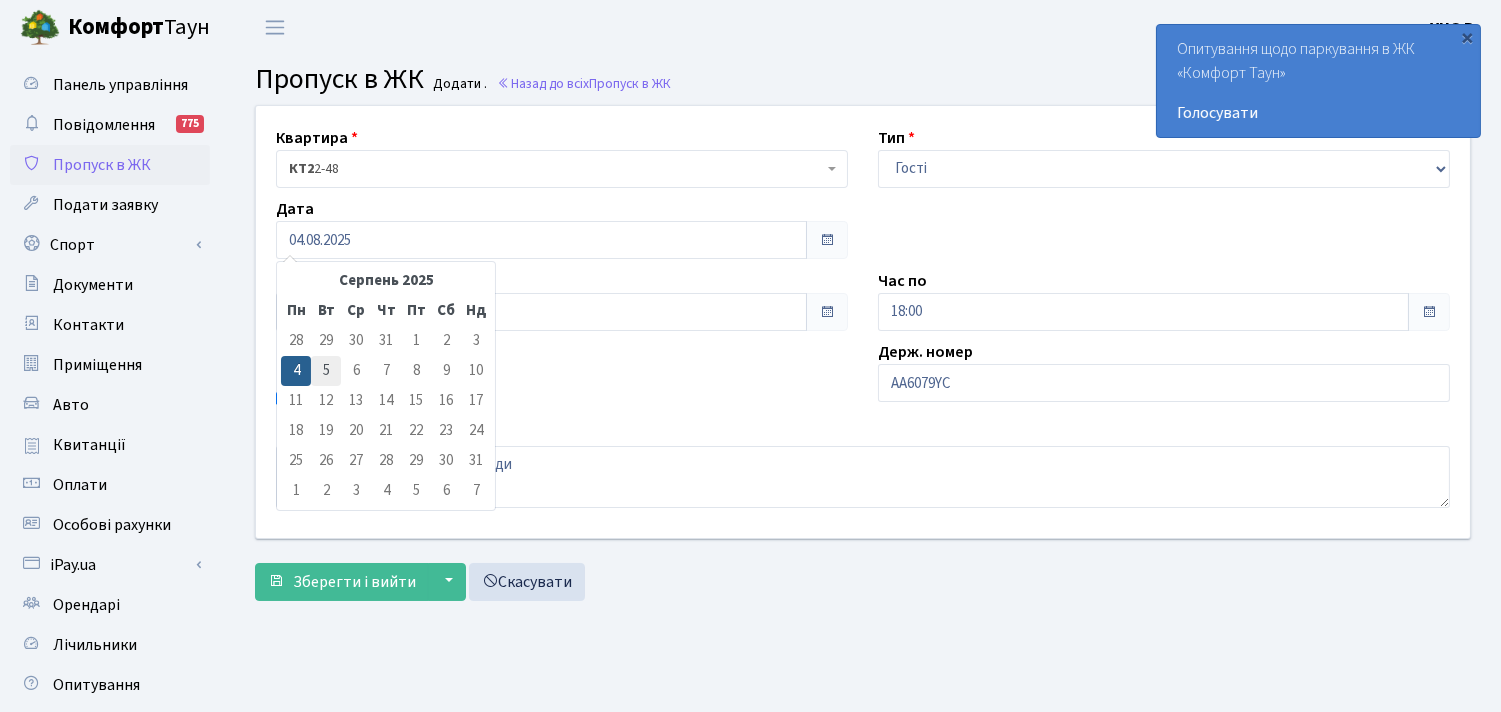 click on "5" at bounding box center [326, 371] 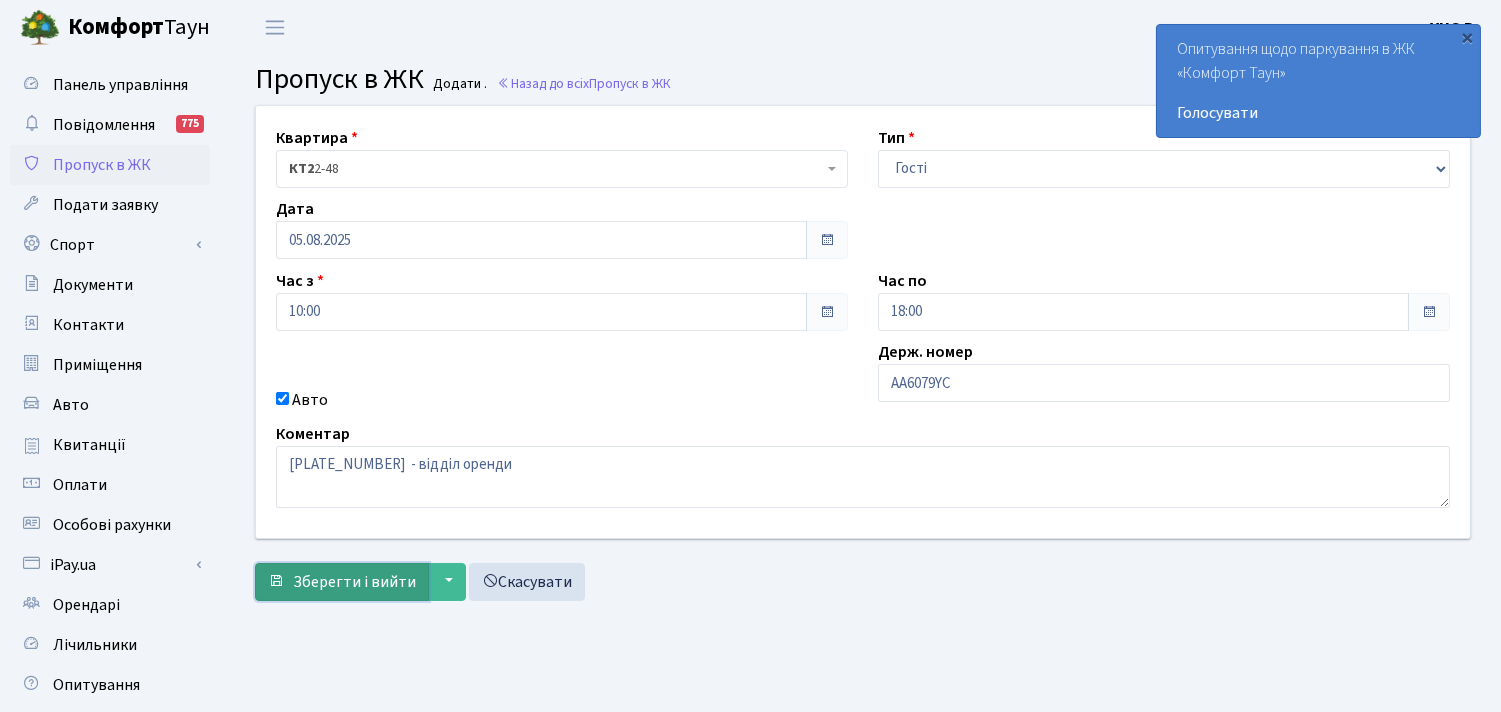 click on "Зберегти і вийти" at bounding box center (354, 582) 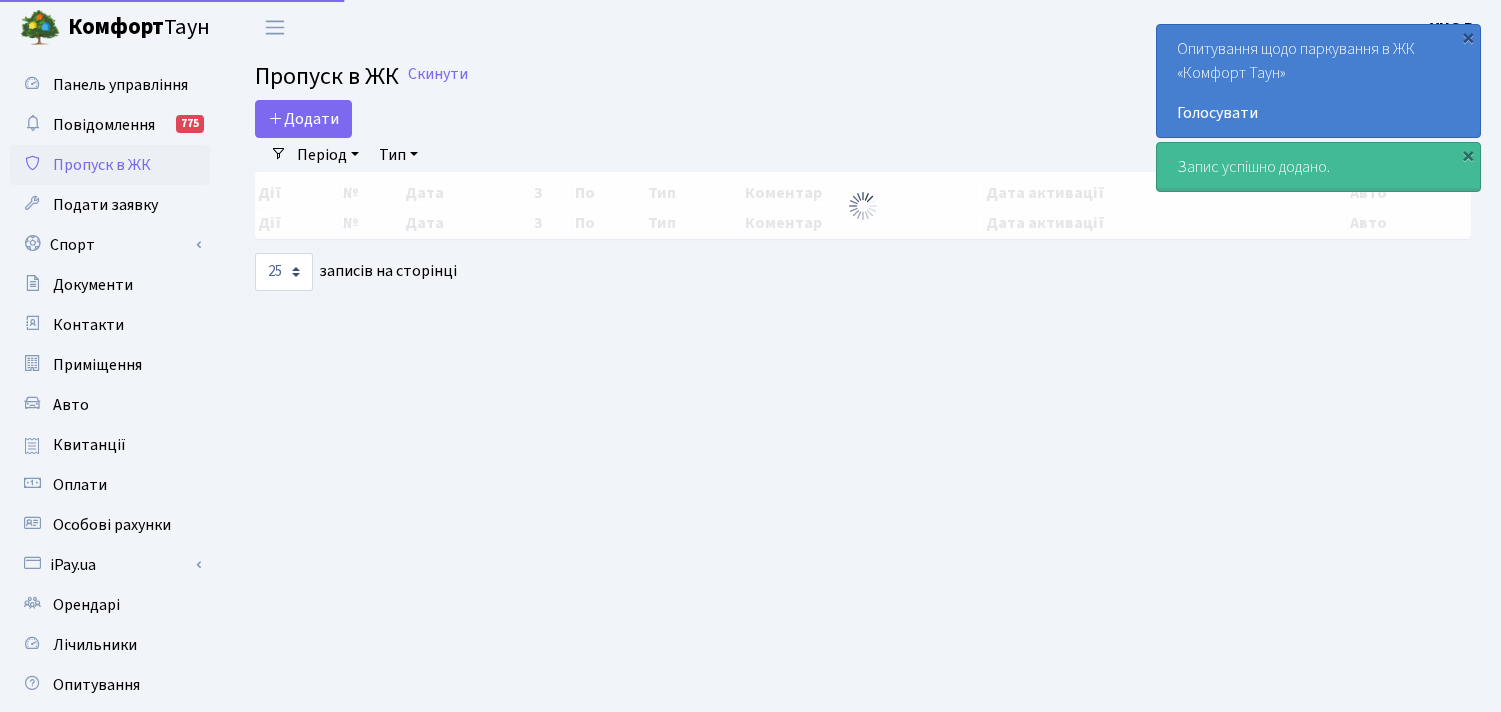 select on "25" 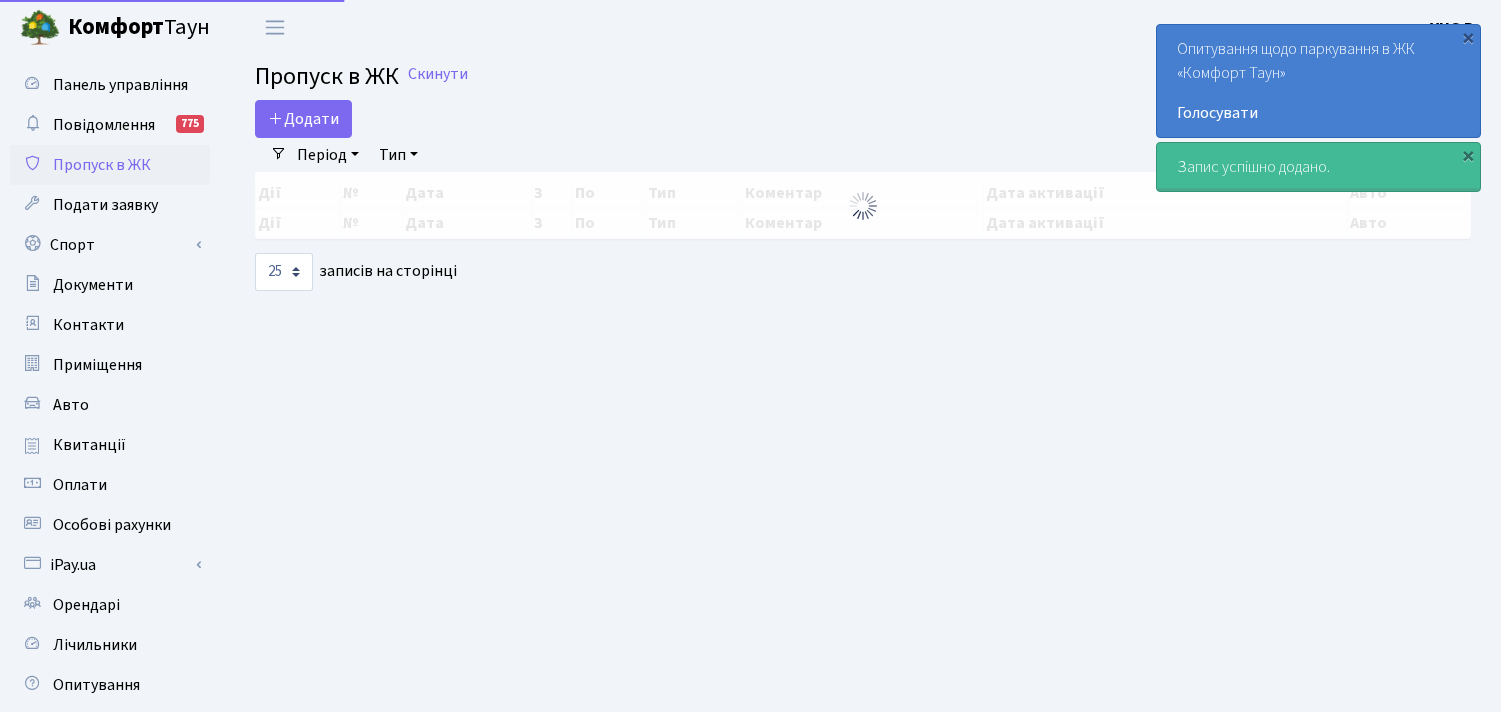 scroll, scrollTop: 0, scrollLeft: 0, axis: both 